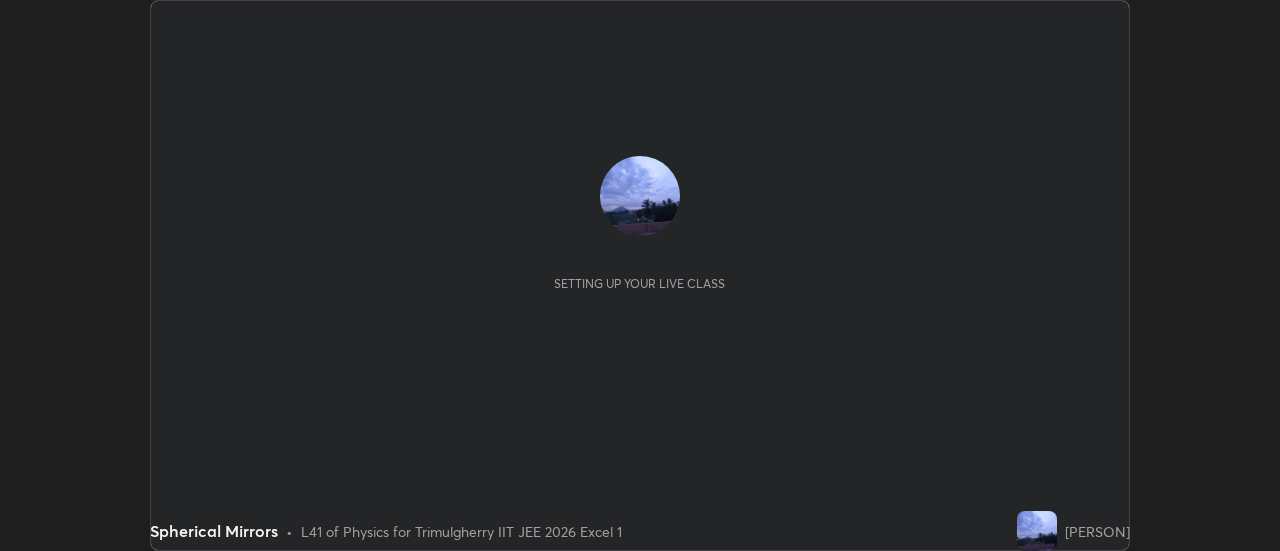 scroll, scrollTop: 0, scrollLeft: 0, axis: both 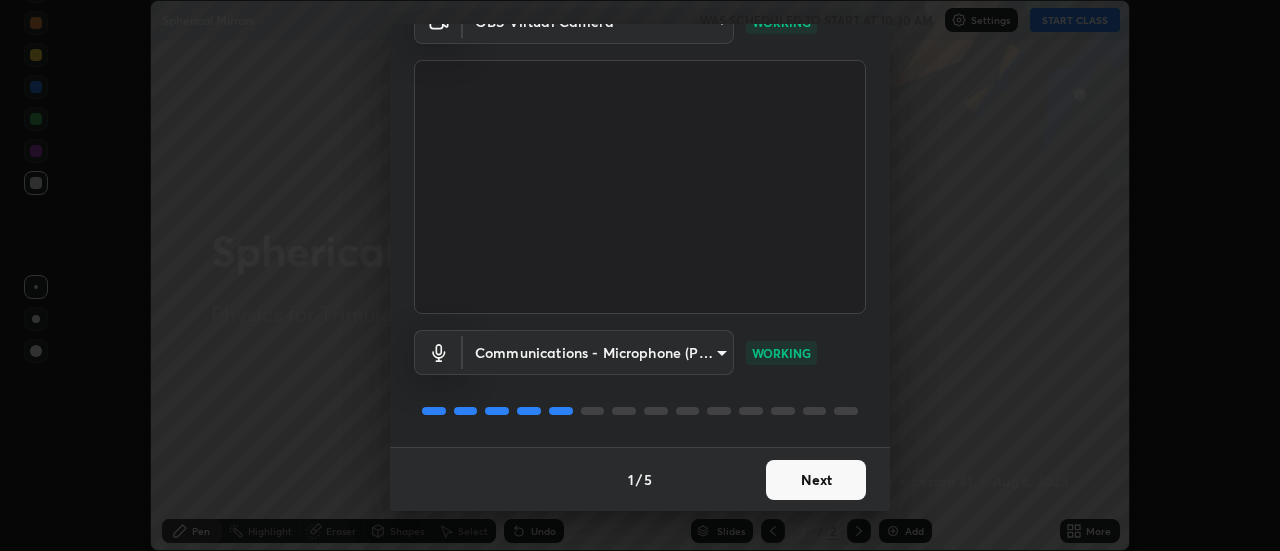 click on "Next" at bounding box center (816, 480) 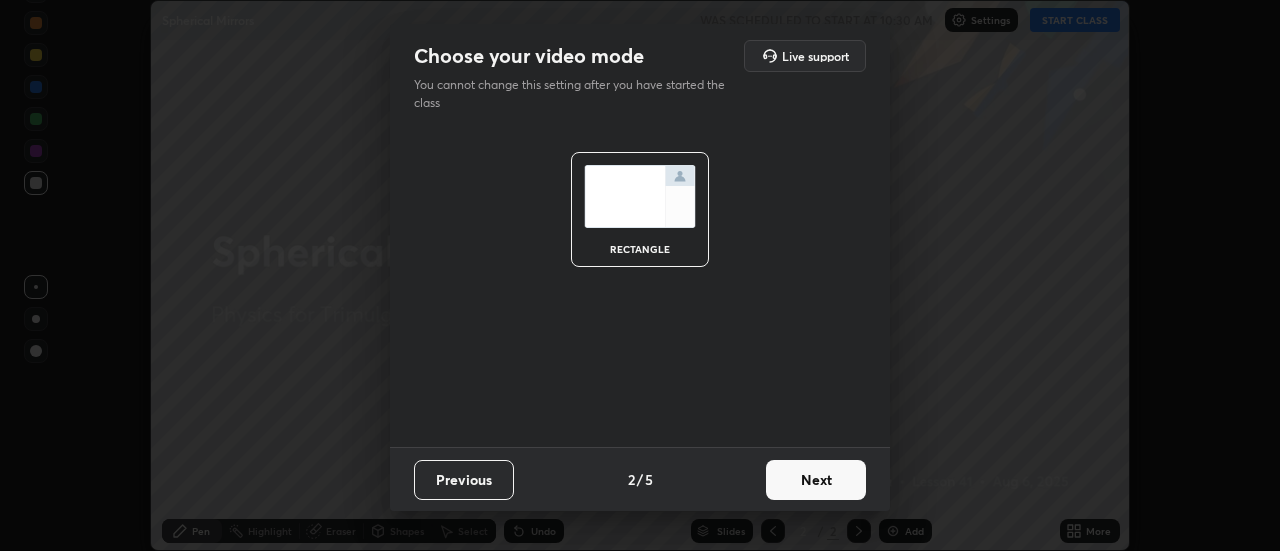 scroll, scrollTop: 0, scrollLeft: 0, axis: both 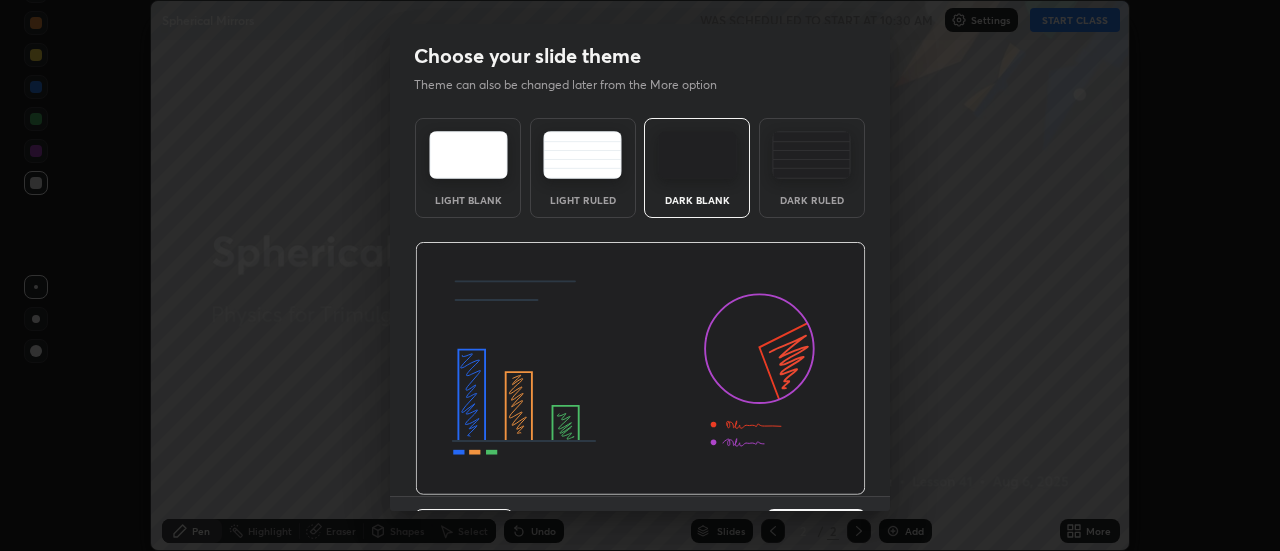 click at bounding box center [640, 369] 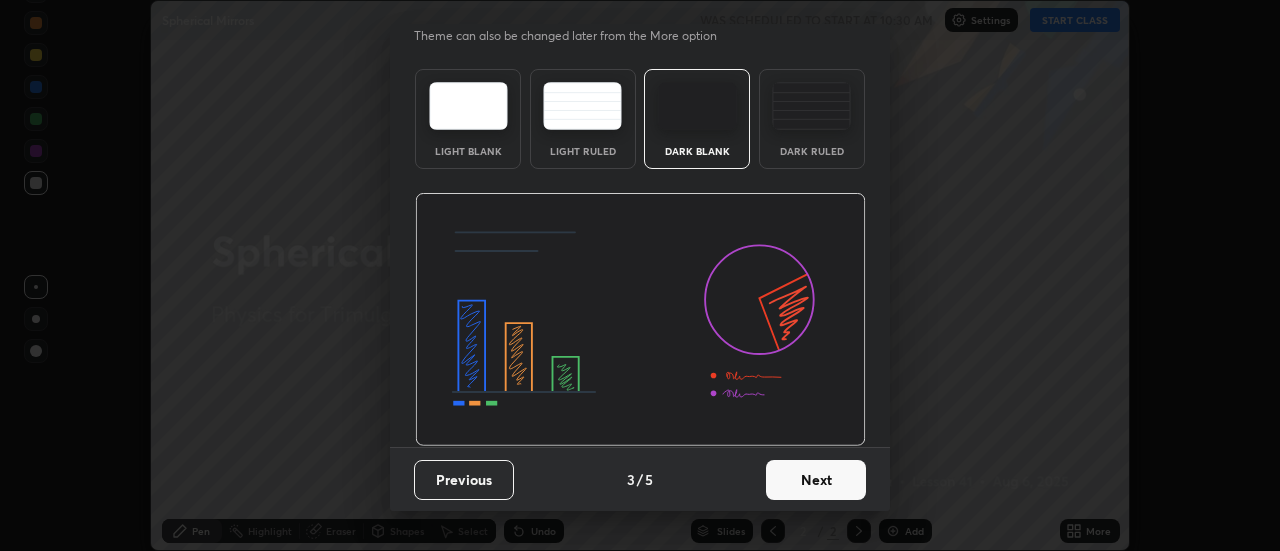 click on "Next" at bounding box center (816, 480) 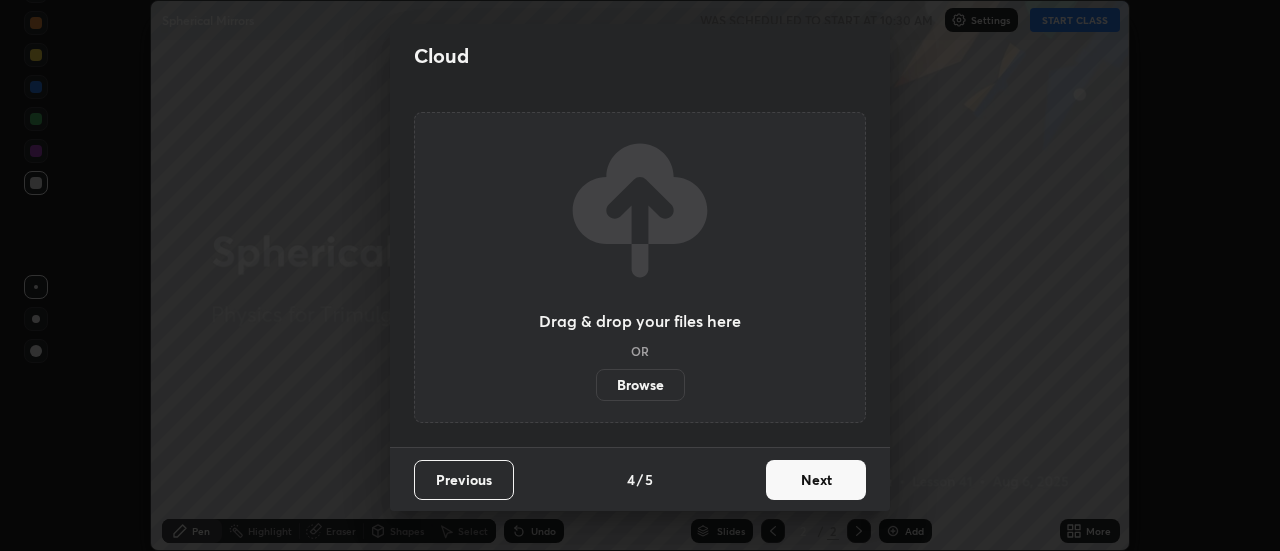 scroll, scrollTop: 0, scrollLeft: 0, axis: both 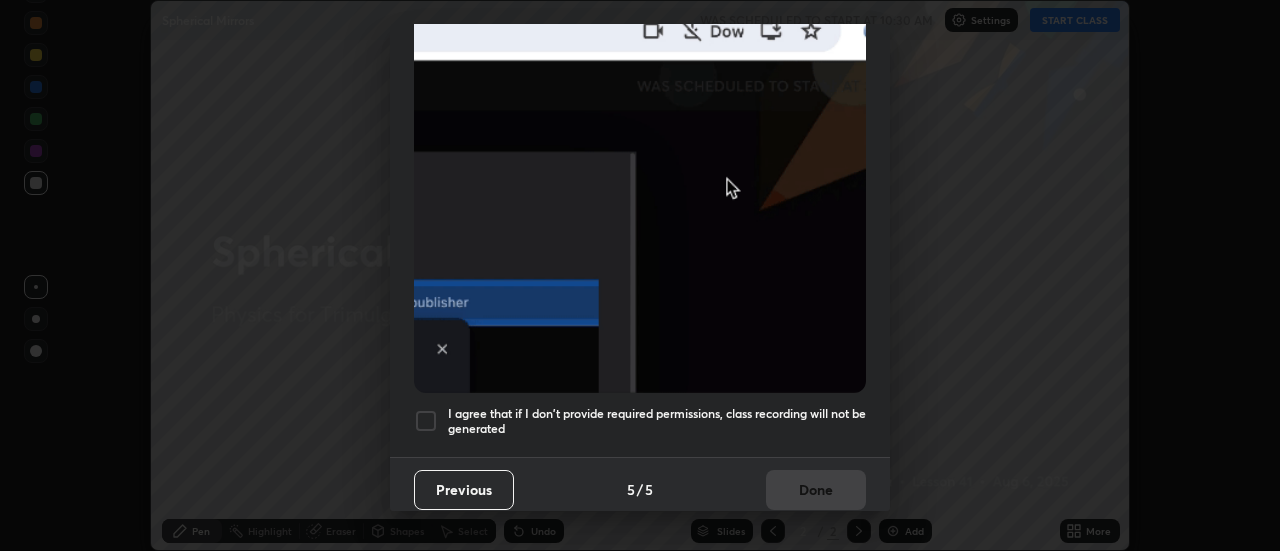 click at bounding box center (426, 421) 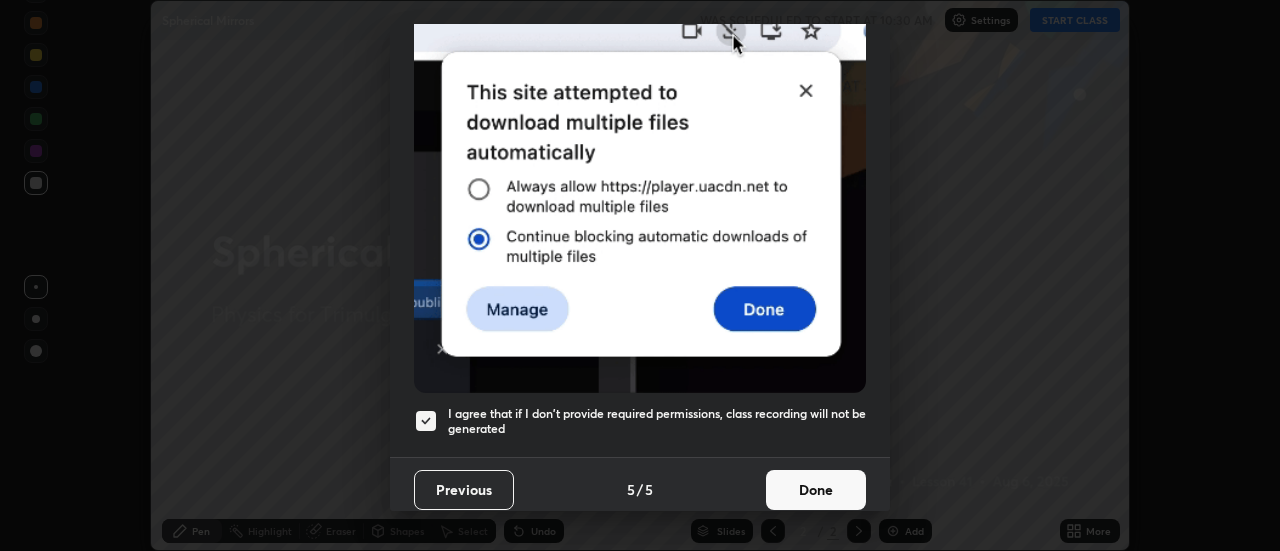 click on "Done" at bounding box center (816, 490) 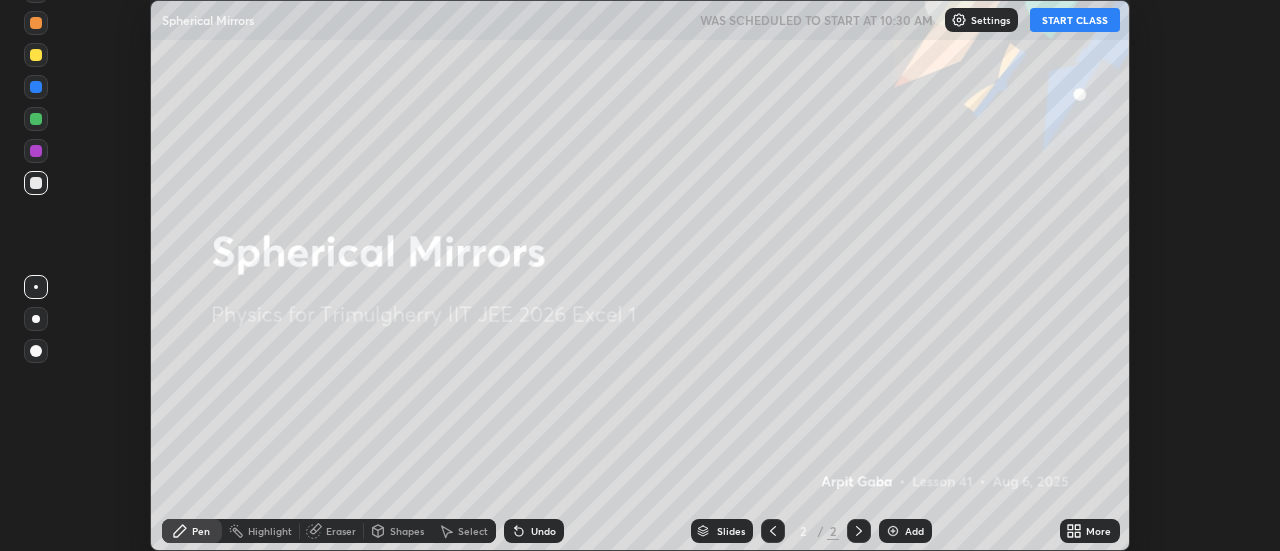 click on "START CLASS" at bounding box center [1075, 20] 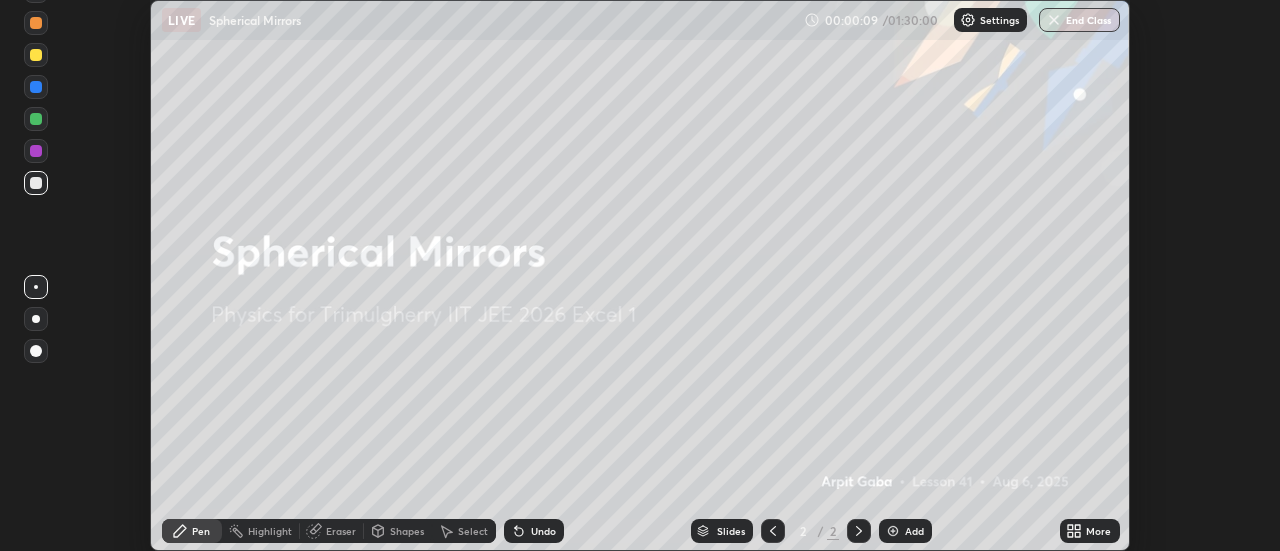 click 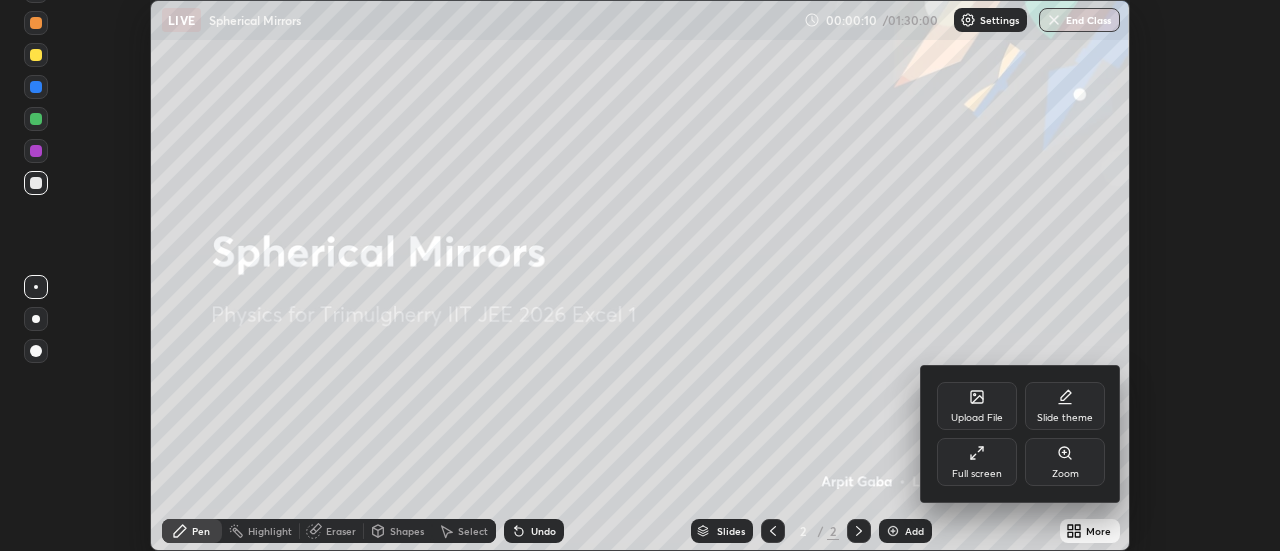 click on "Full screen" at bounding box center [977, 462] 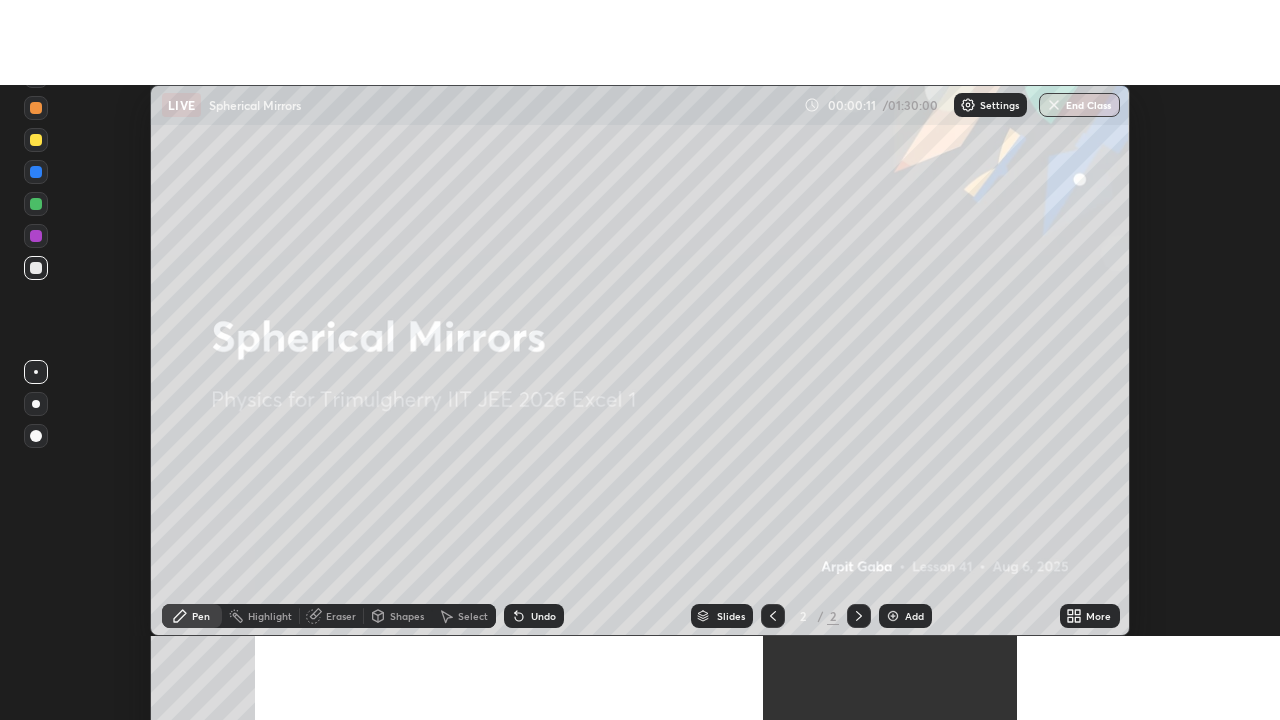 scroll, scrollTop: 99280, scrollLeft: 98720, axis: both 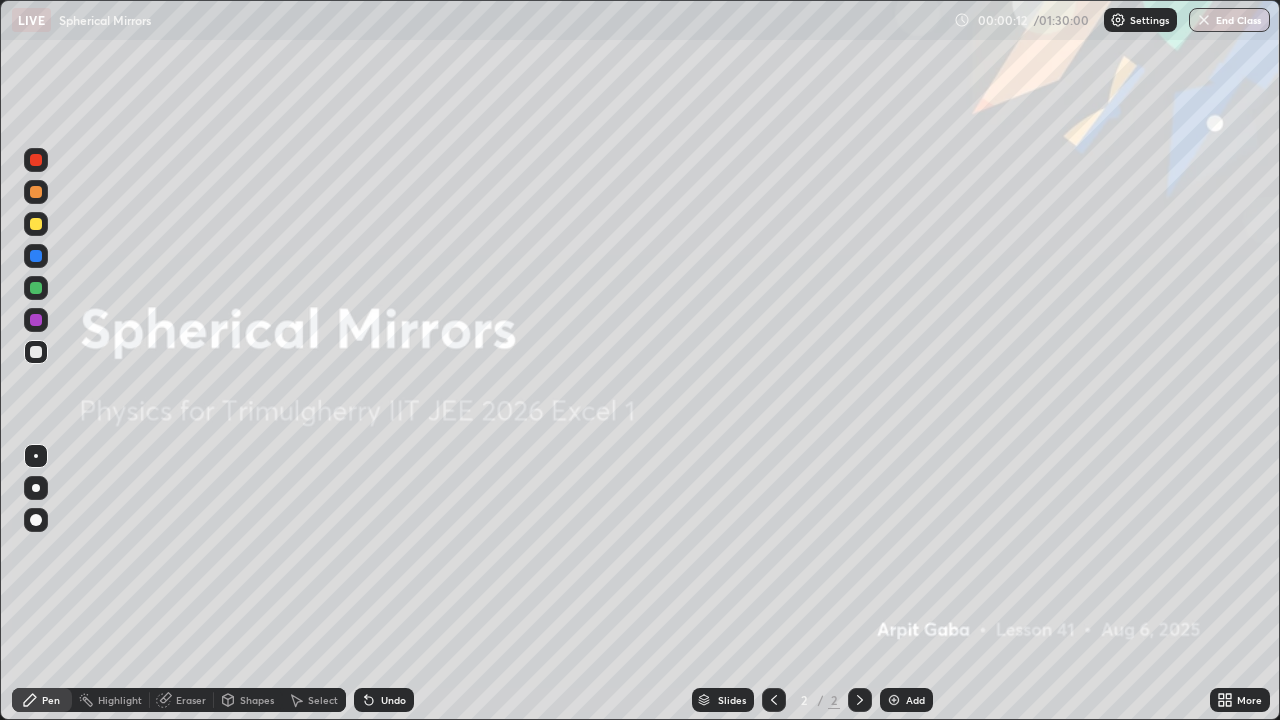click on "Add" at bounding box center [915, 700] 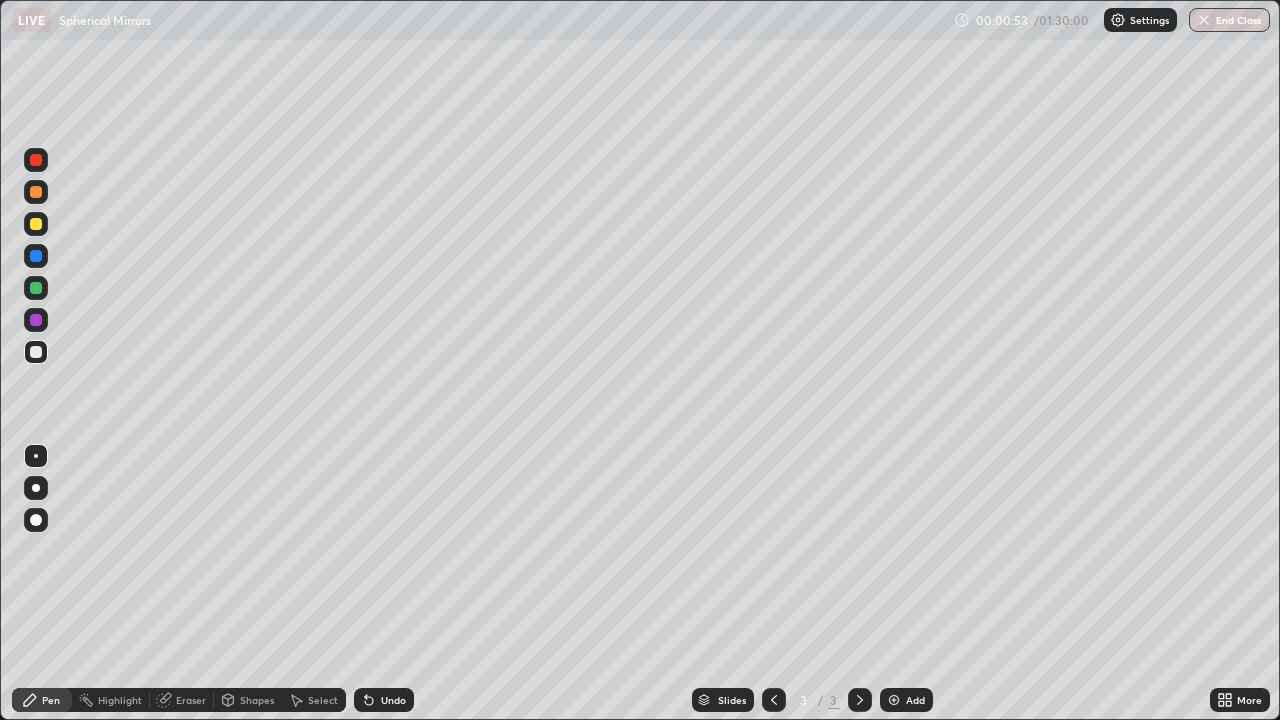 click on "Undo" at bounding box center (393, 700) 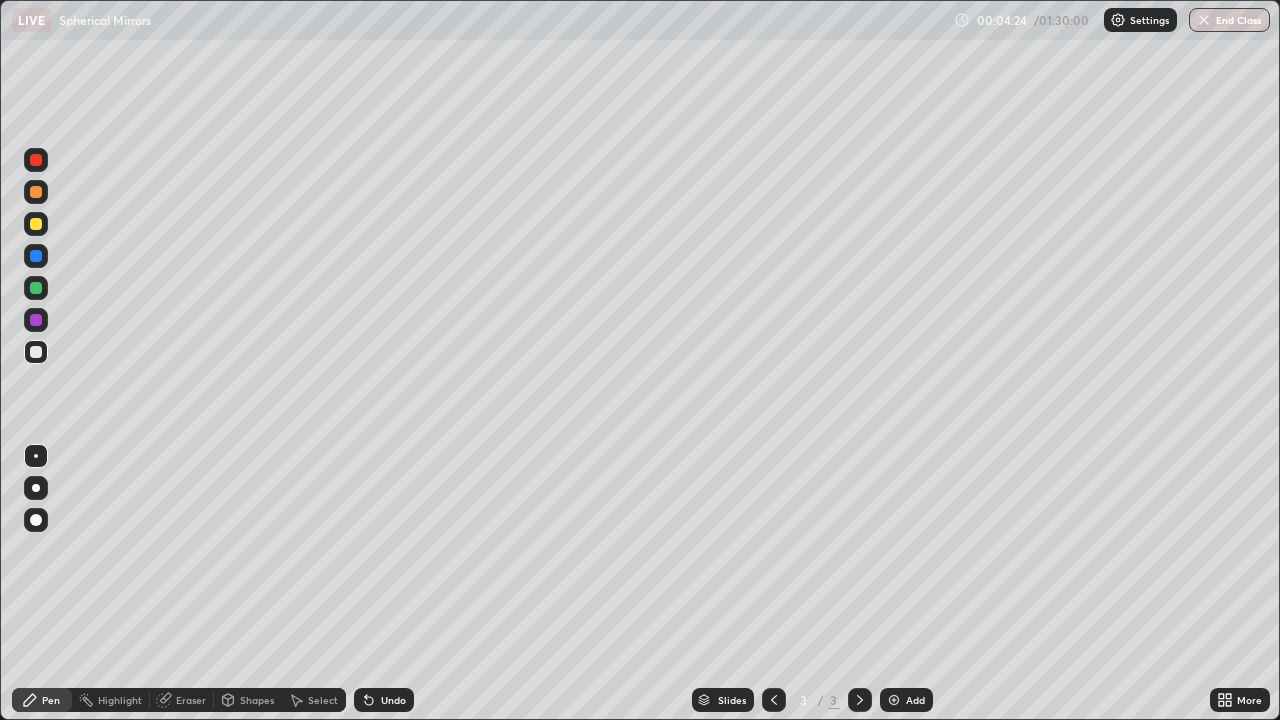 click on "Select" at bounding box center (323, 700) 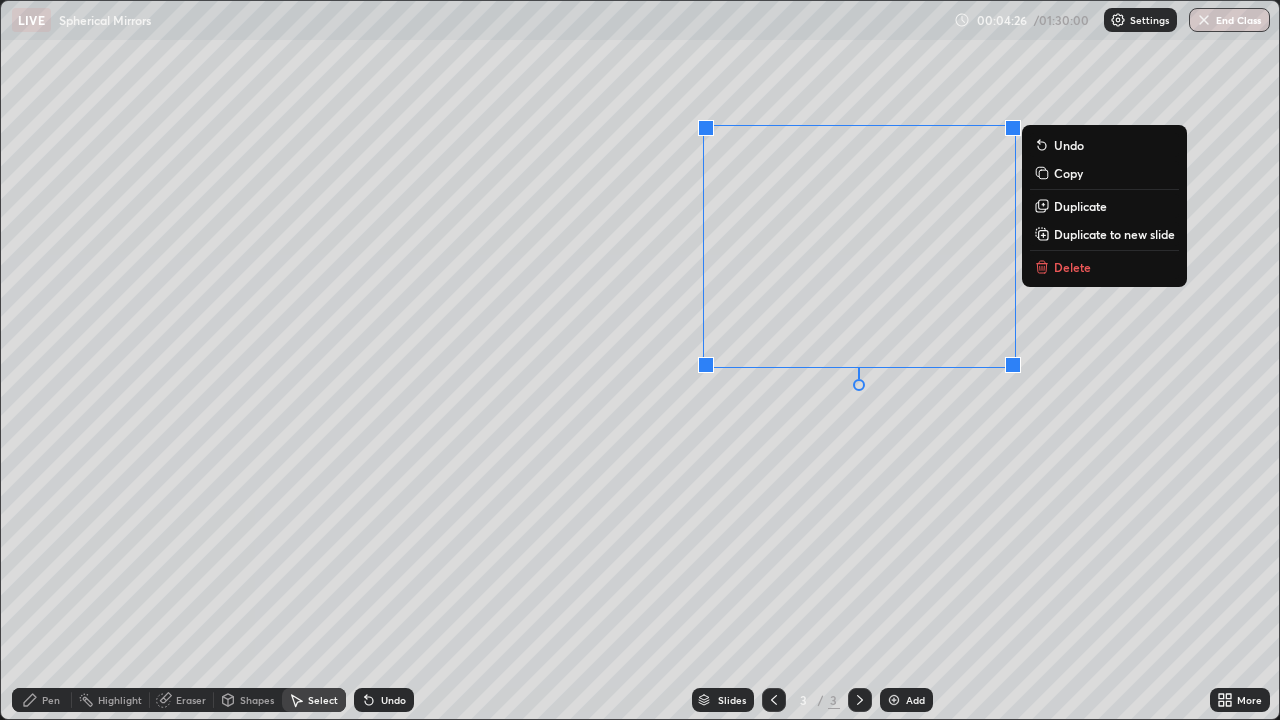 click on "Delete" at bounding box center [1072, 267] 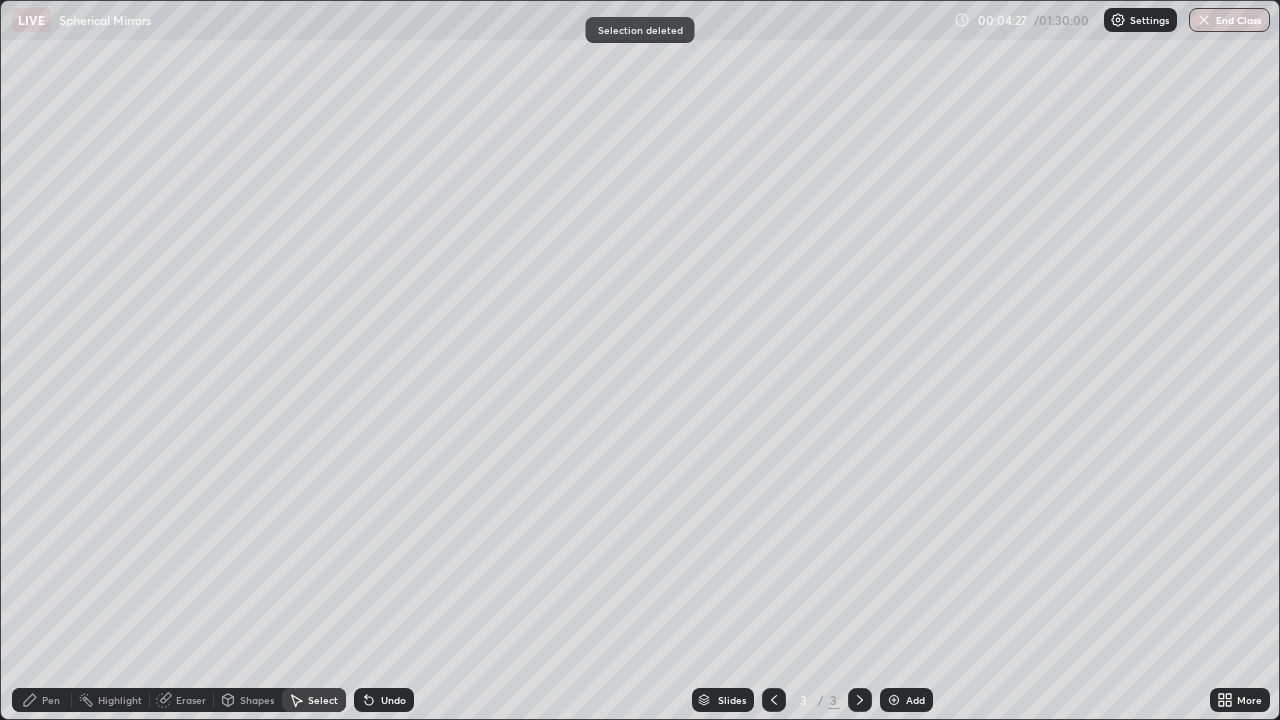 click on "Pen" at bounding box center [42, 700] 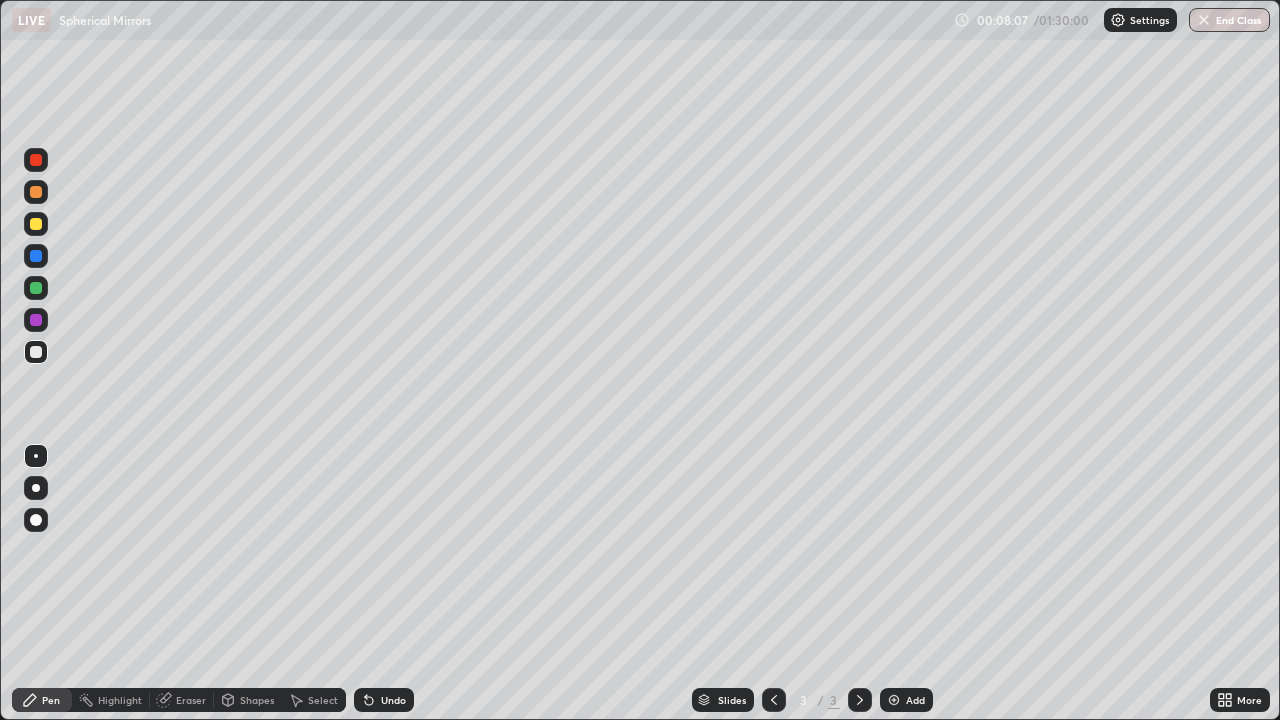 click on "Eraser" at bounding box center [191, 700] 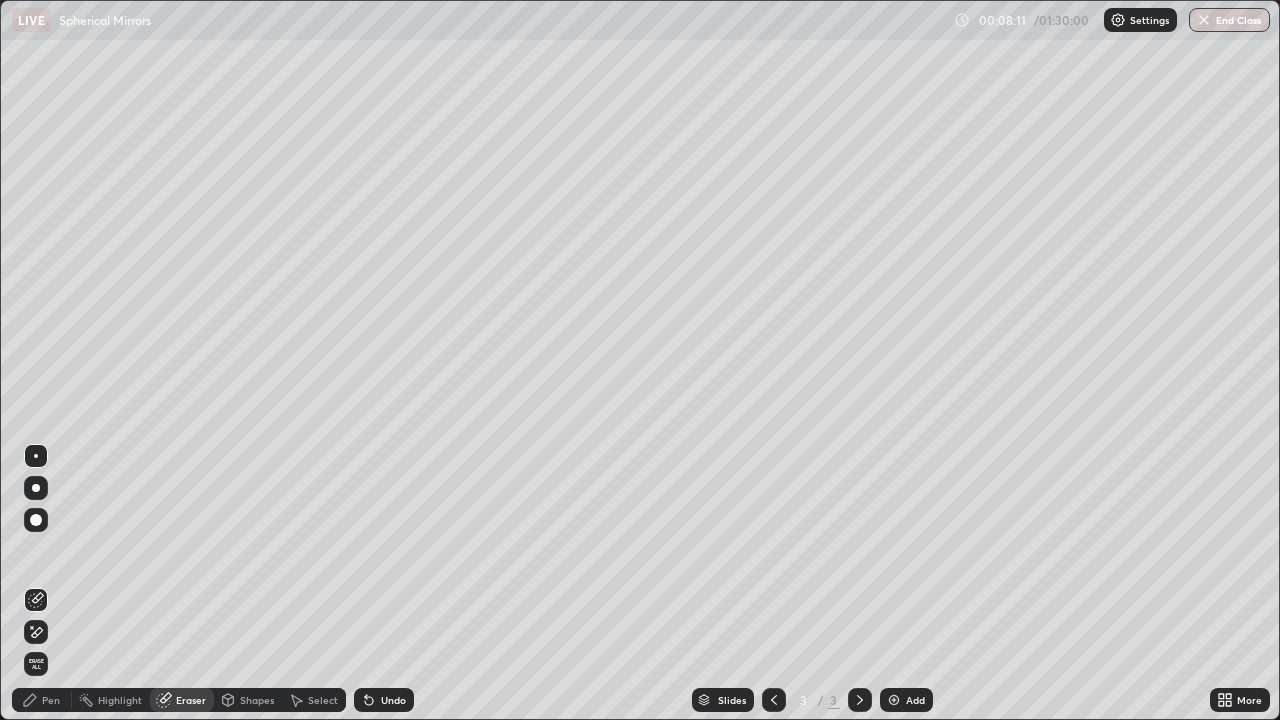 click on "Pen" at bounding box center (51, 700) 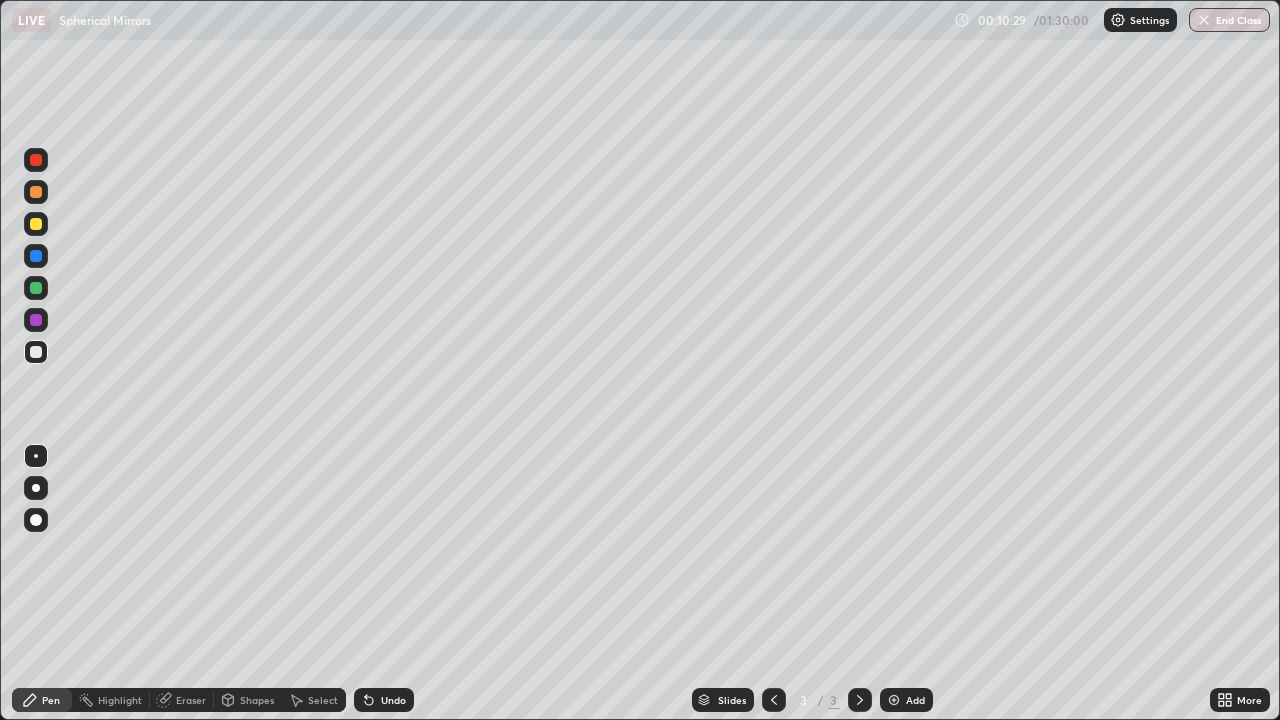 click on "Undo" at bounding box center [384, 700] 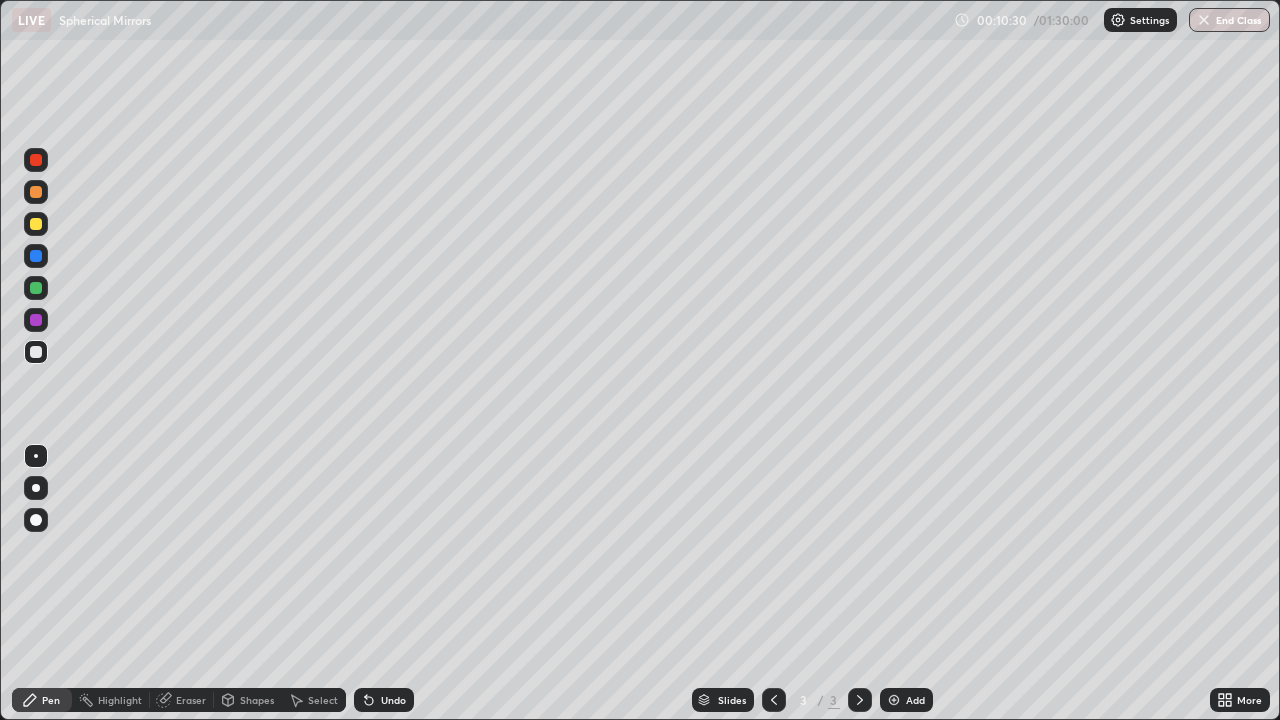 click at bounding box center (36, 224) 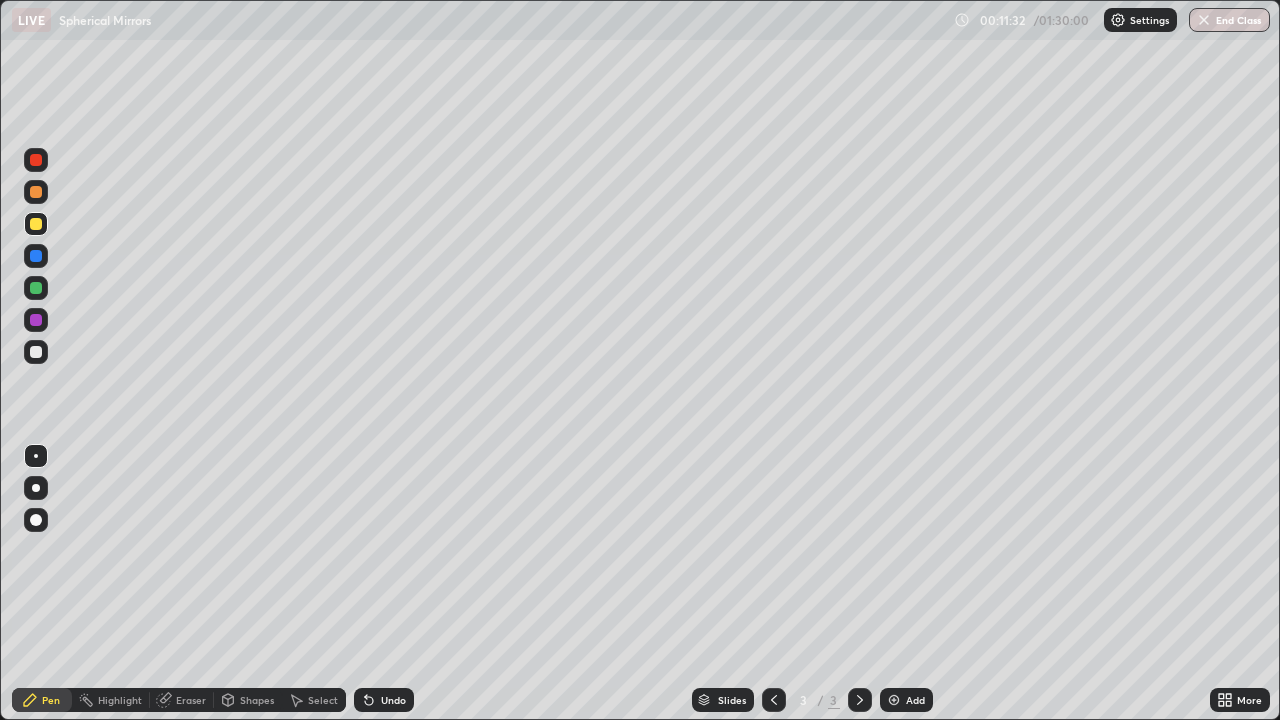 click at bounding box center (36, 352) 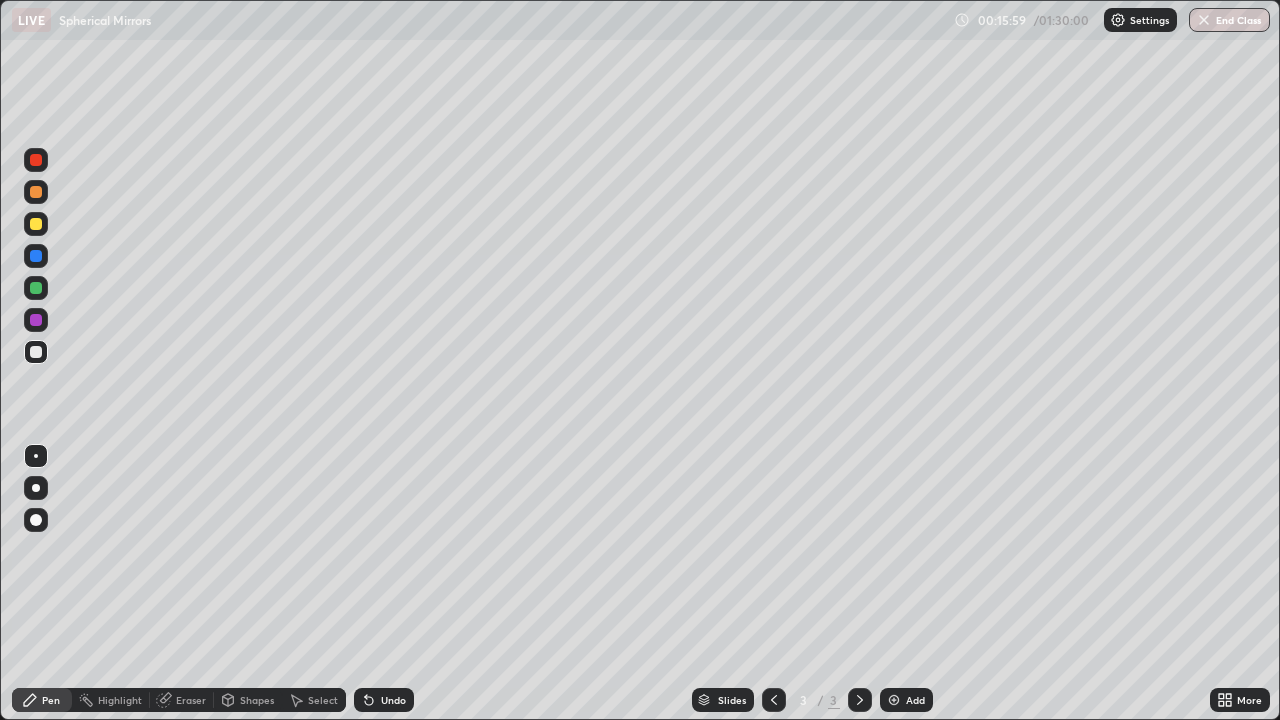 click on "Select" at bounding box center (323, 700) 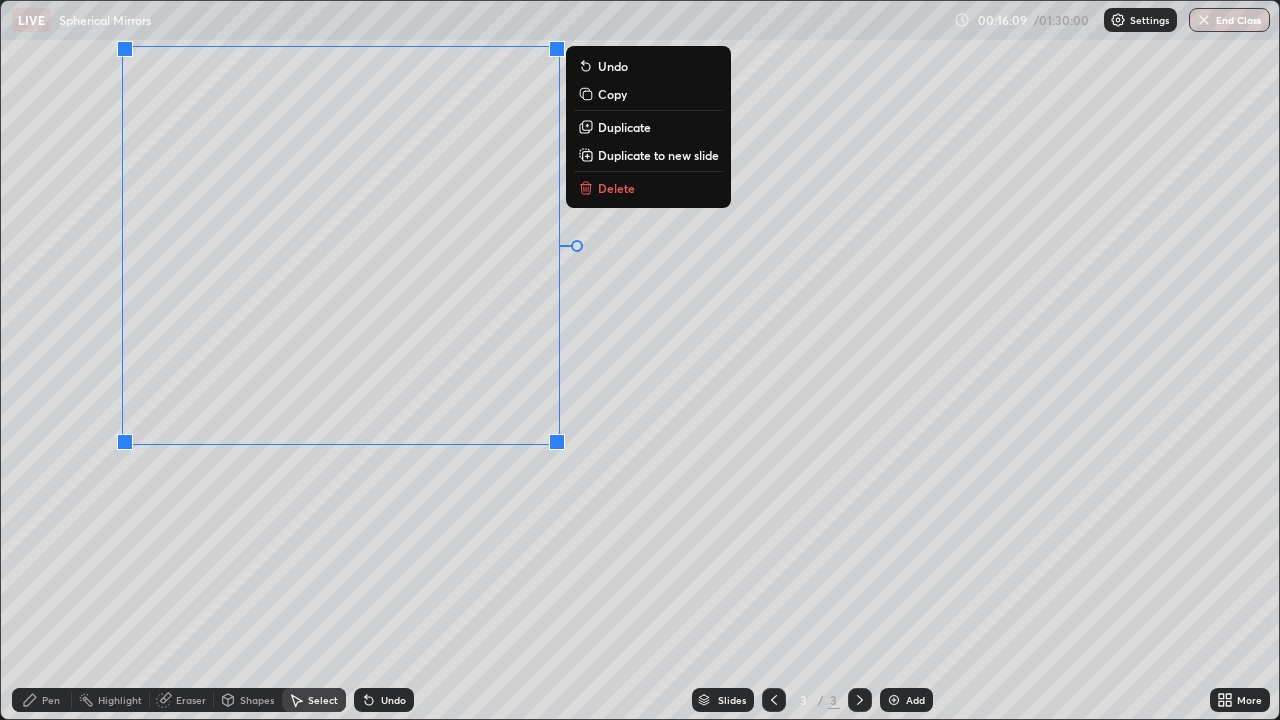 click on "0 ° Undo Copy Duplicate Duplicate to new slide Delete" at bounding box center [640, 360] 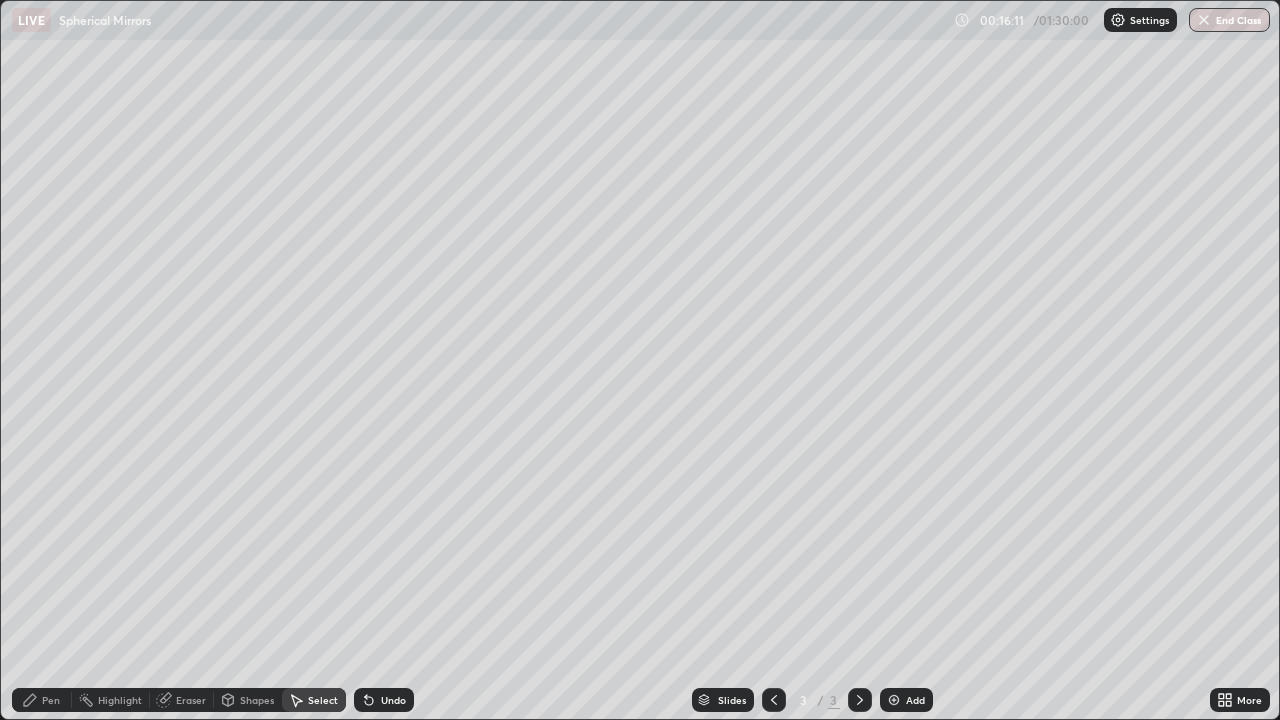 click on "Pen" at bounding box center (51, 700) 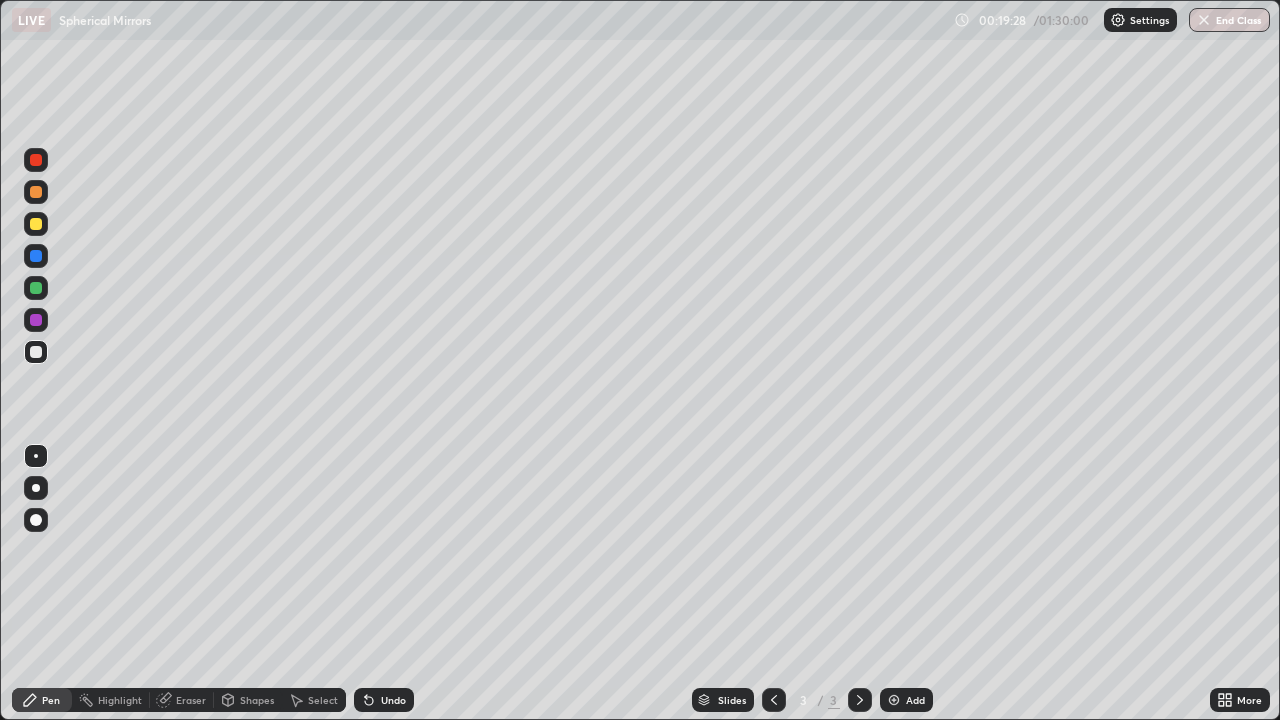 click on "Shapes" at bounding box center (257, 700) 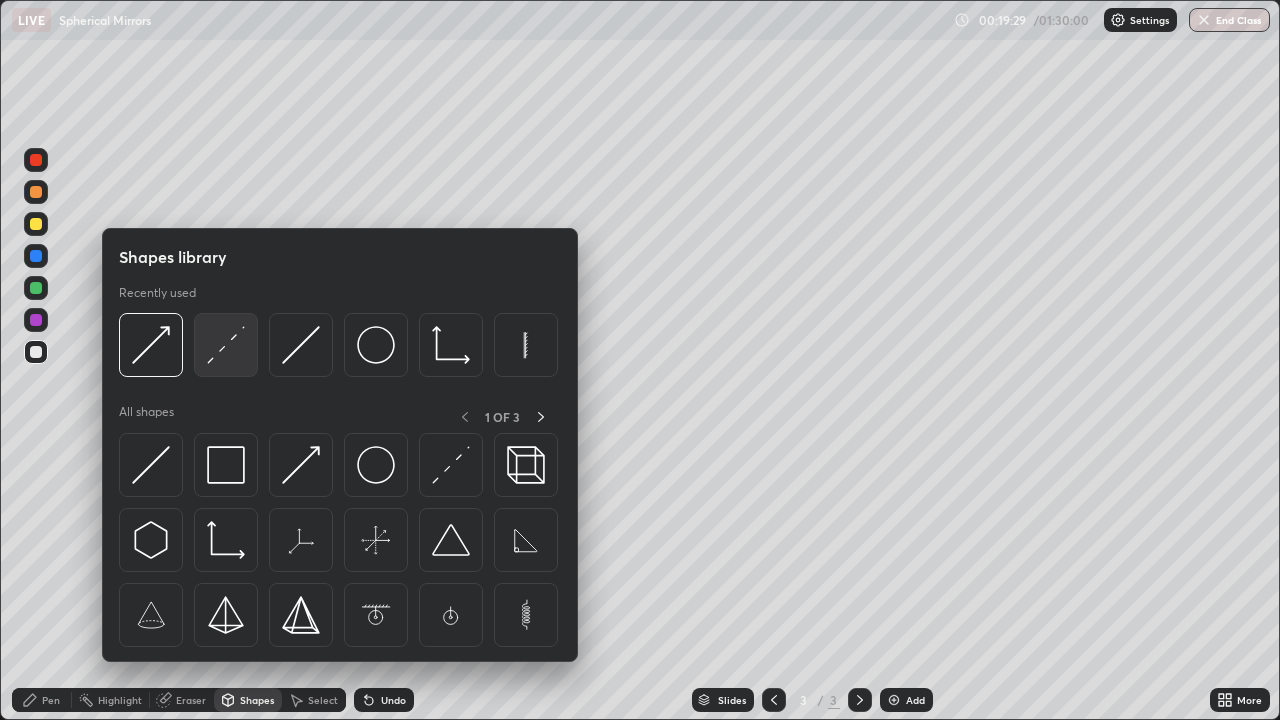 click at bounding box center [226, 345] 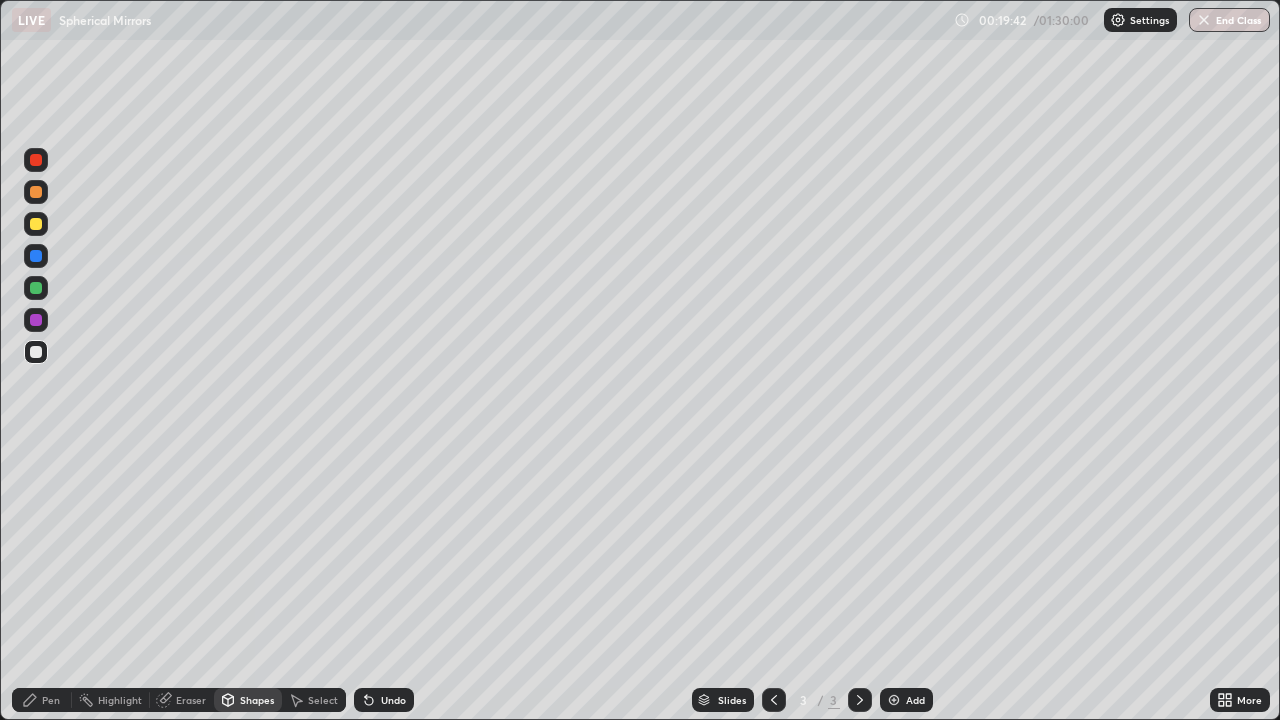 click on "Pen" at bounding box center (51, 700) 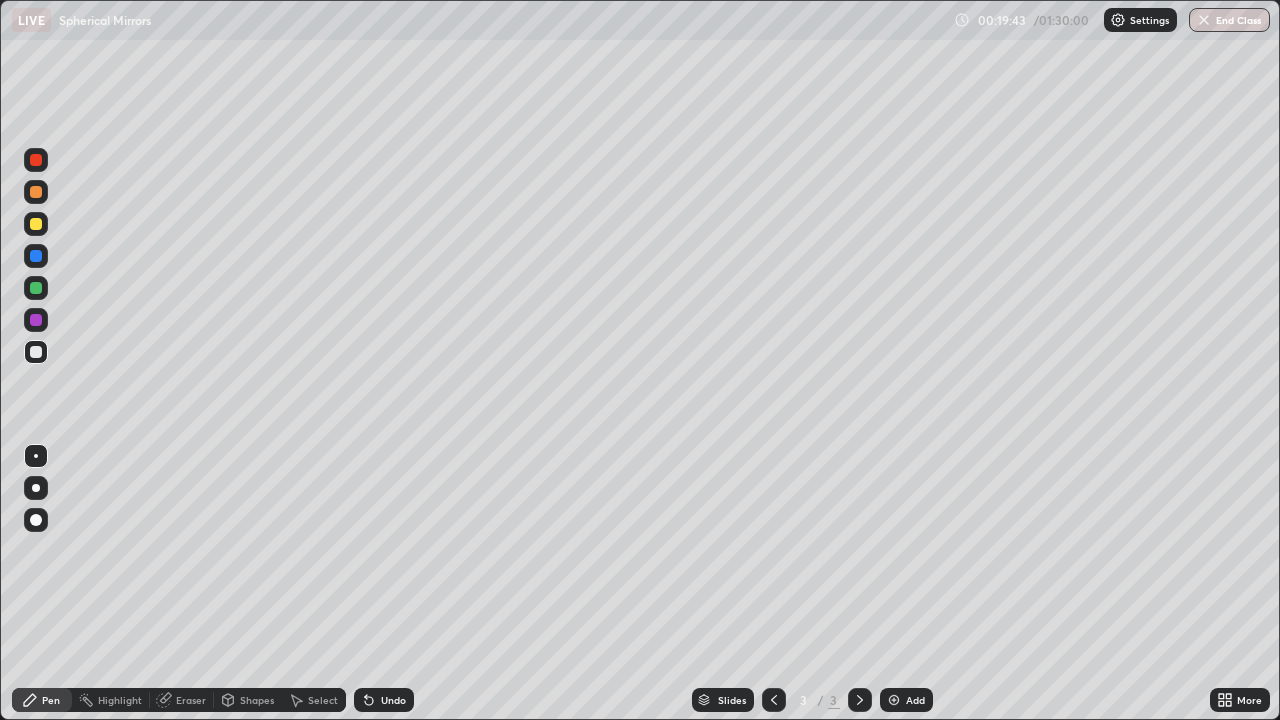 click at bounding box center (36, 224) 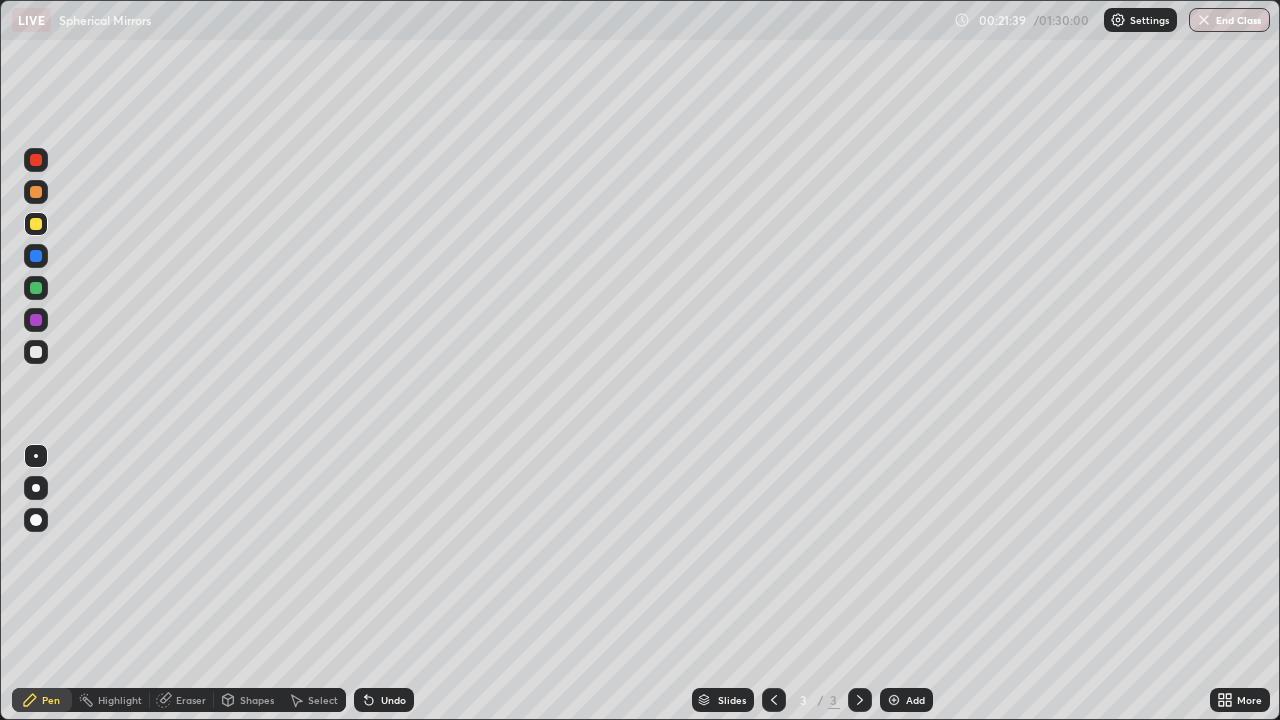 click on "Add" at bounding box center (915, 700) 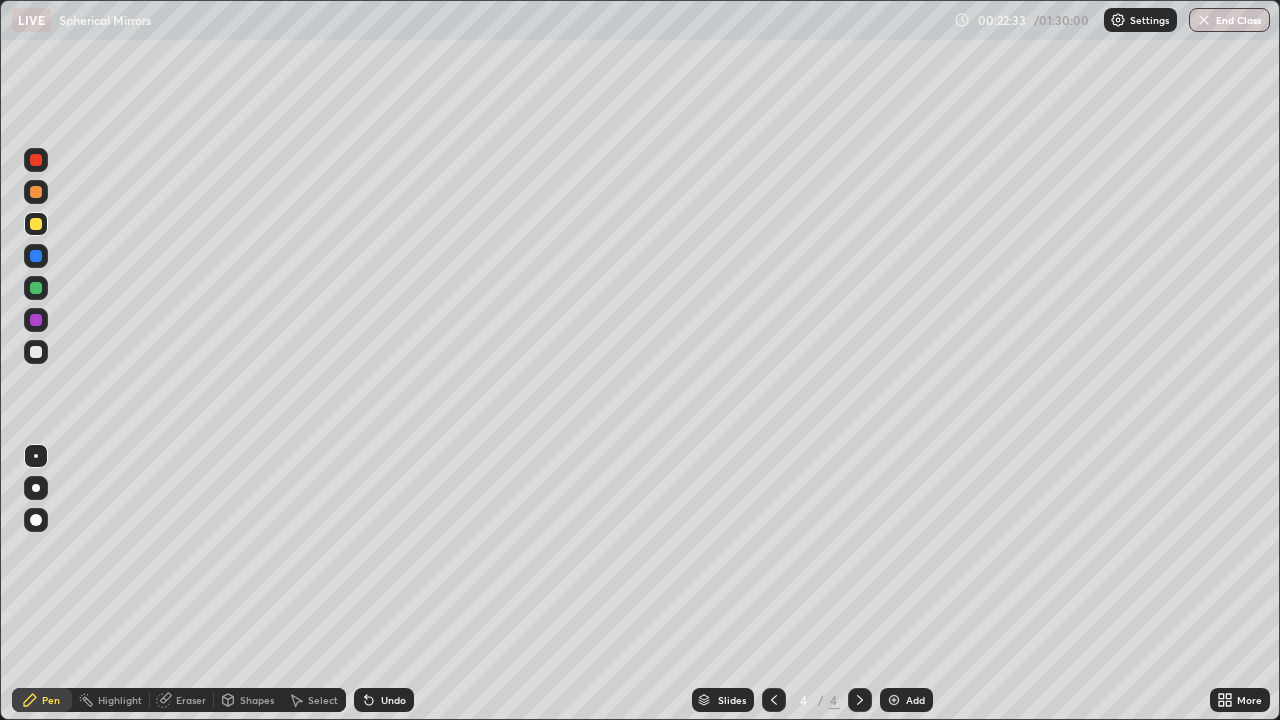 click on "Shapes" at bounding box center [257, 700] 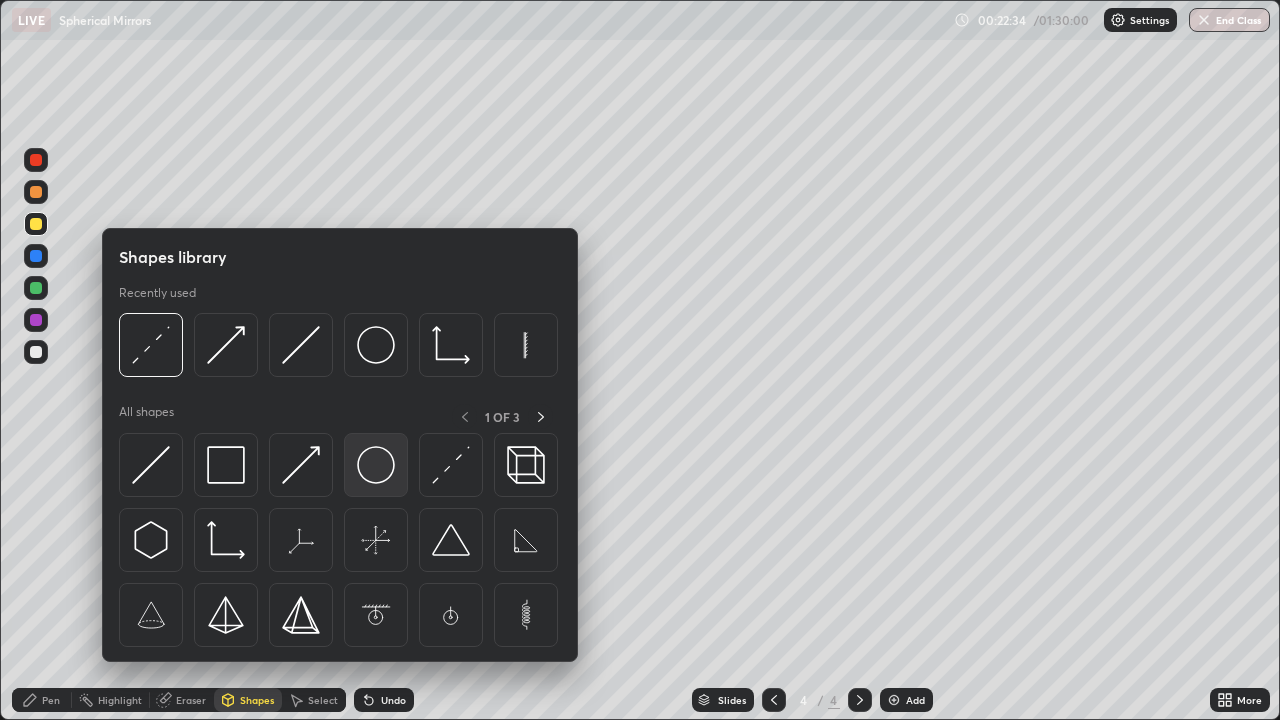 click at bounding box center (376, 465) 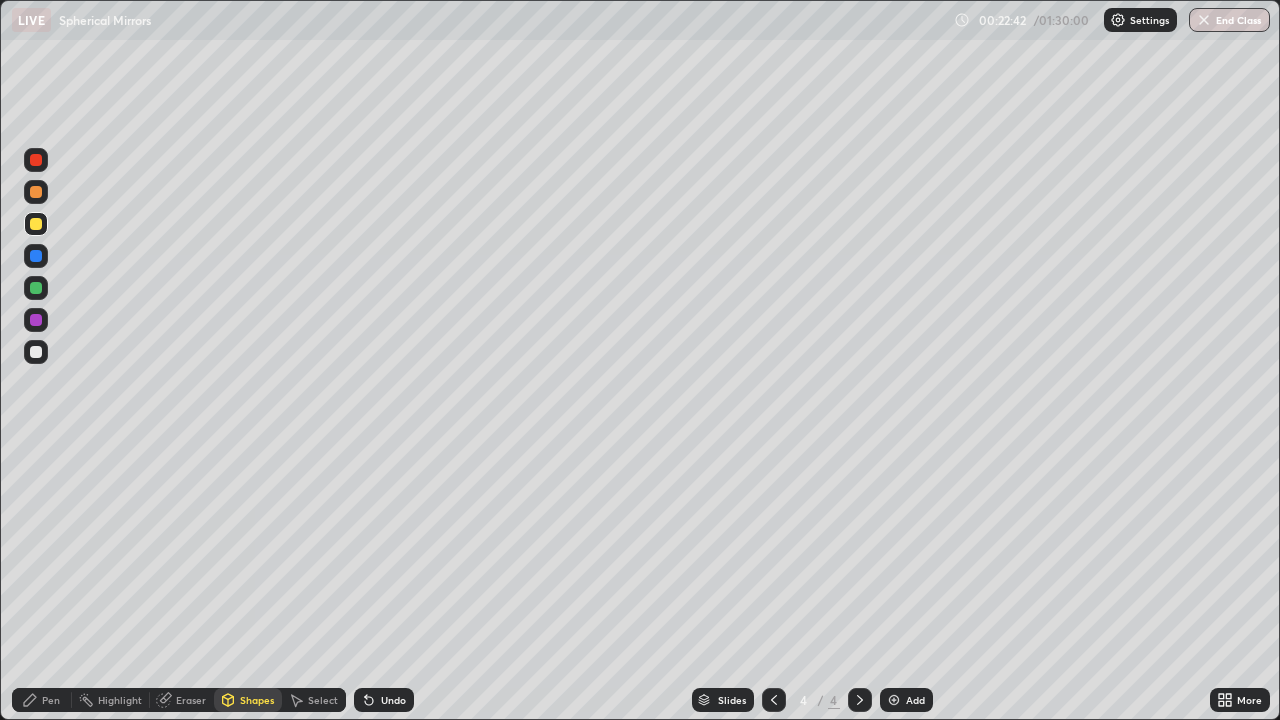 click at bounding box center [36, 352] 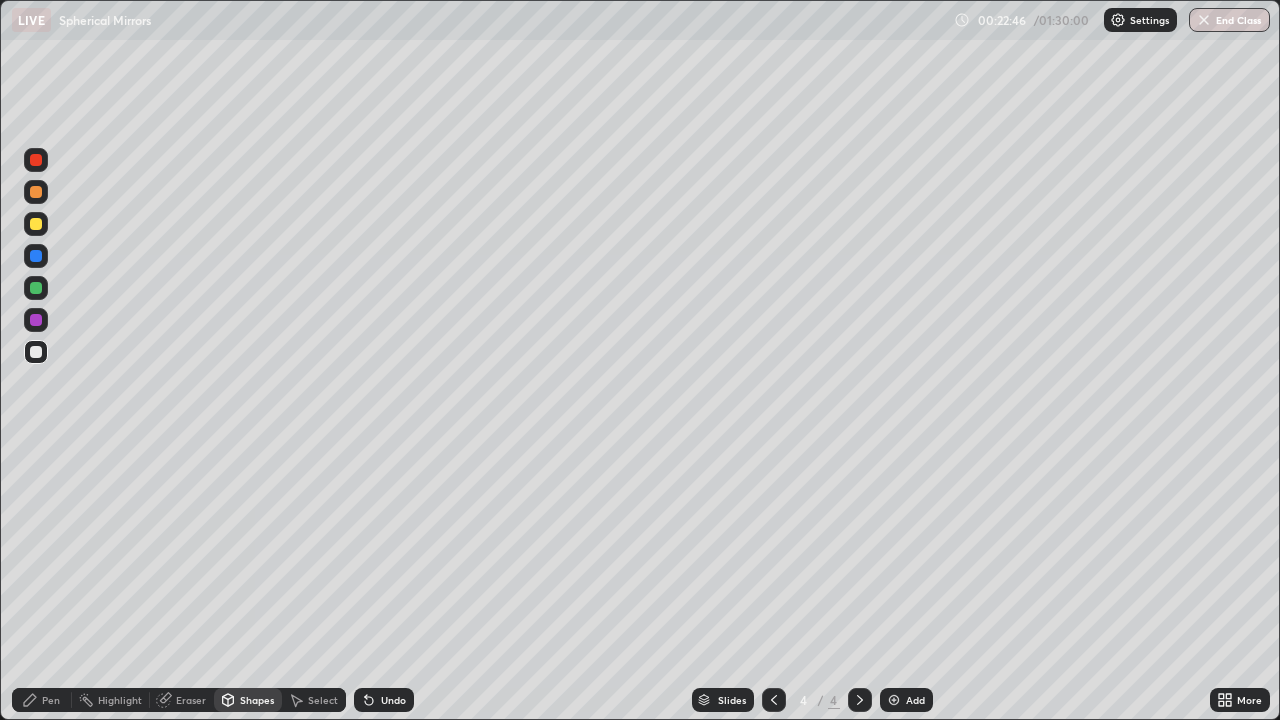 click on "Undo" at bounding box center [393, 700] 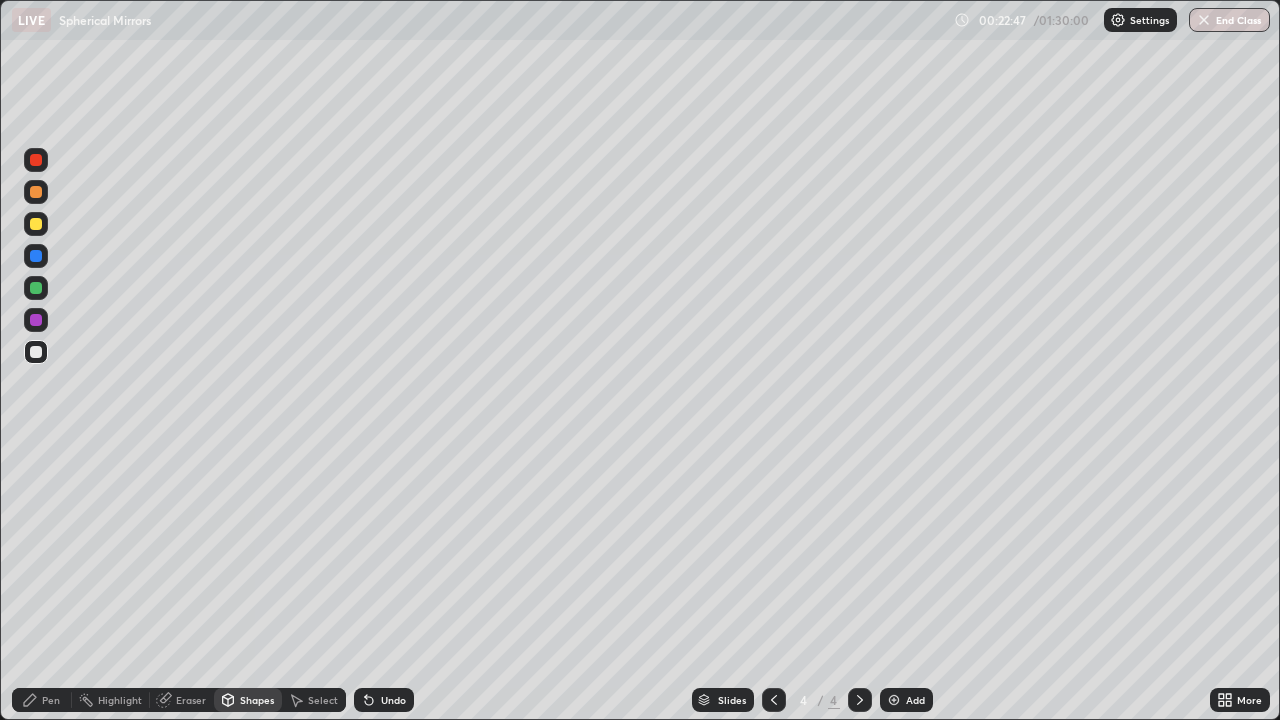 click on "Pen" at bounding box center (51, 700) 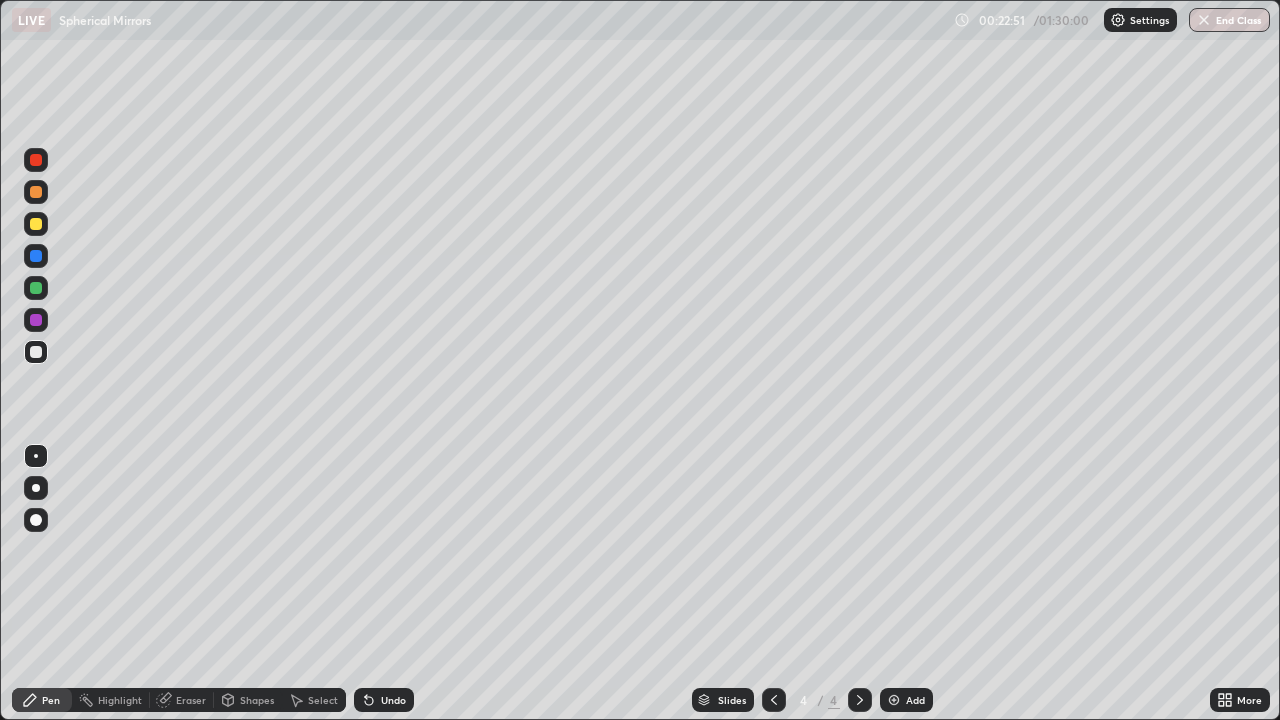 click 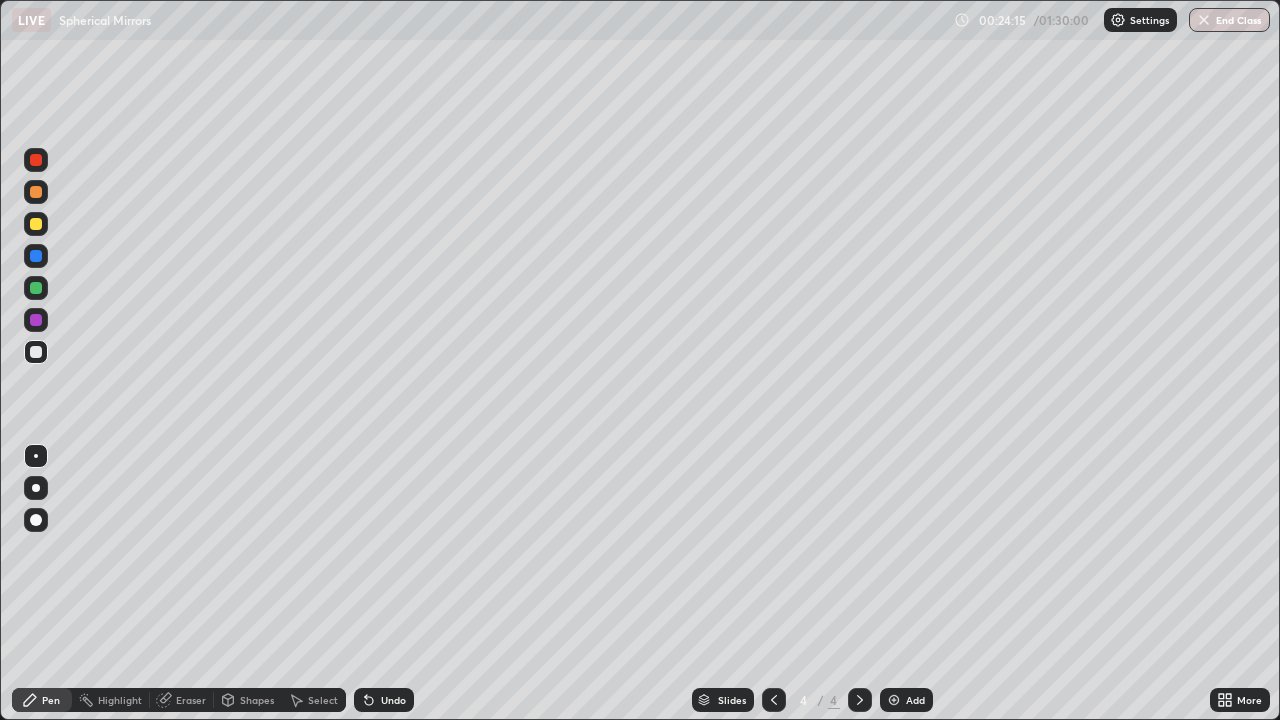 click on "Eraser" at bounding box center (191, 700) 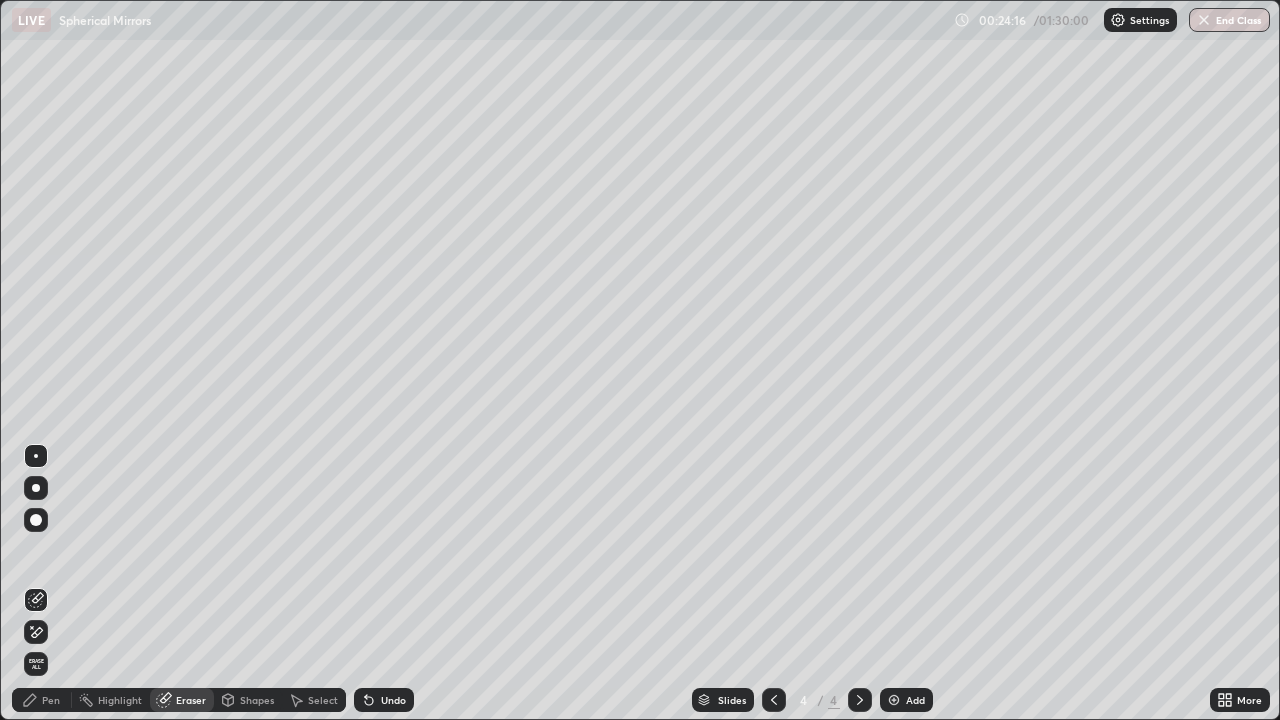 click on "Eraser" at bounding box center (191, 700) 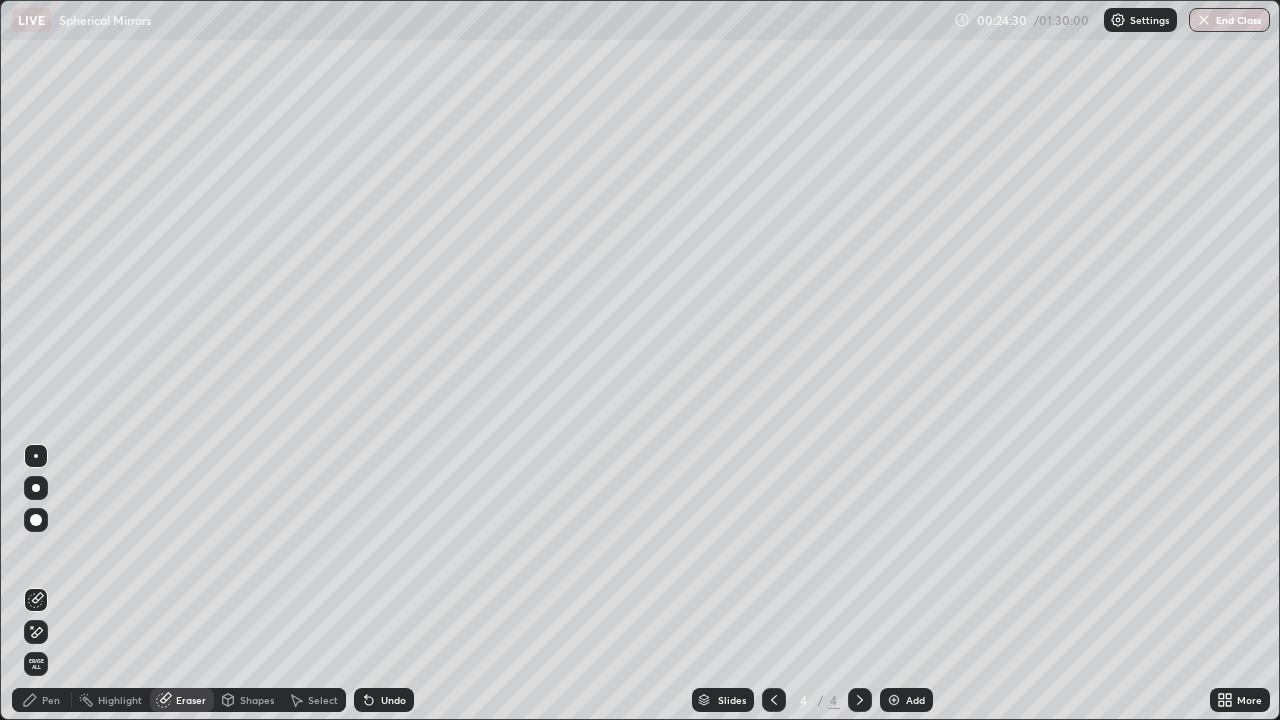click at bounding box center (36, 456) 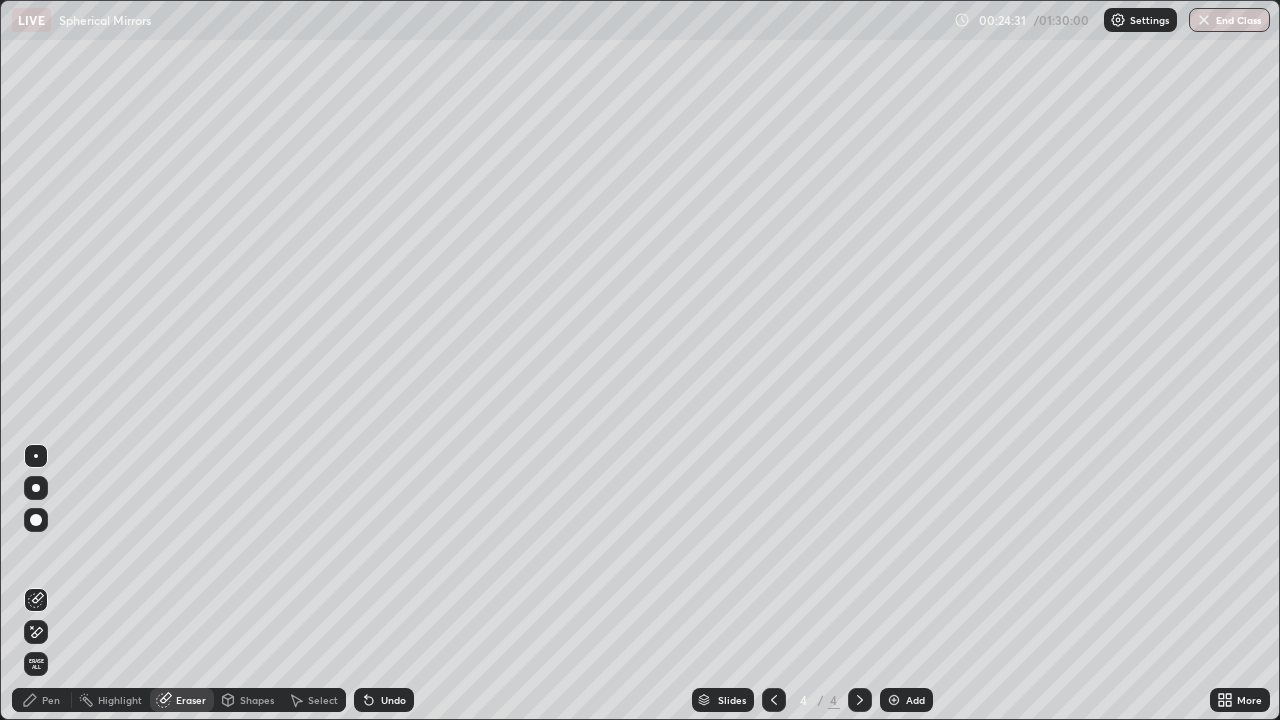 click on "Pen" at bounding box center [42, 700] 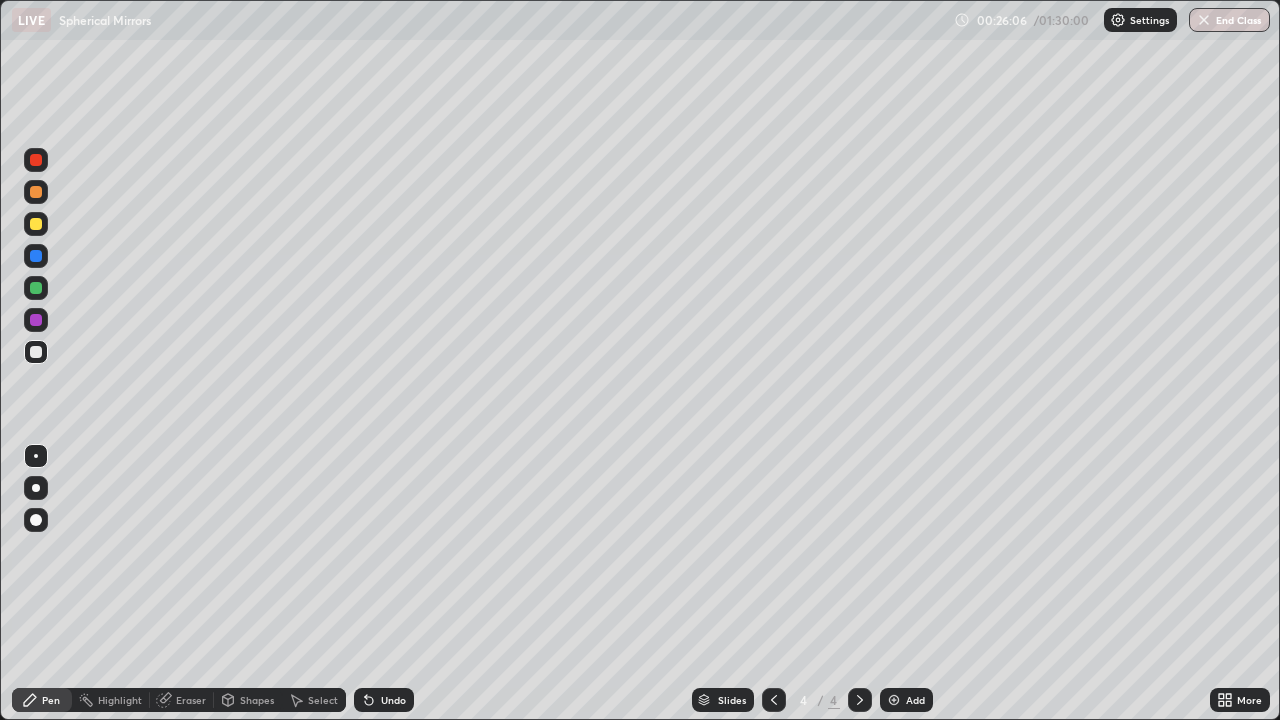 click on "Shapes" at bounding box center (257, 700) 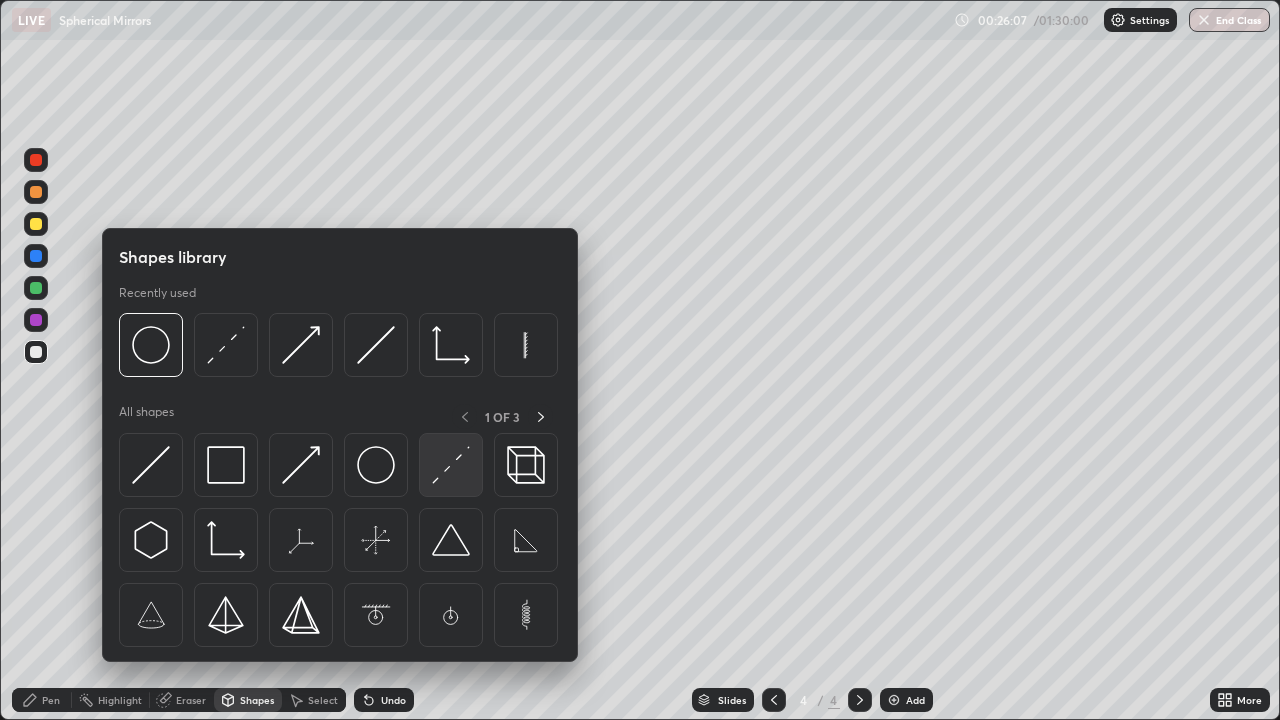 click at bounding box center (451, 465) 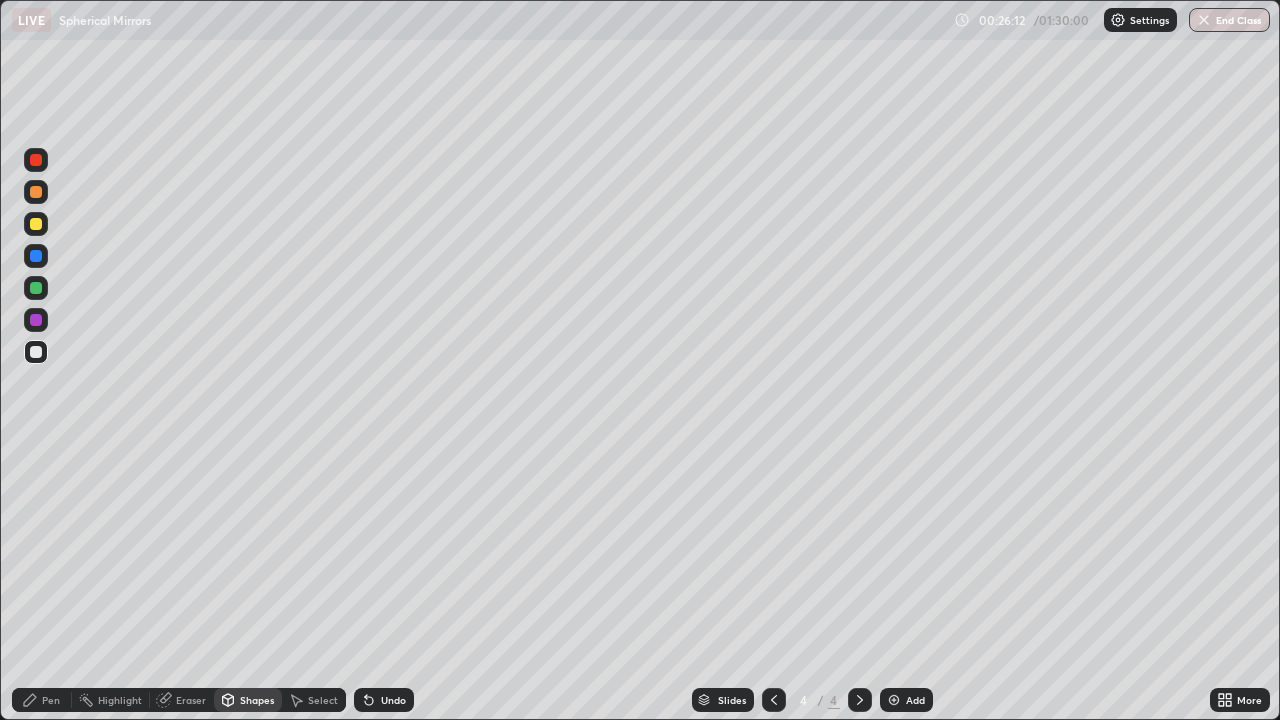 click on "Pen" at bounding box center (51, 700) 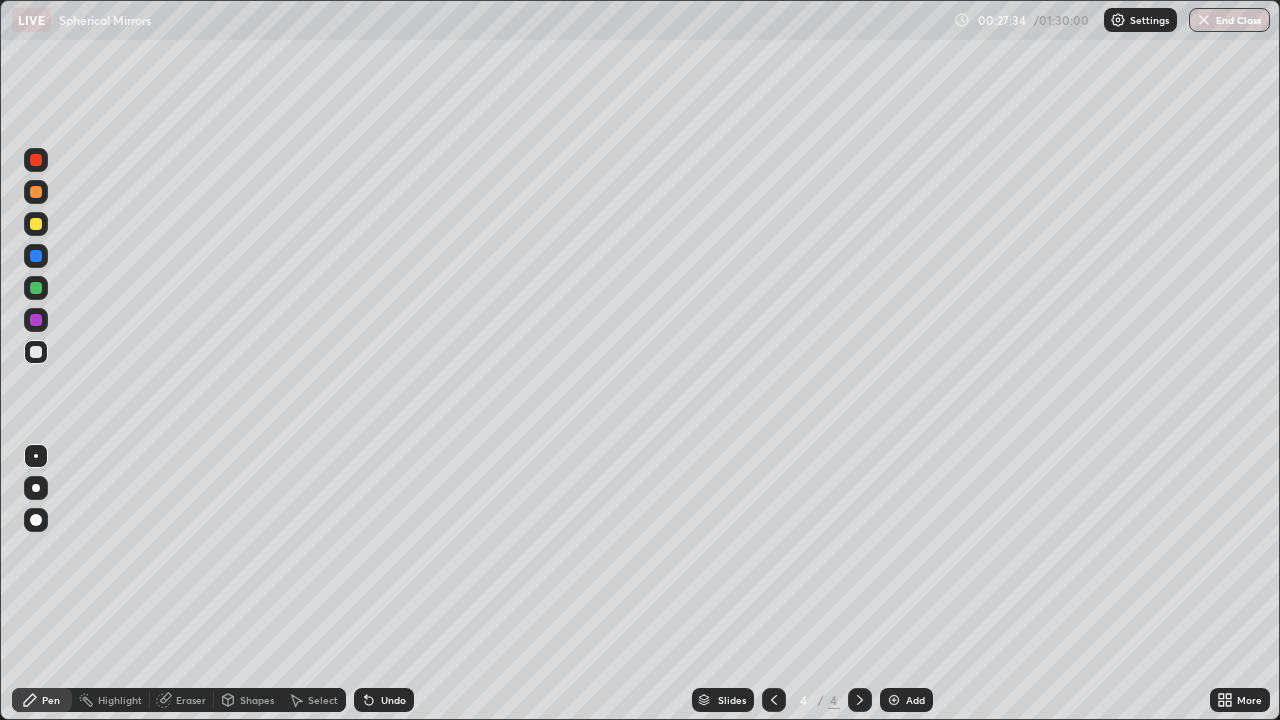 click on "Undo" at bounding box center (393, 700) 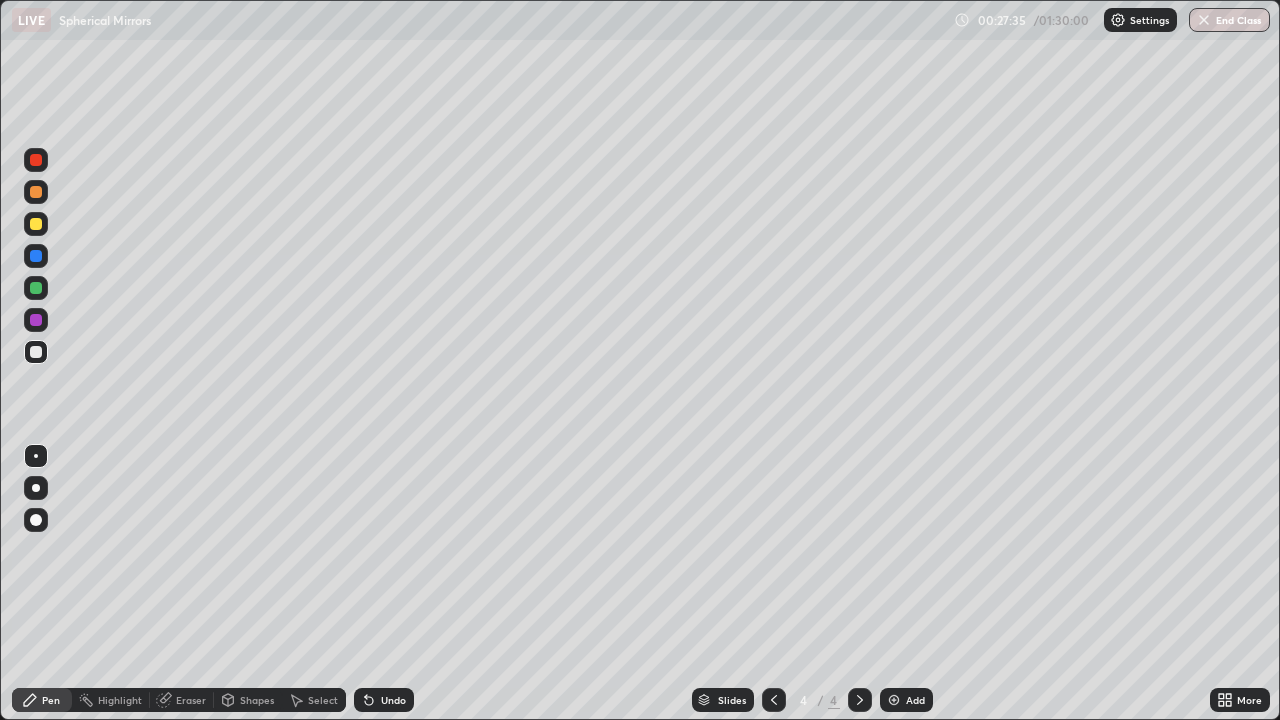 click on "Undo" at bounding box center [393, 700] 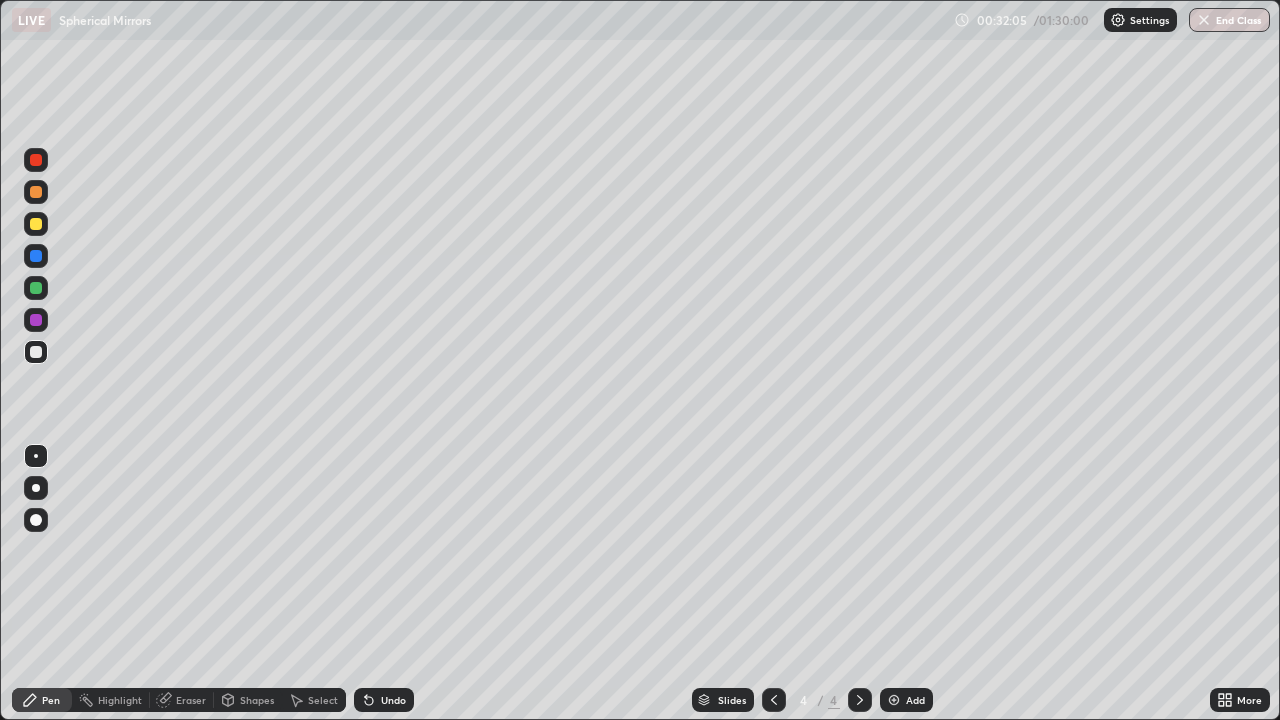 click on "Shapes" at bounding box center [248, 700] 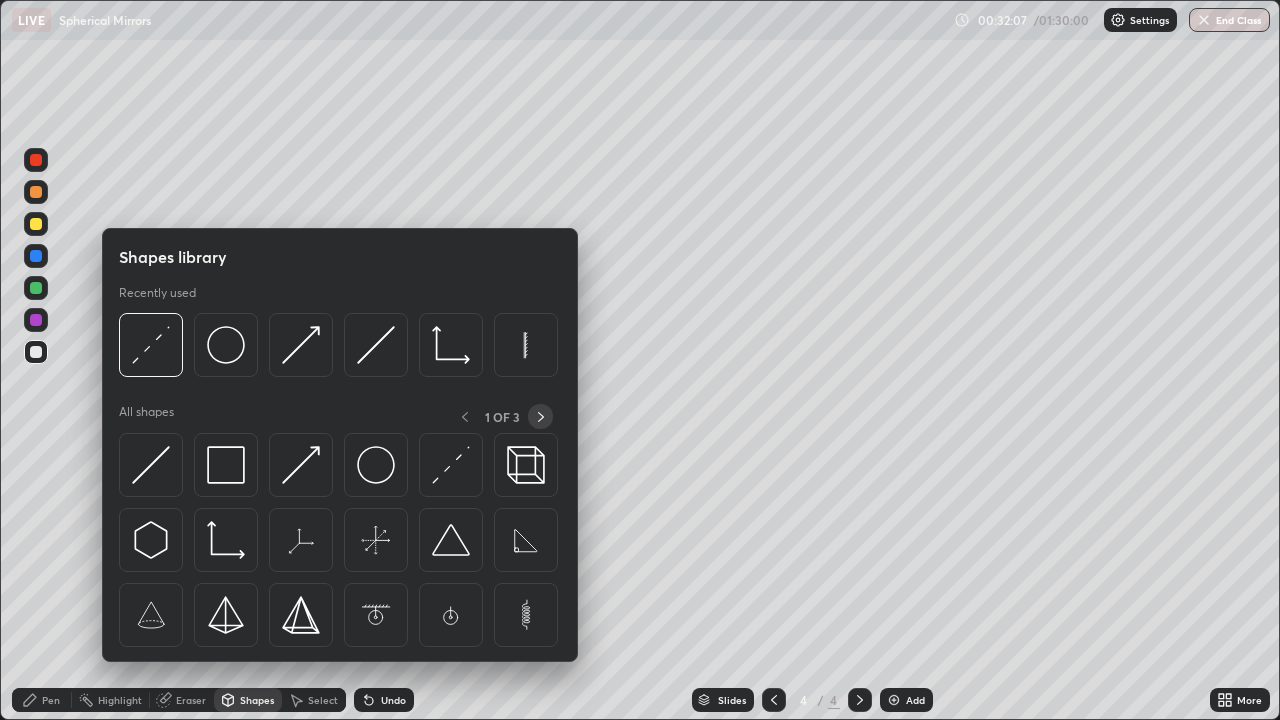 click 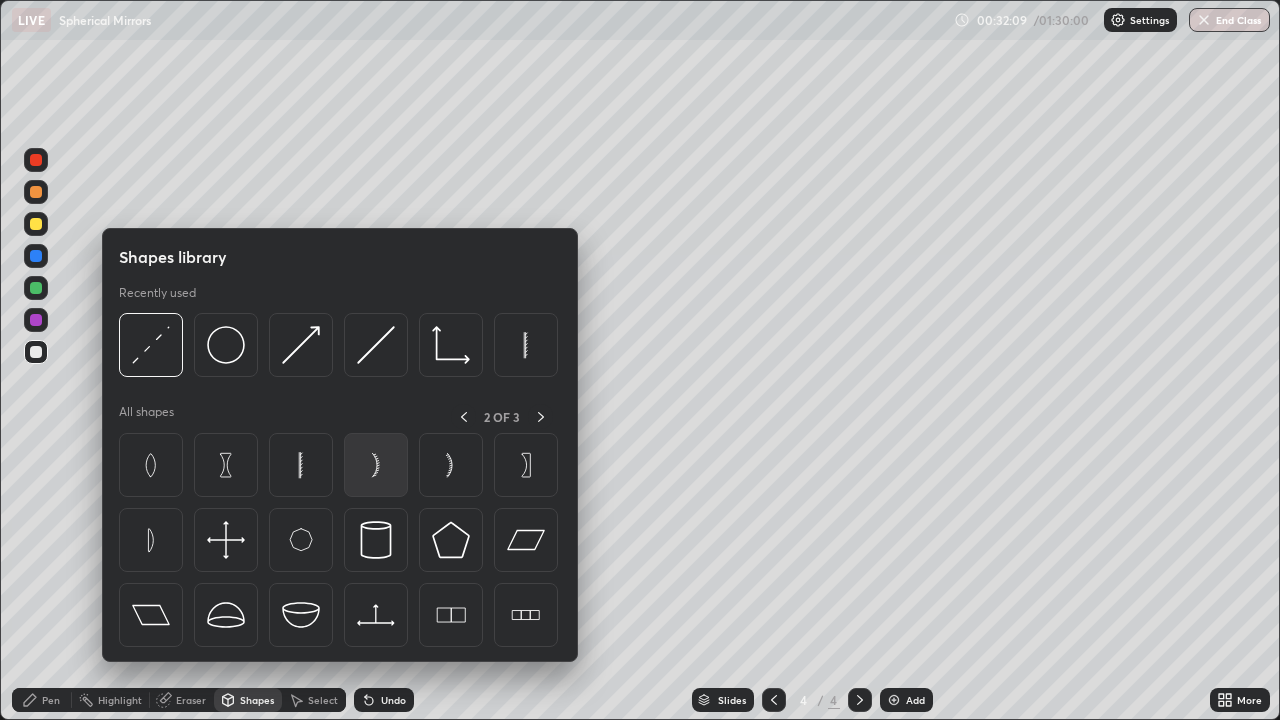 click at bounding box center [376, 465] 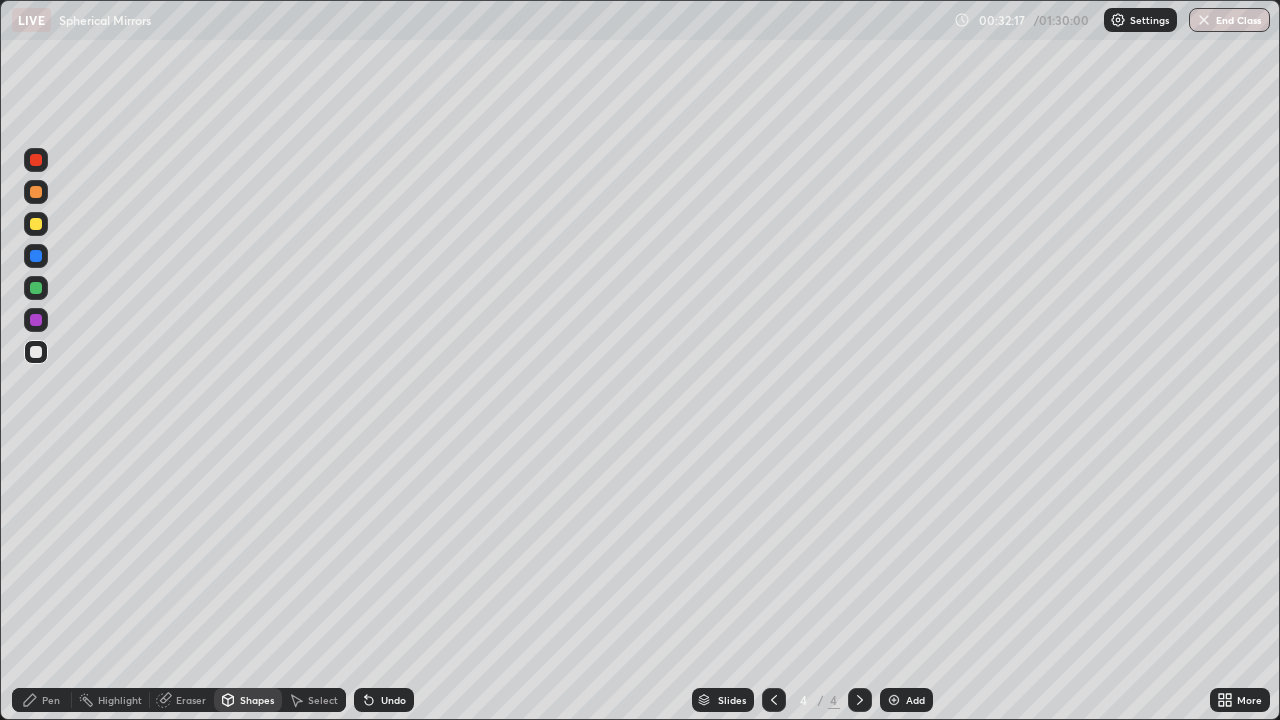 click on "Pen" at bounding box center (51, 700) 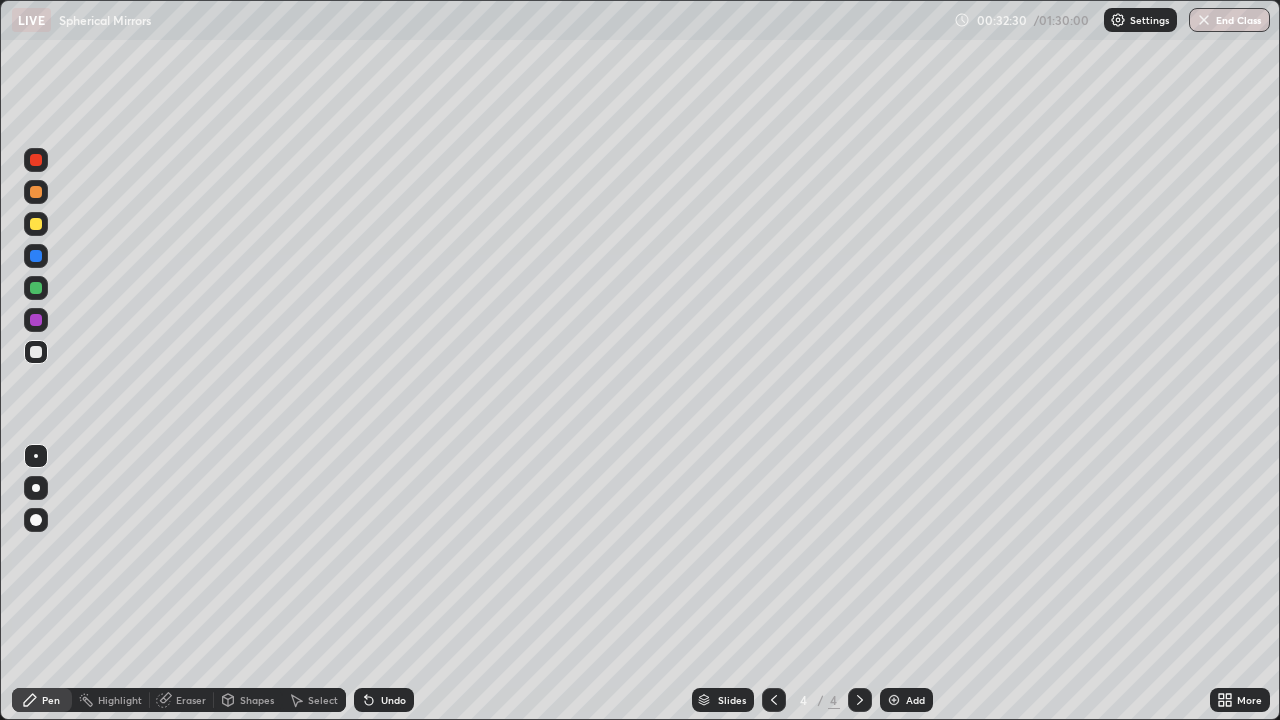 click on "Undo" at bounding box center (393, 700) 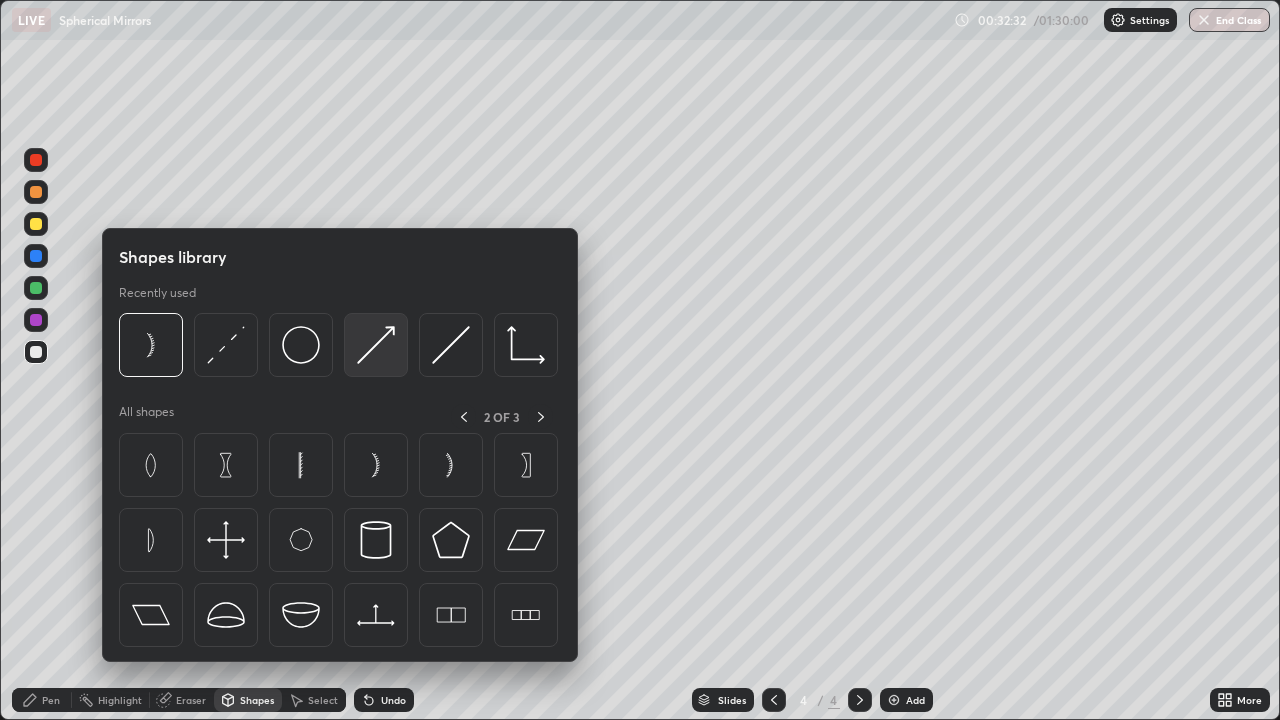 click at bounding box center [376, 345] 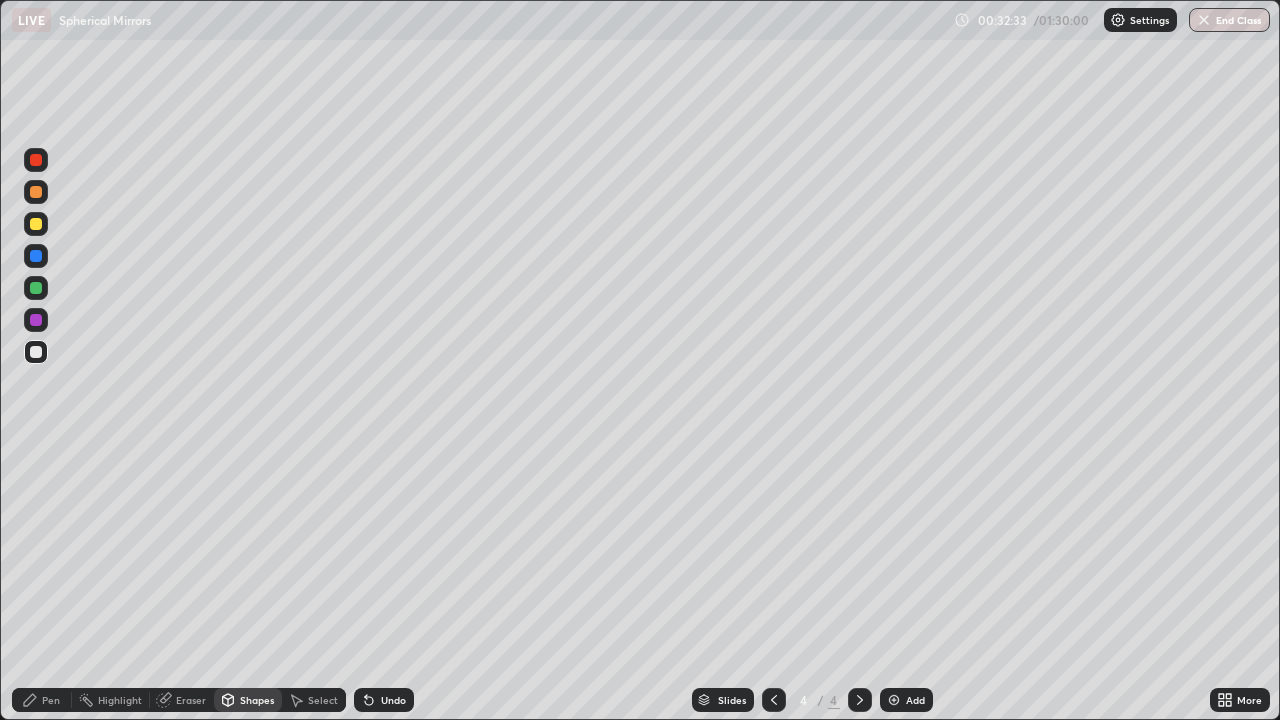 click on "Shapes" at bounding box center [257, 700] 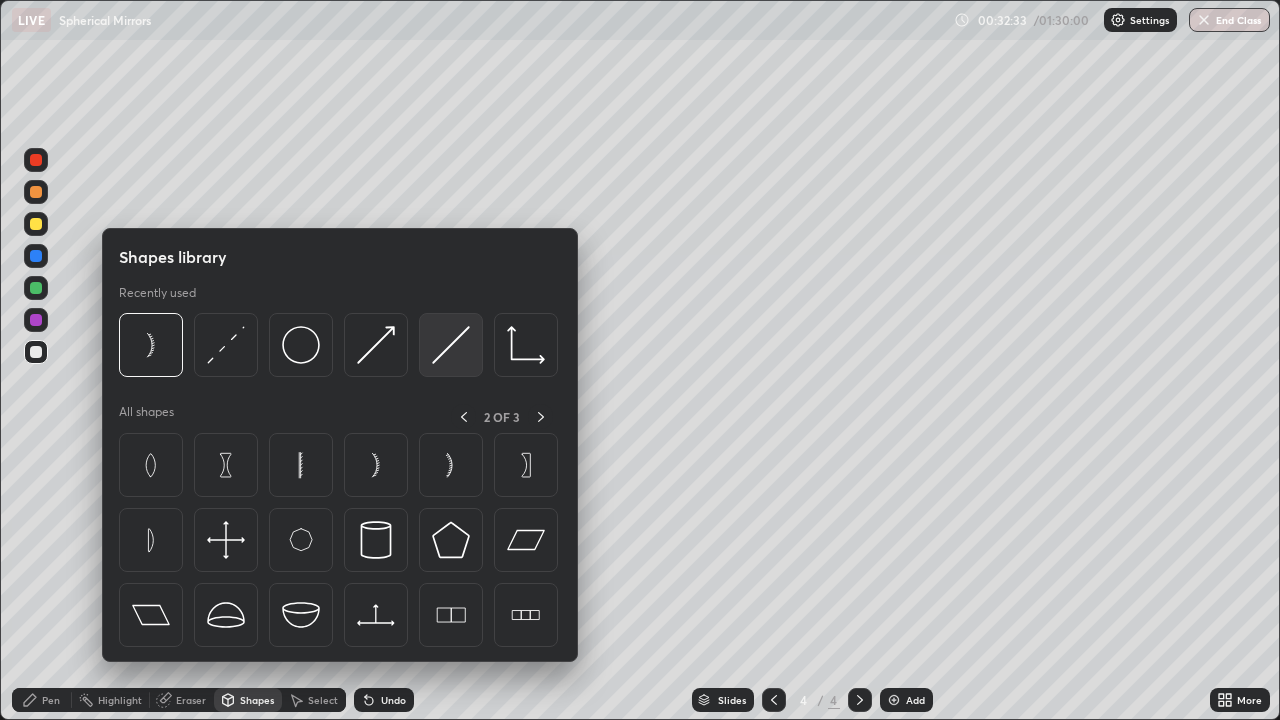 click at bounding box center [451, 345] 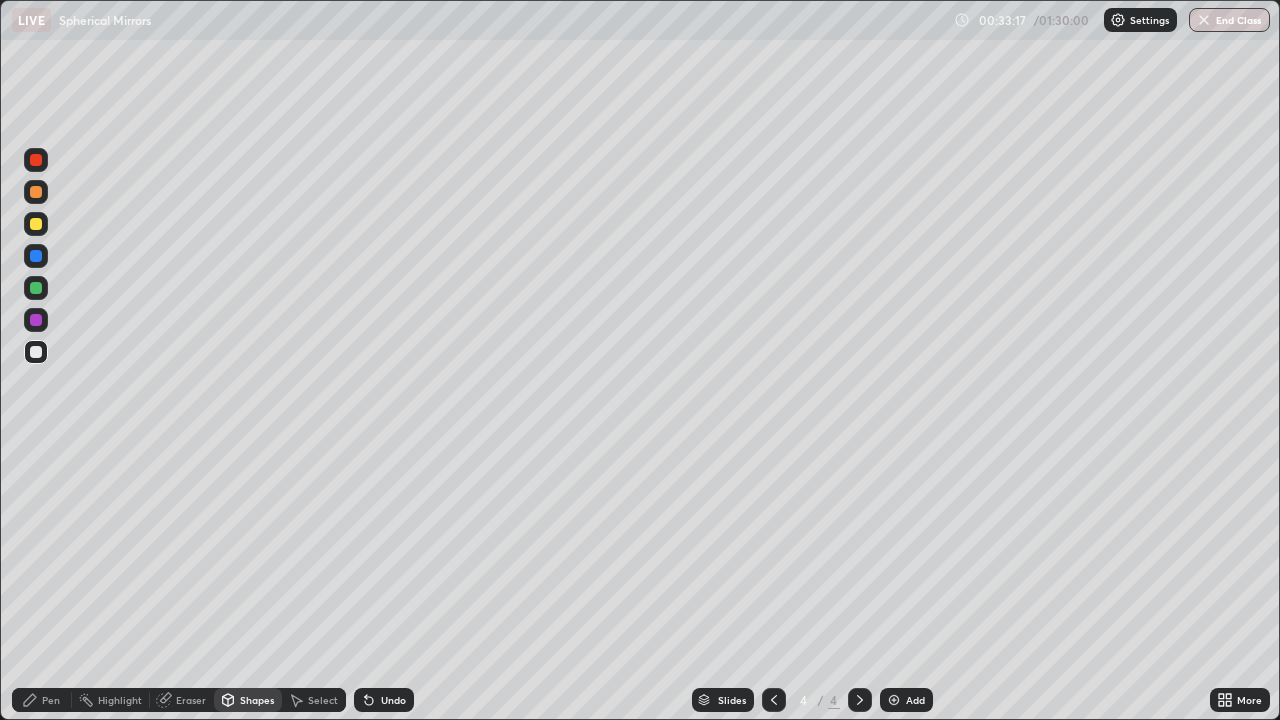 click on "Shapes" at bounding box center (257, 700) 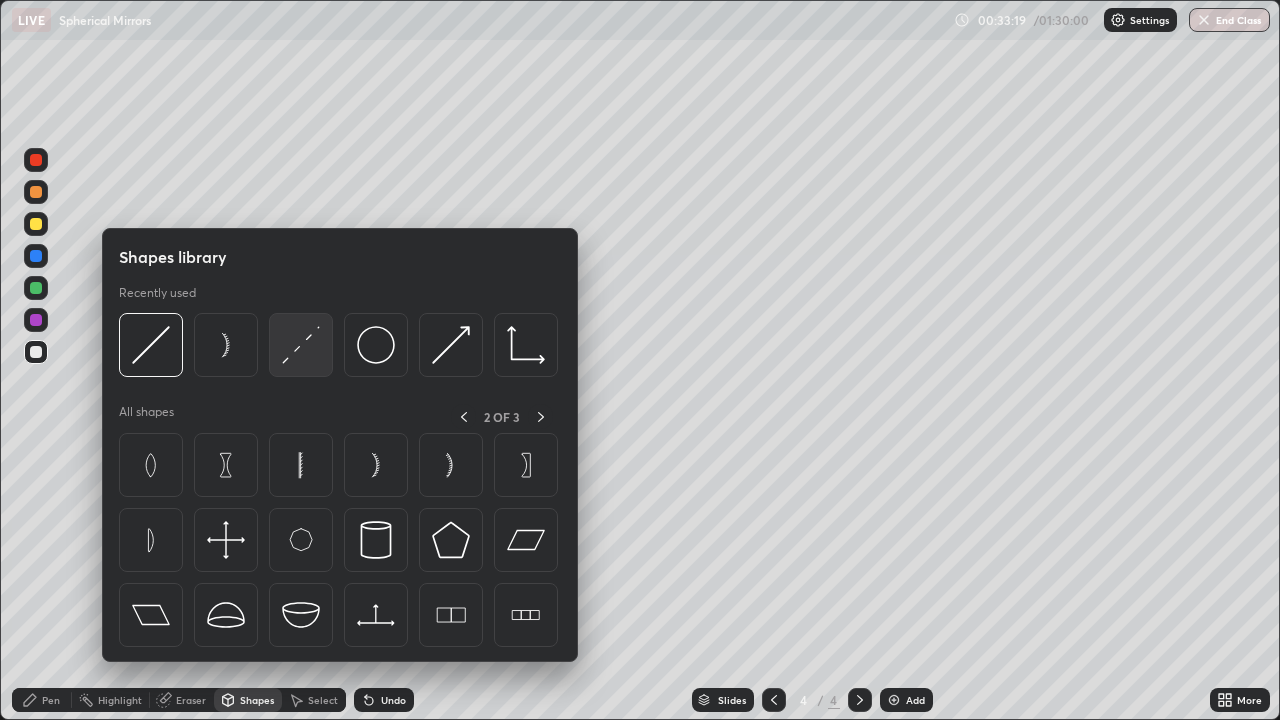 click at bounding box center [301, 345] 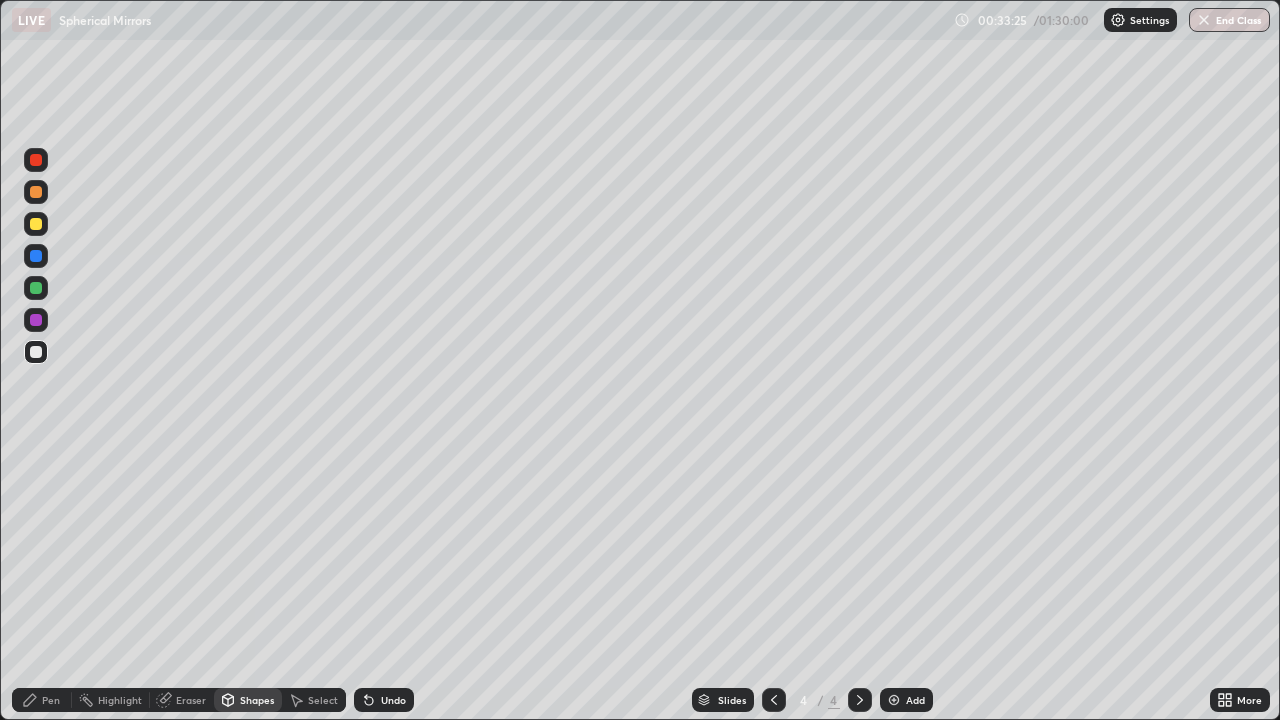 click 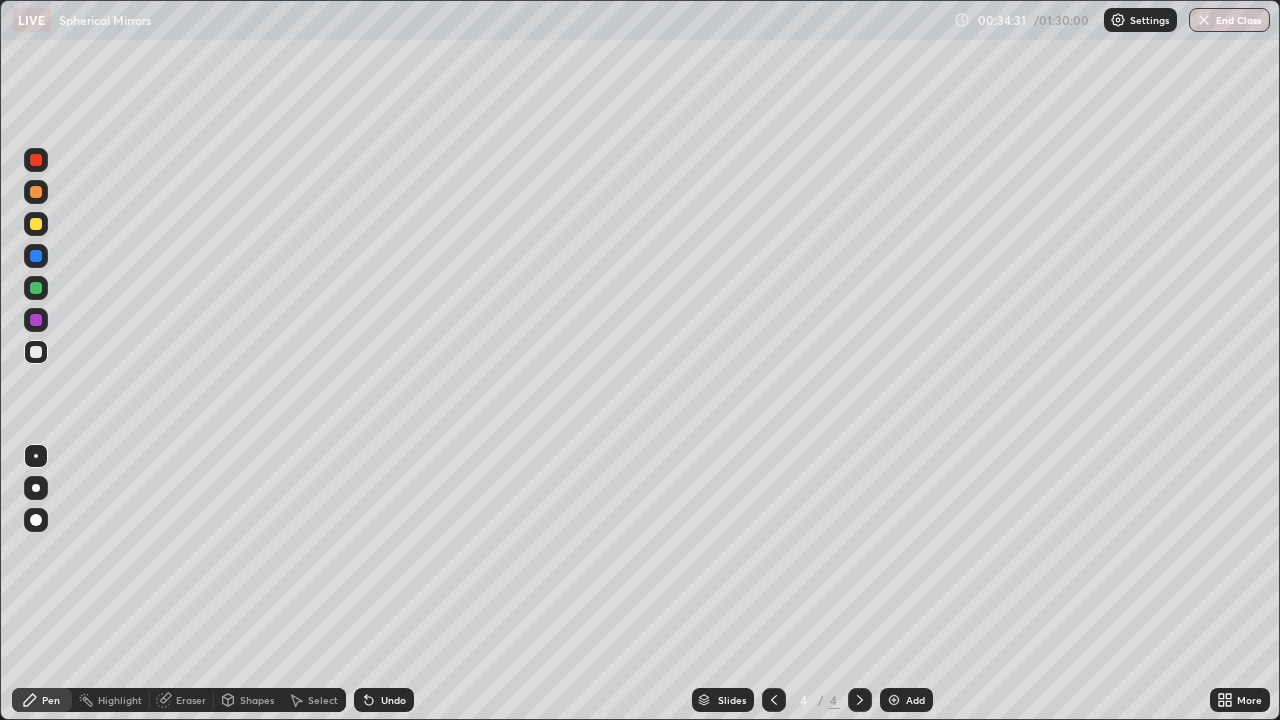click on "Shapes" at bounding box center (248, 700) 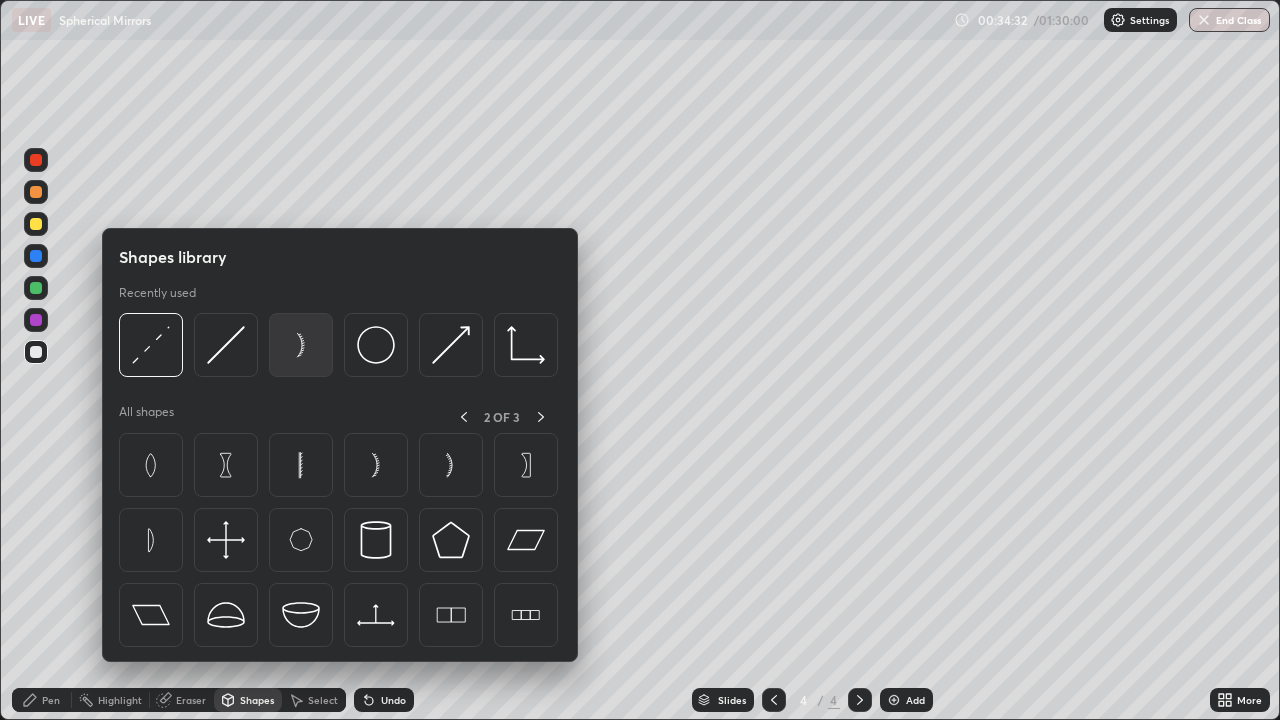 click at bounding box center (301, 345) 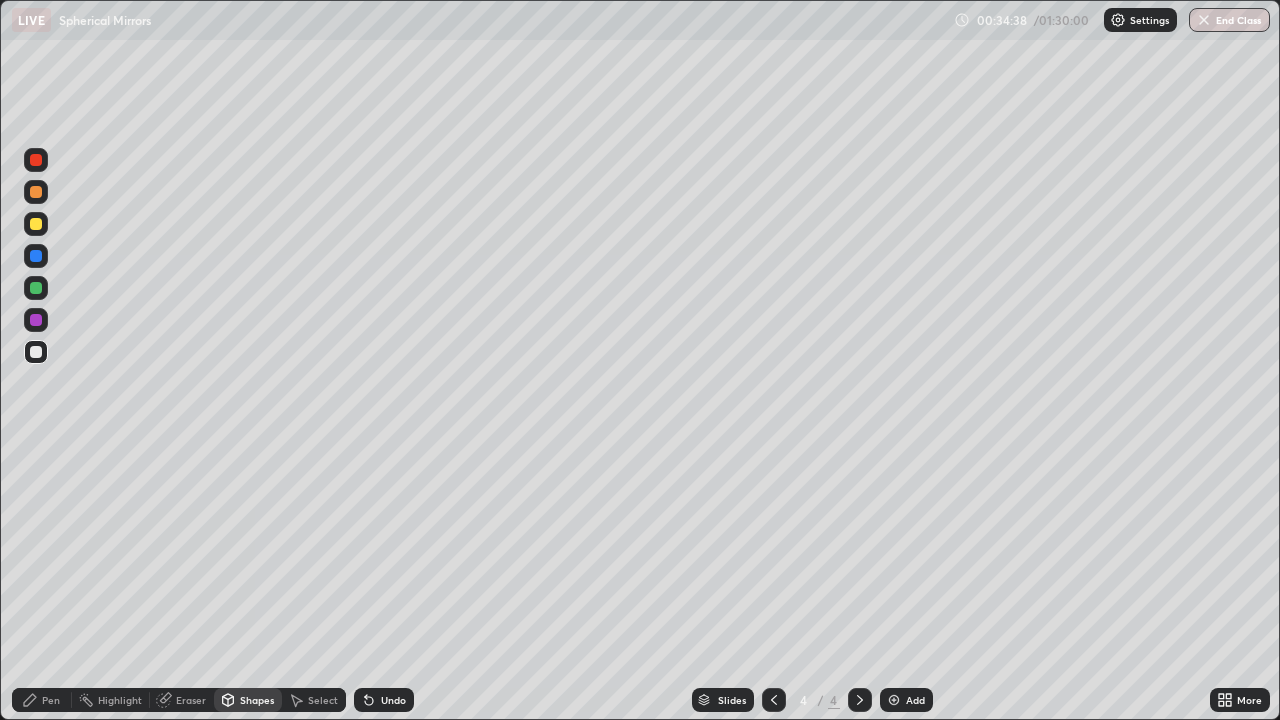click on "Eraser" at bounding box center [191, 700] 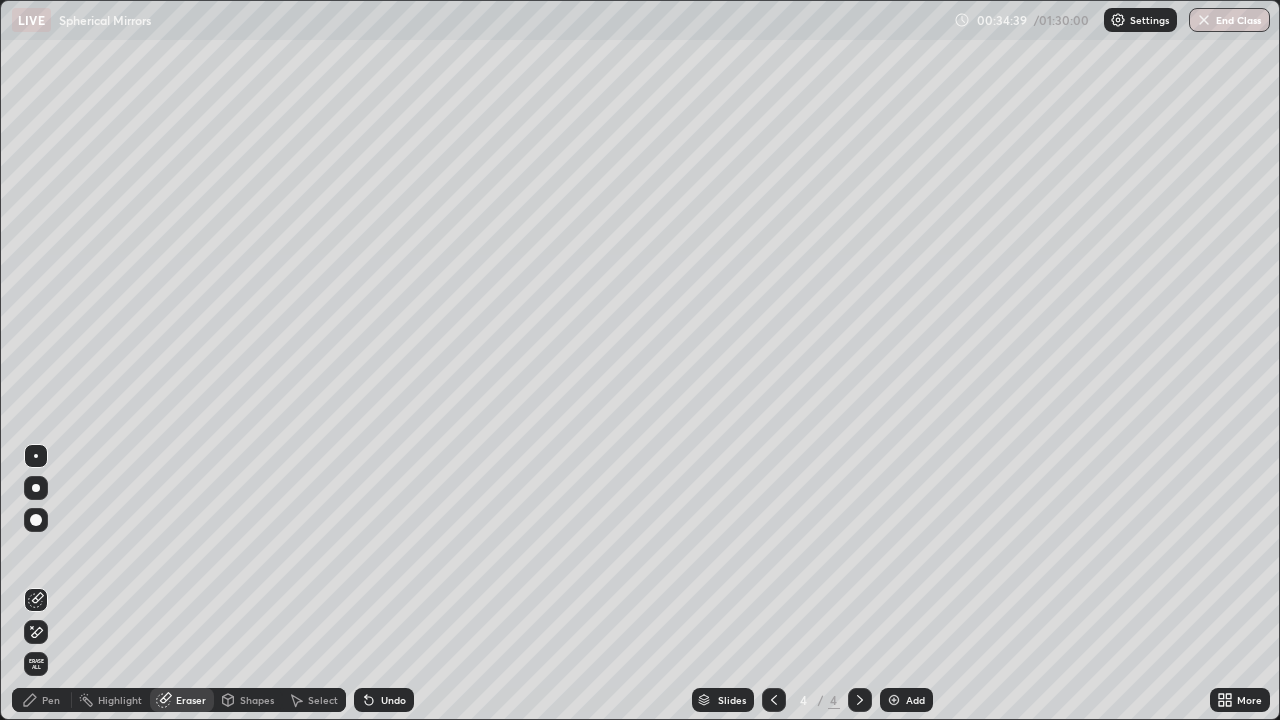 click on "Shapes" at bounding box center [257, 700] 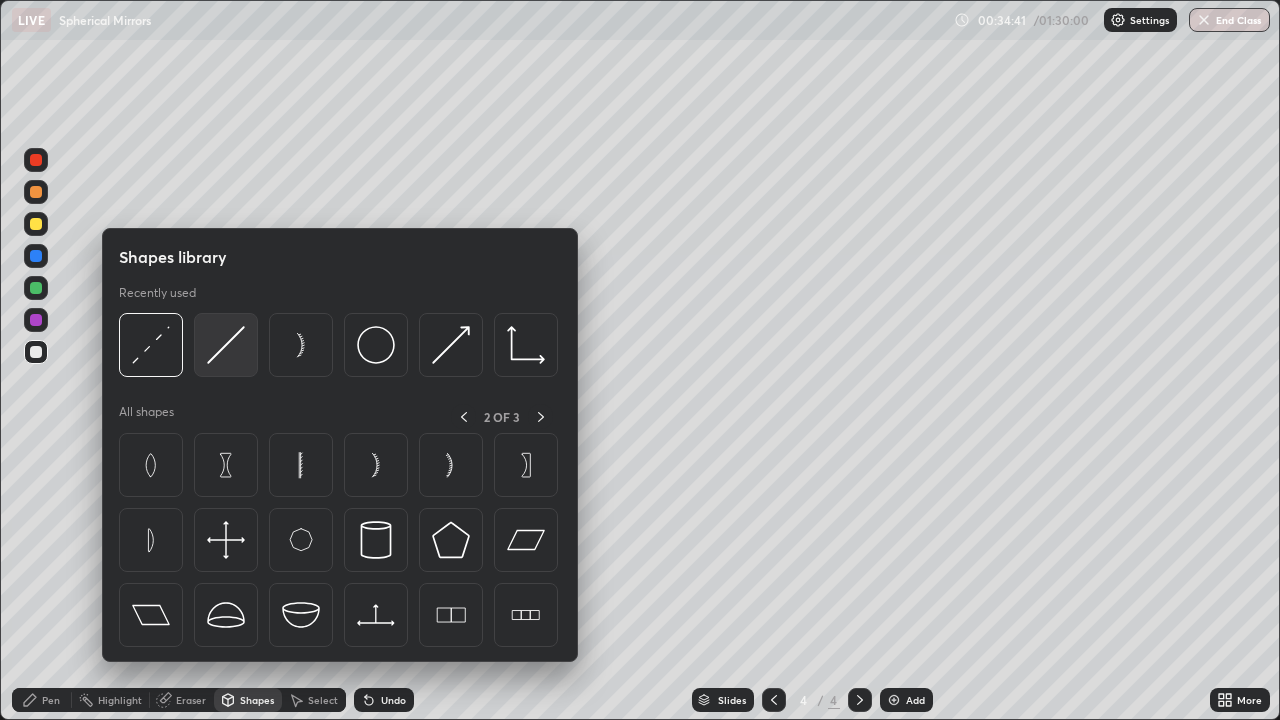 click at bounding box center (226, 345) 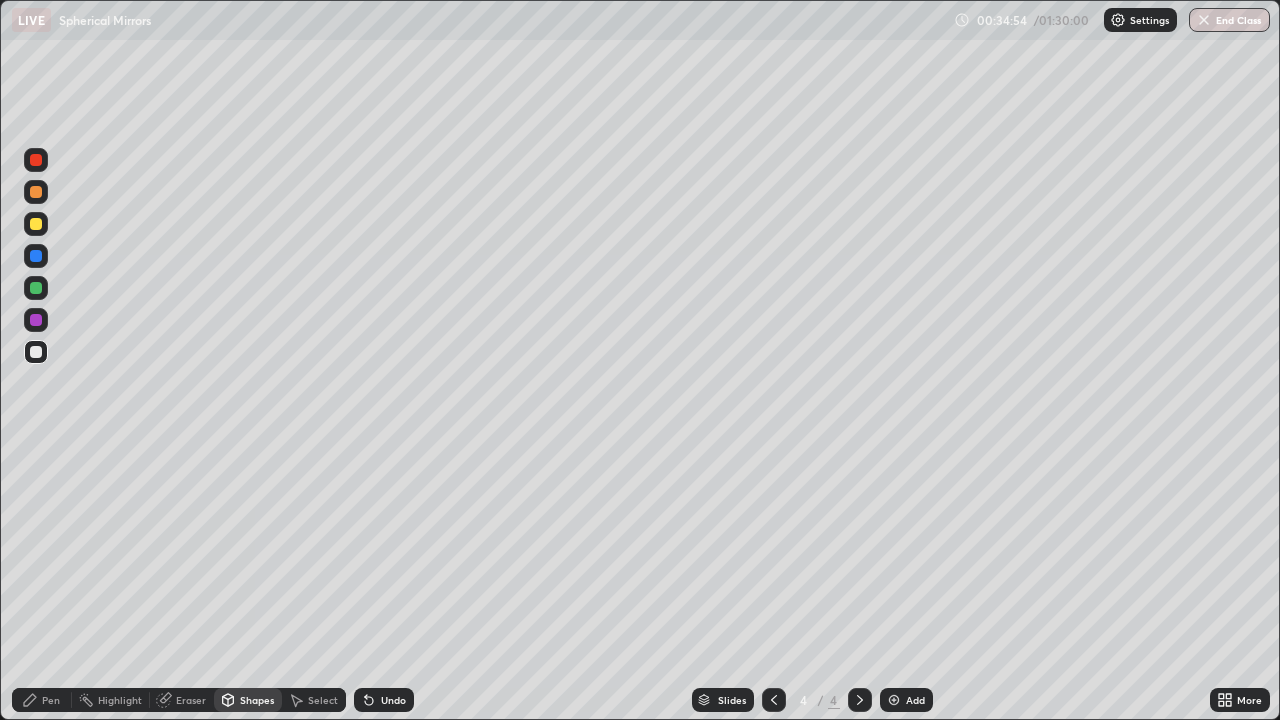 click on "Shapes" at bounding box center [257, 700] 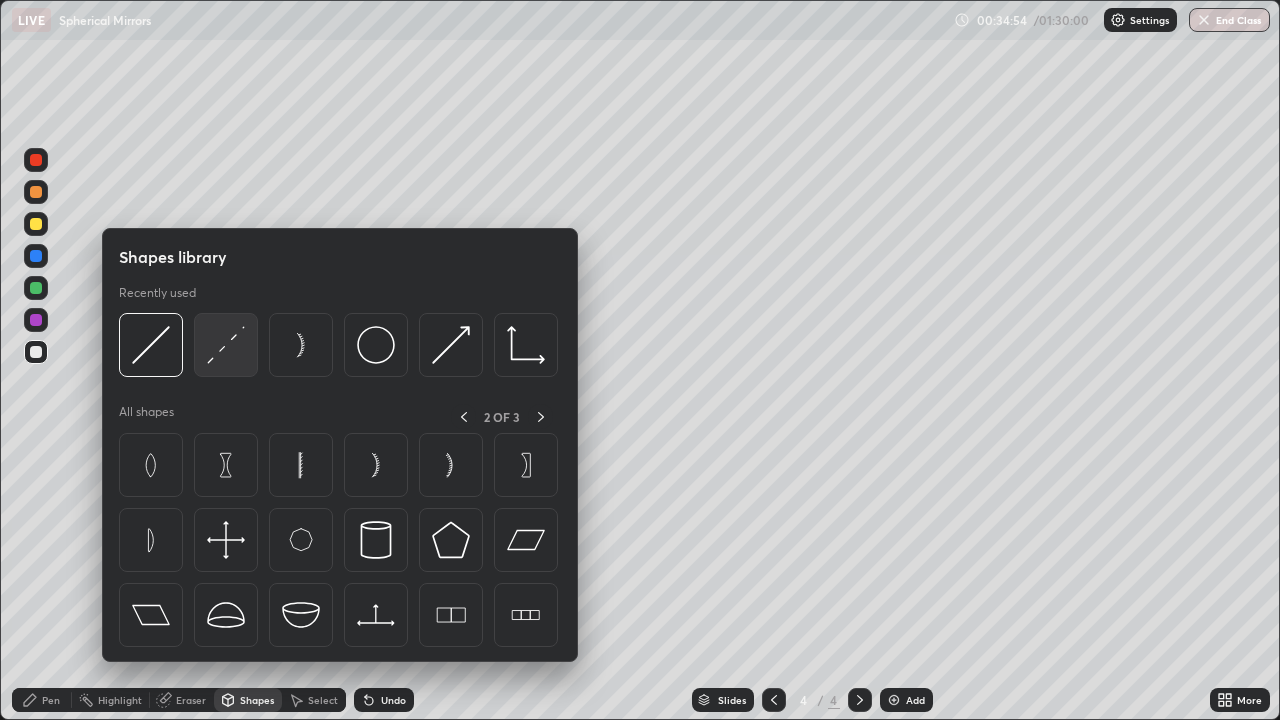 click at bounding box center [226, 345] 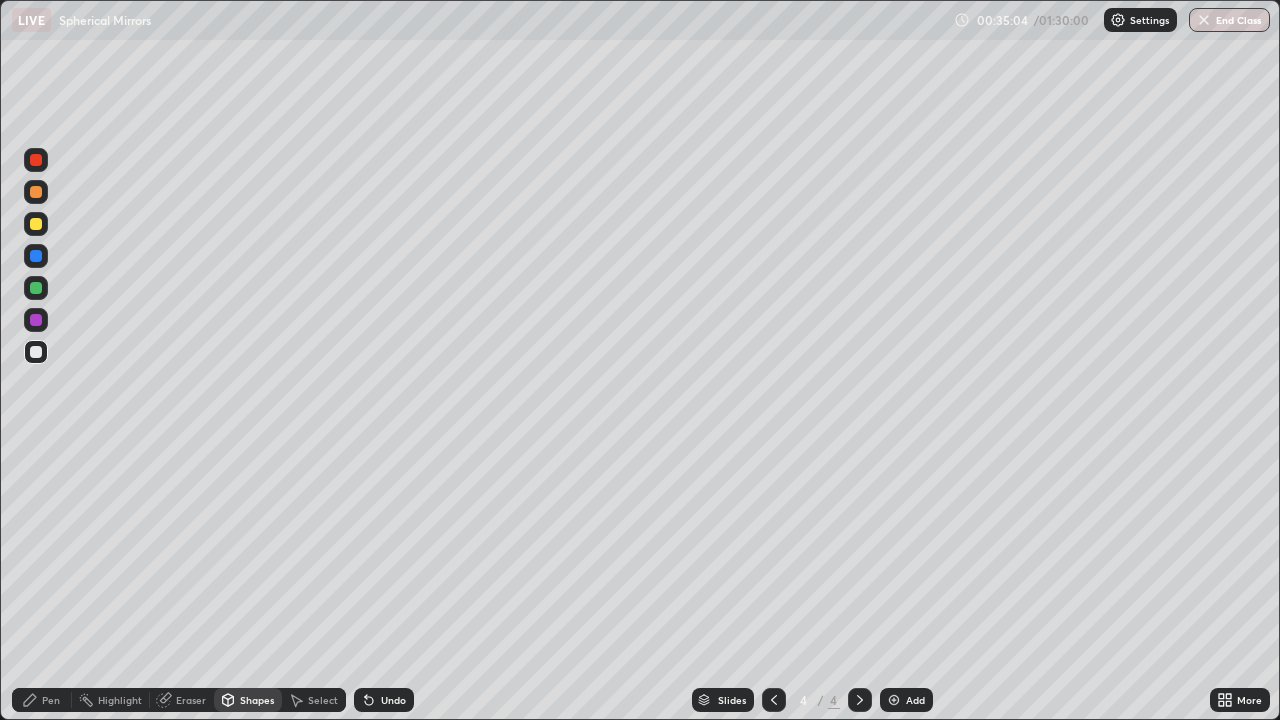 click on "Pen" at bounding box center [51, 700] 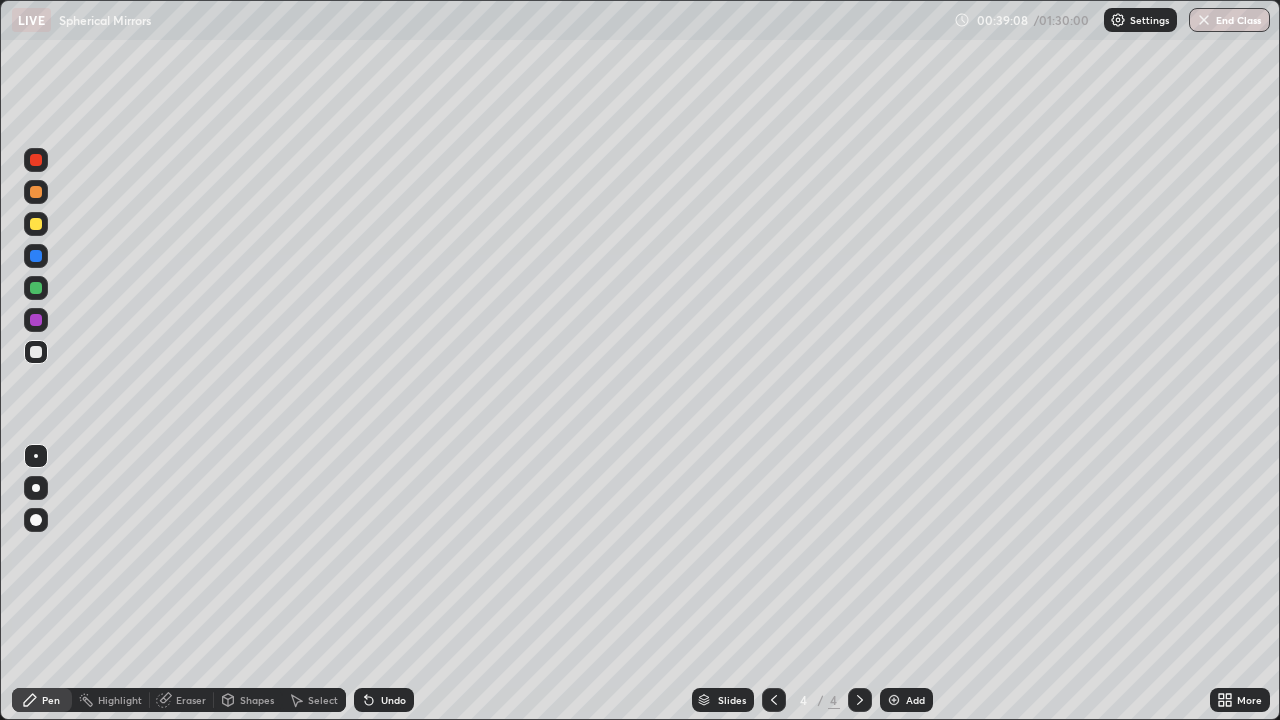 click on "Add" at bounding box center (915, 700) 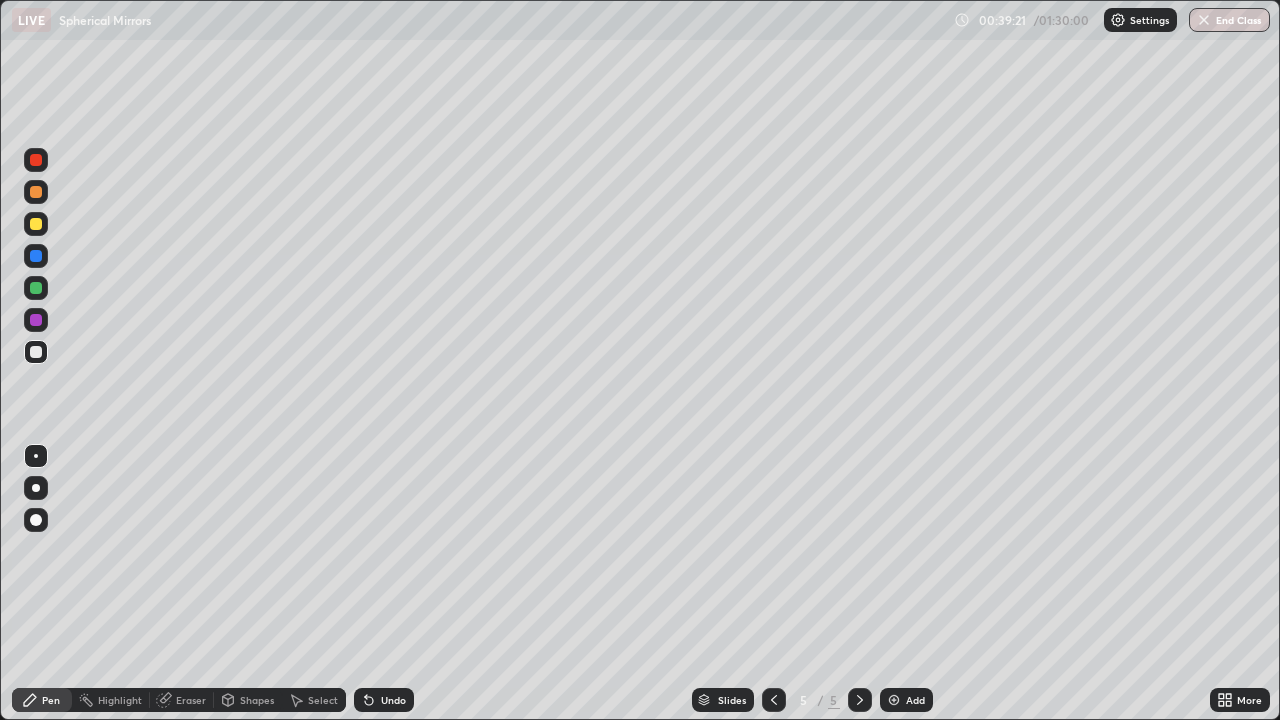 click on "Shapes" at bounding box center [257, 700] 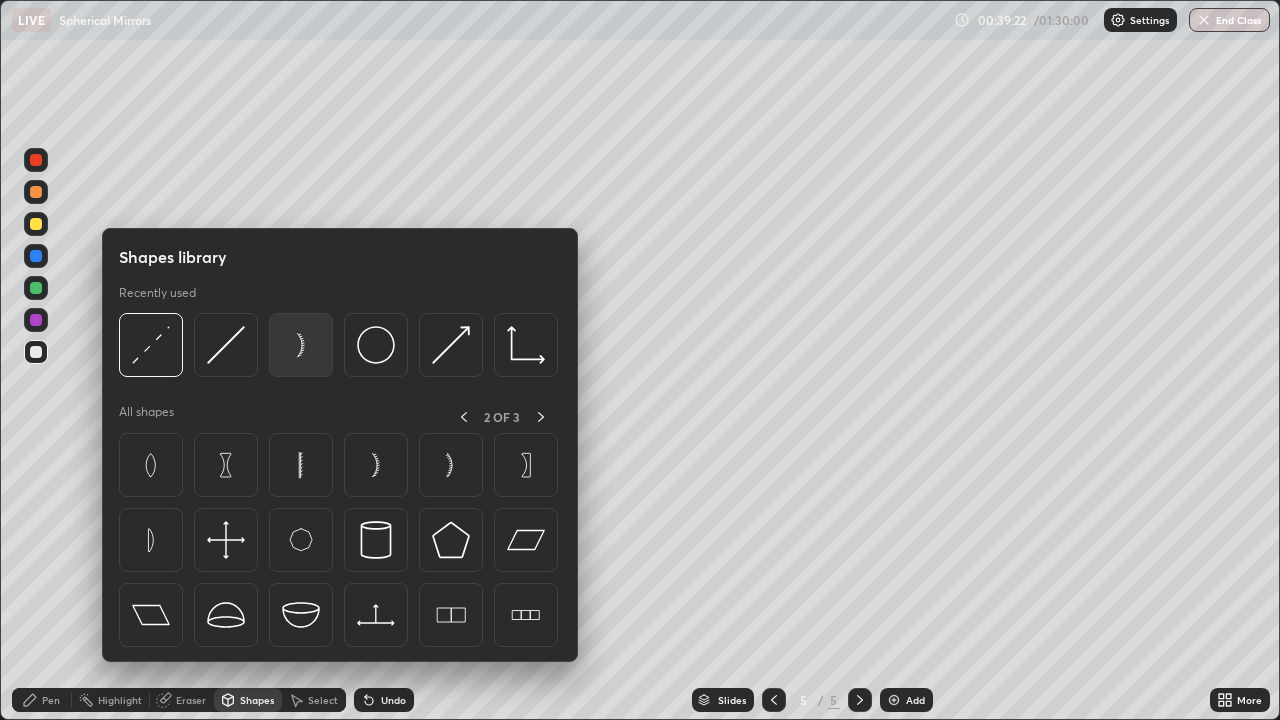 click at bounding box center (301, 345) 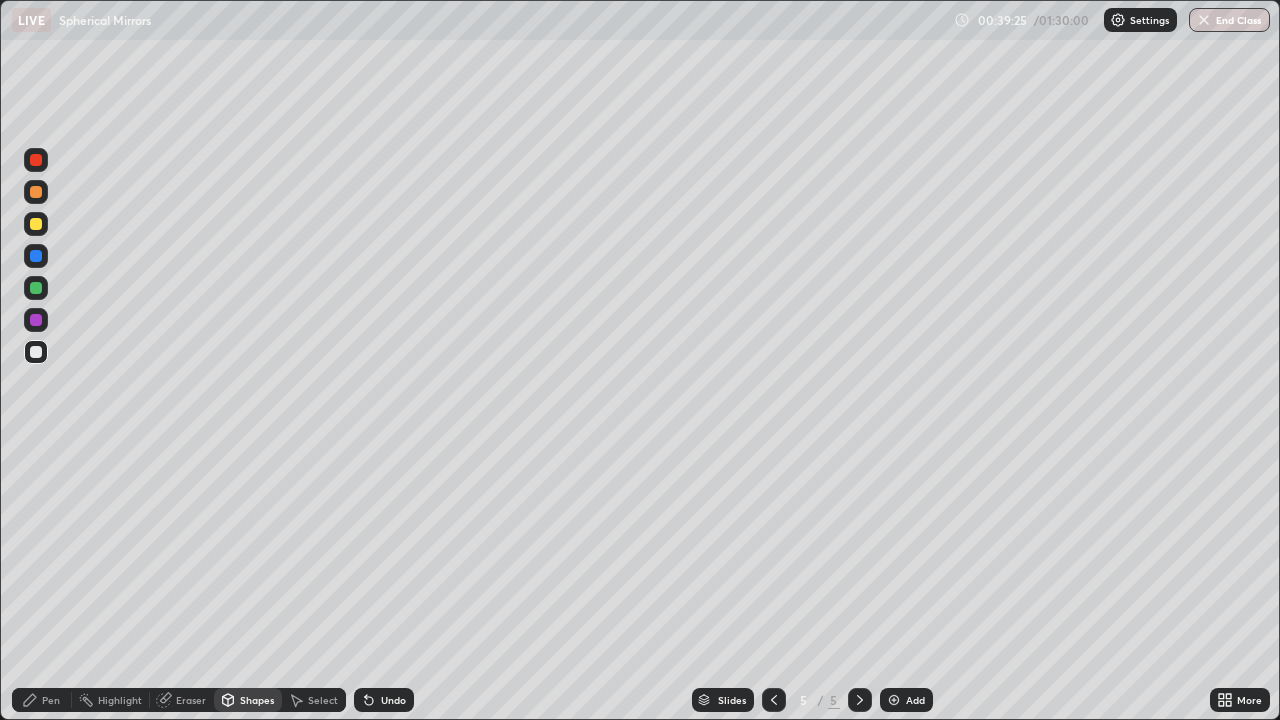 click on "Shapes" at bounding box center [257, 700] 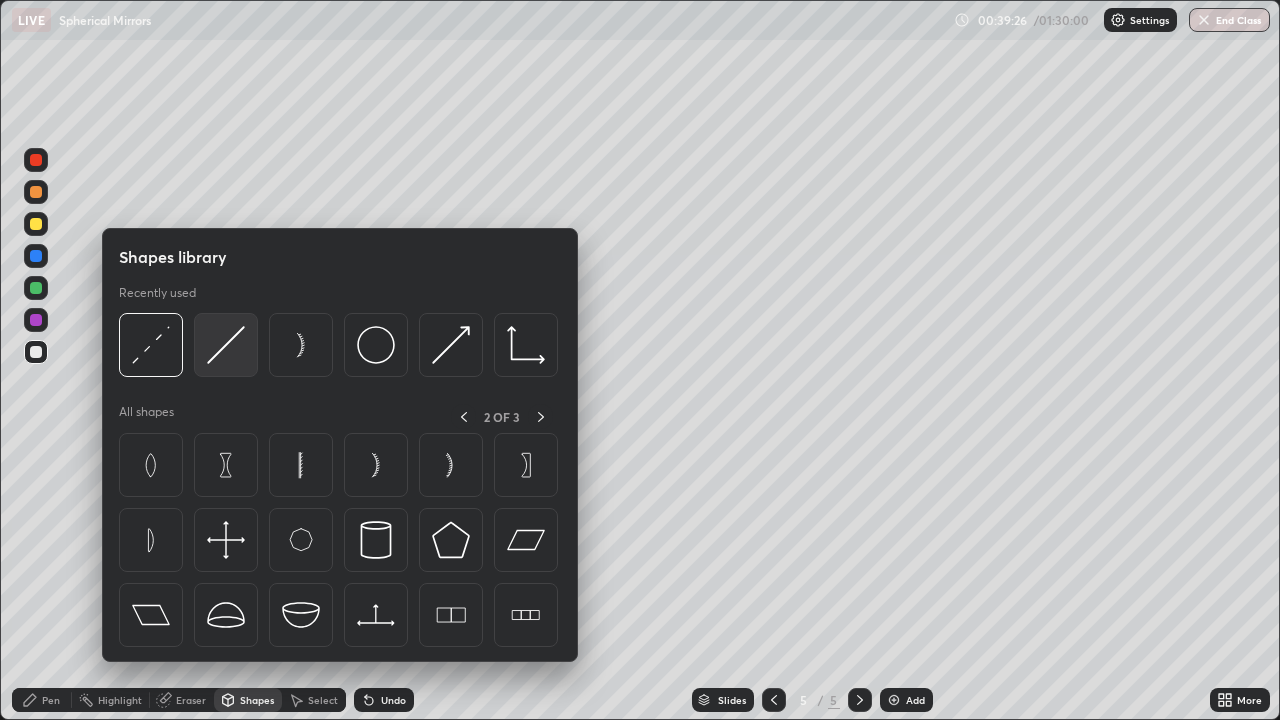 click at bounding box center [226, 345] 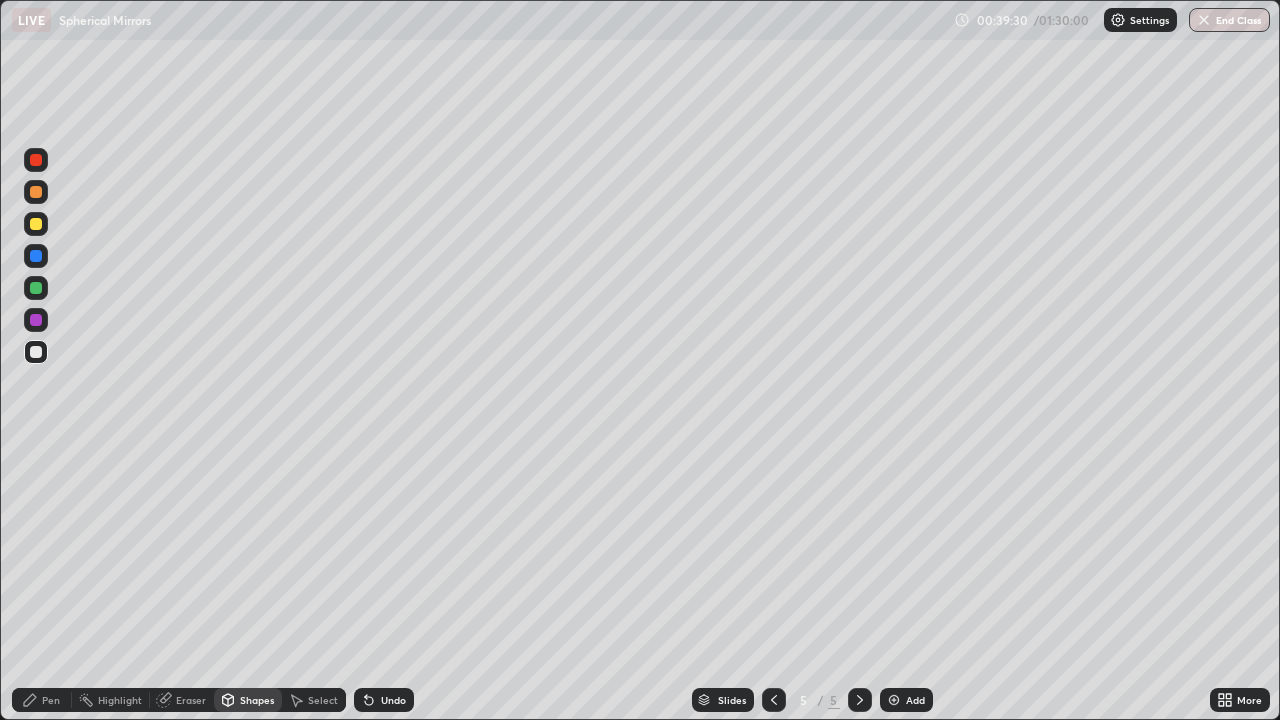 click on "Pen" at bounding box center [42, 700] 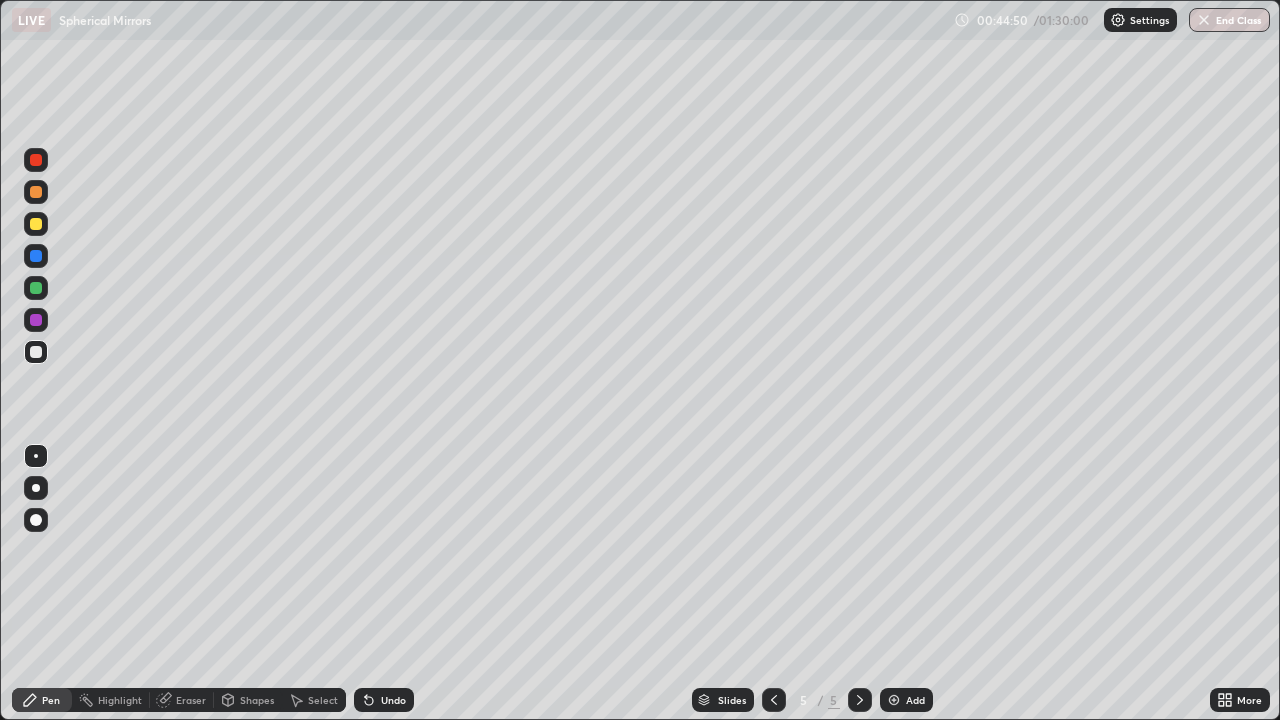 click at bounding box center [894, 700] 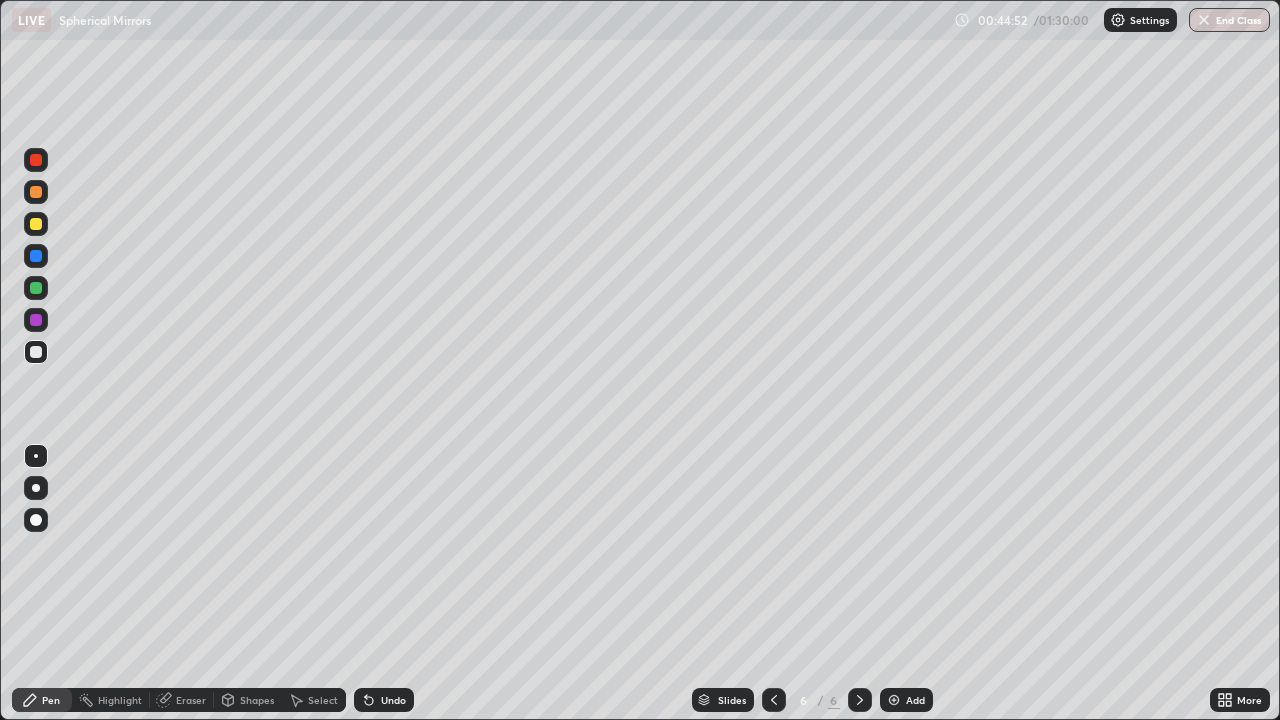click on "Shapes" at bounding box center (257, 700) 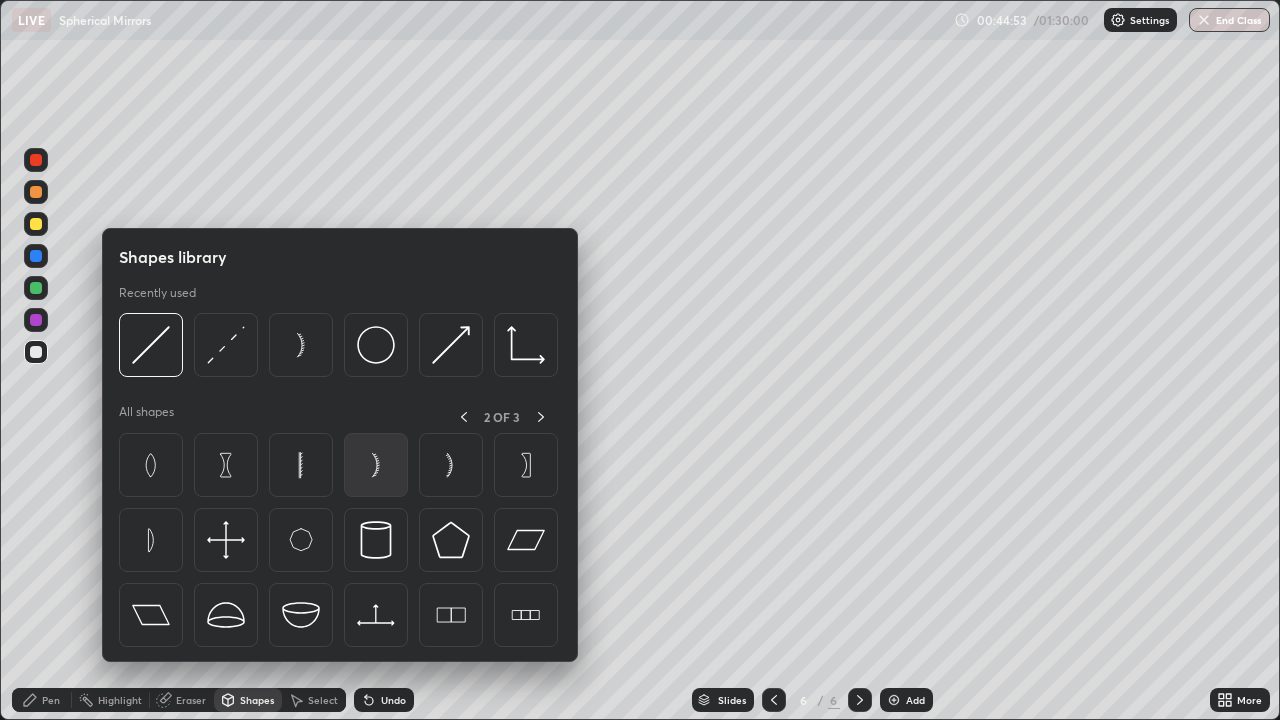 click at bounding box center [376, 465] 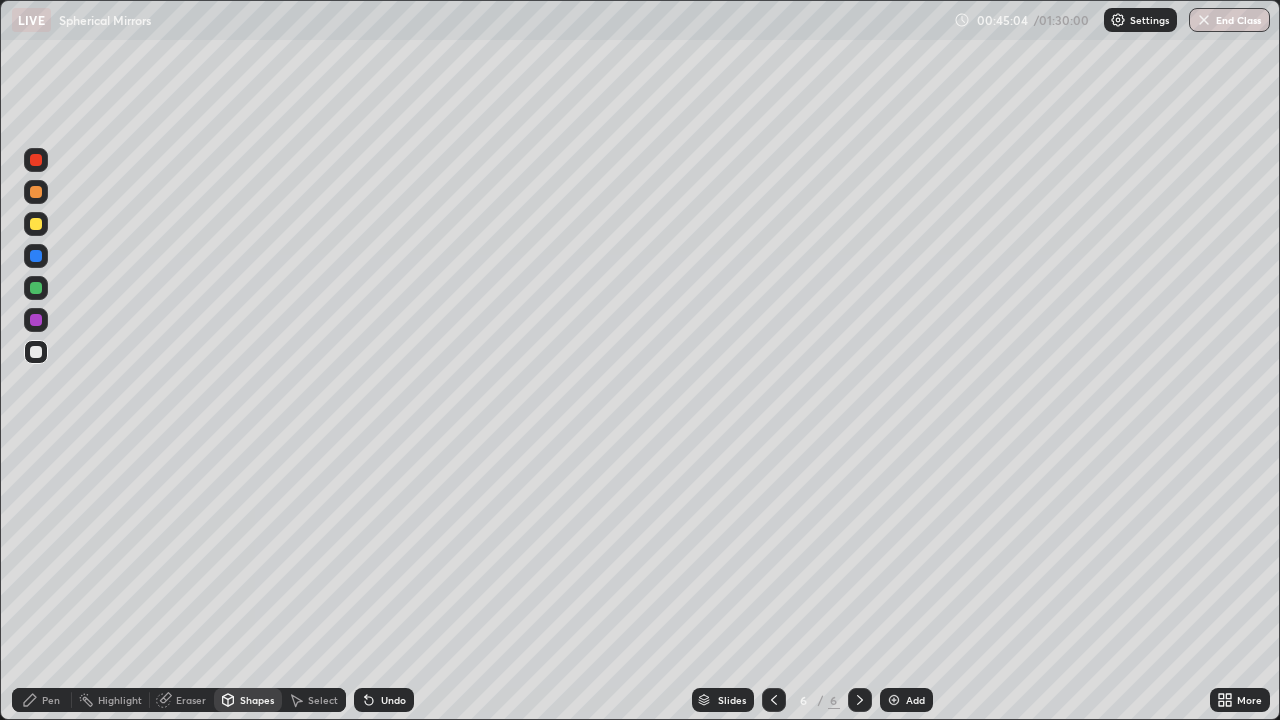 click on "Undo" at bounding box center [393, 700] 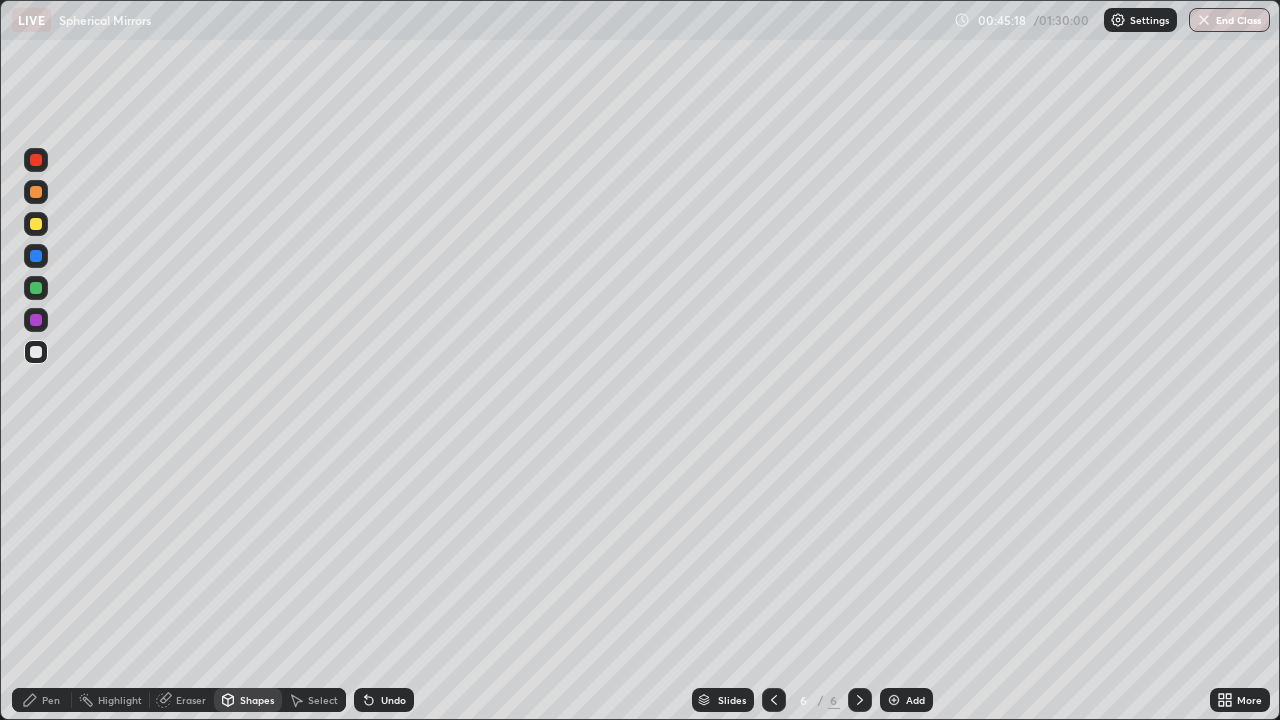 click on "Shapes" at bounding box center [248, 700] 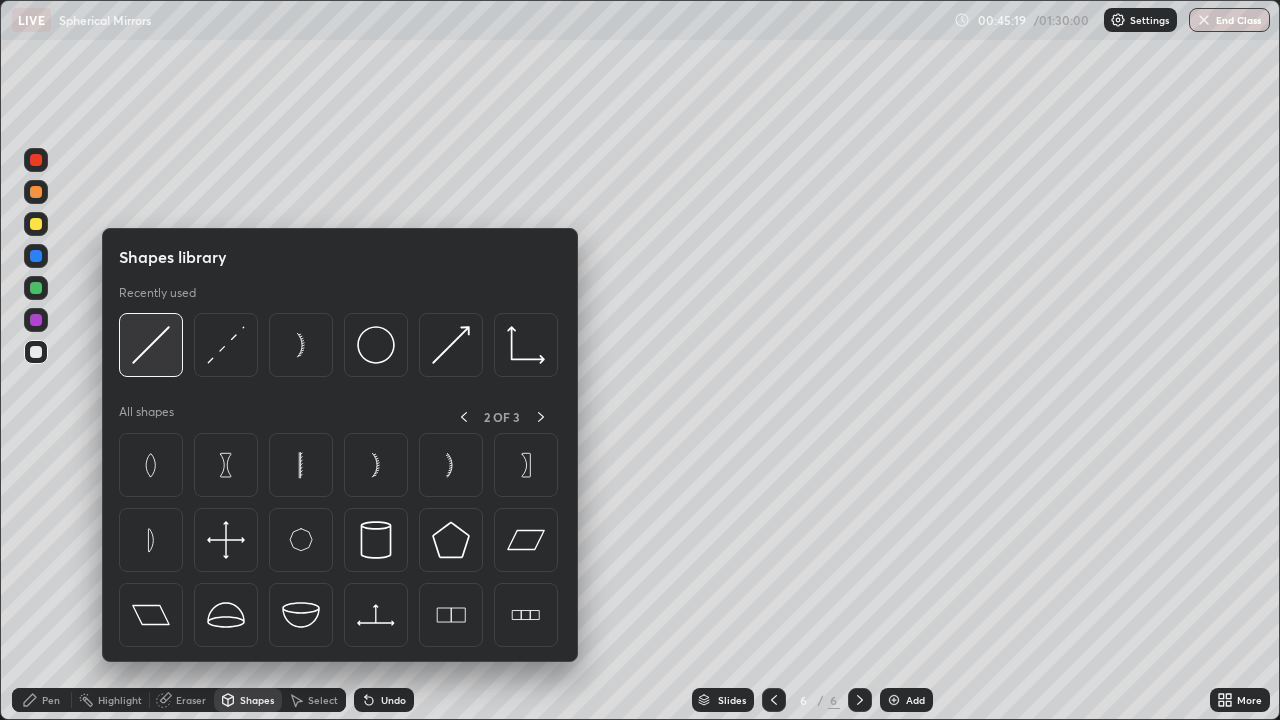 click at bounding box center [151, 345] 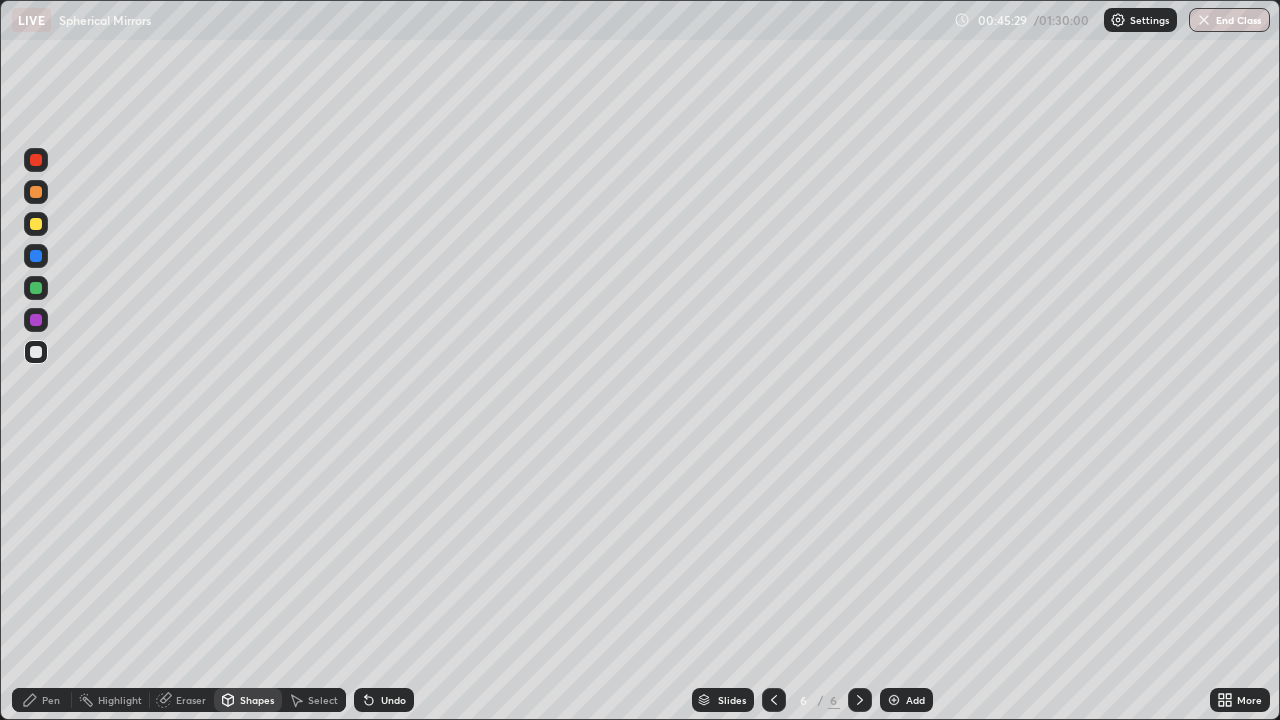 click on "Eraser" at bounding box center (182, 700) 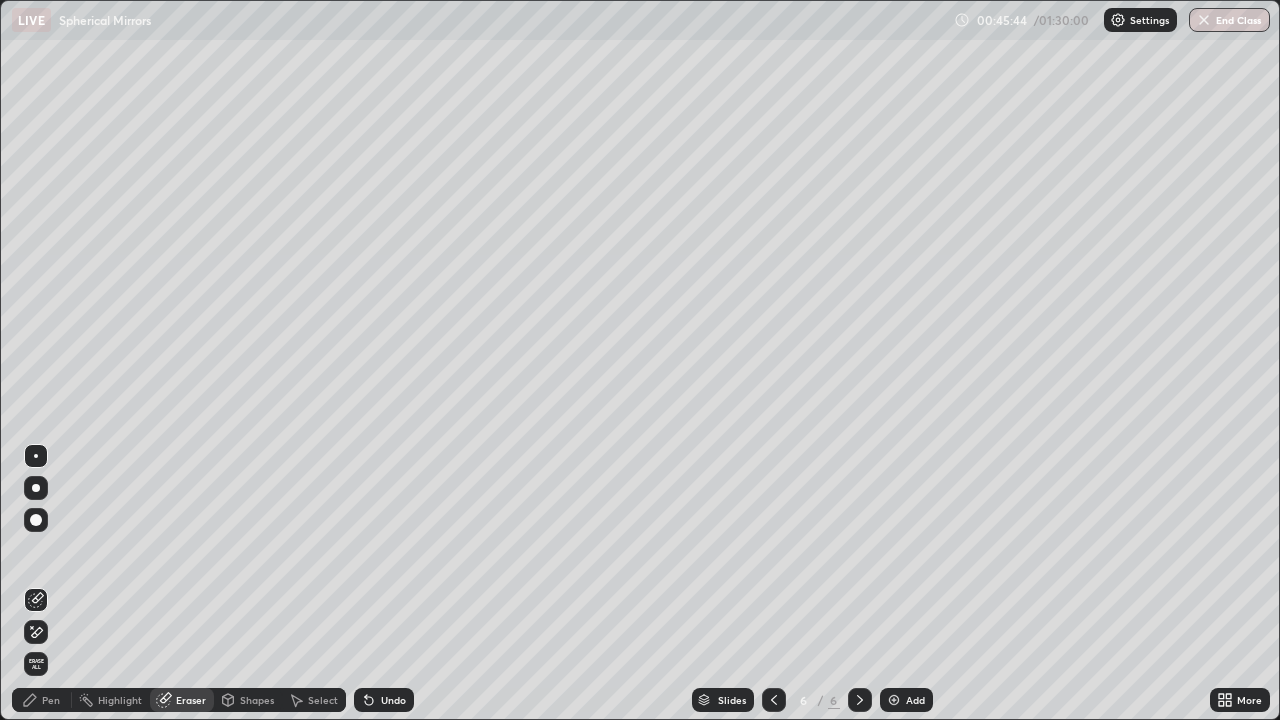 click on "Shapes" at bounding box center (257, 700) 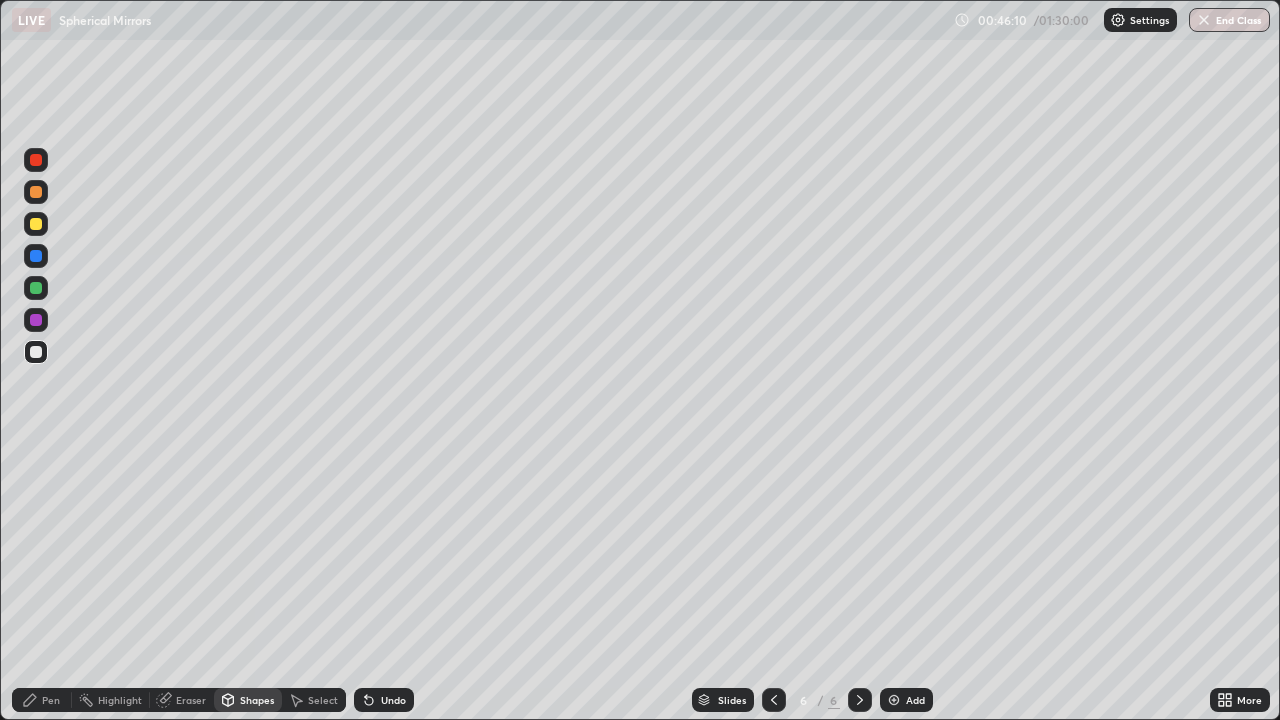 click on "Pen" at bounding box center (51, 700) 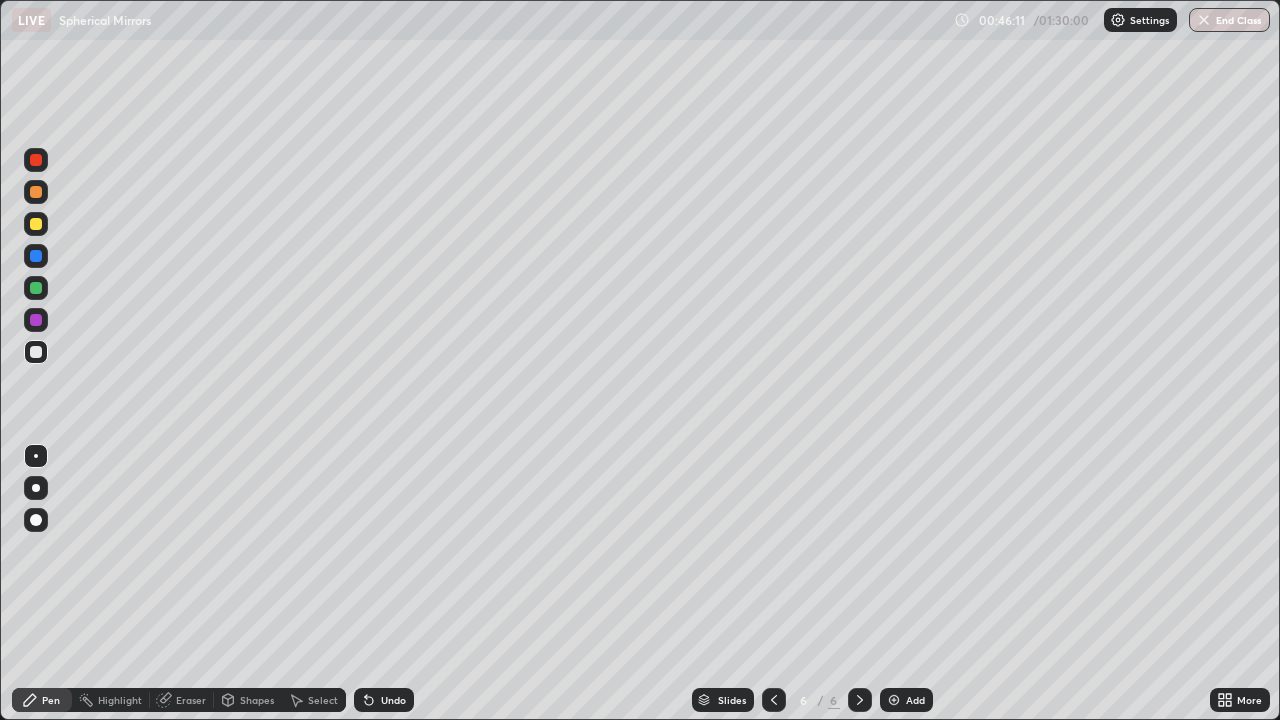 click on "Shapes" at bounding box center [257, 700] 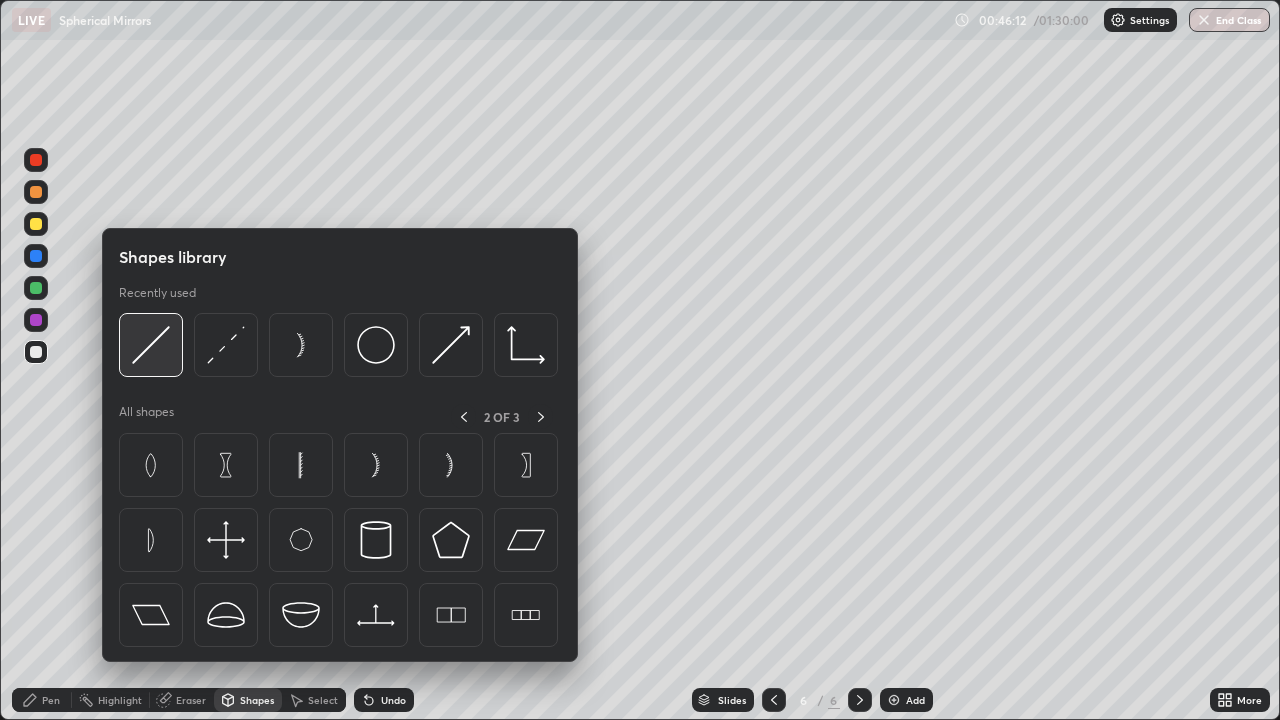 click at bounding box center [151, 345] 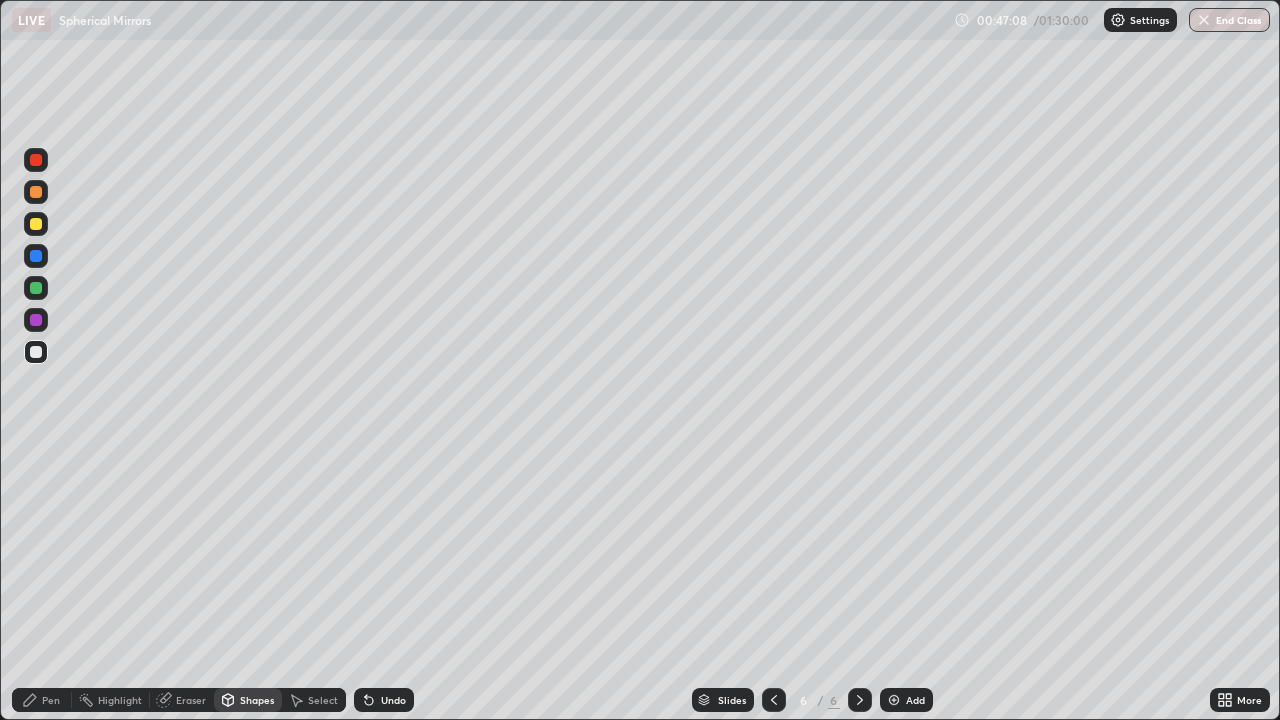click on "Pen" at bounding box center (42, 700) 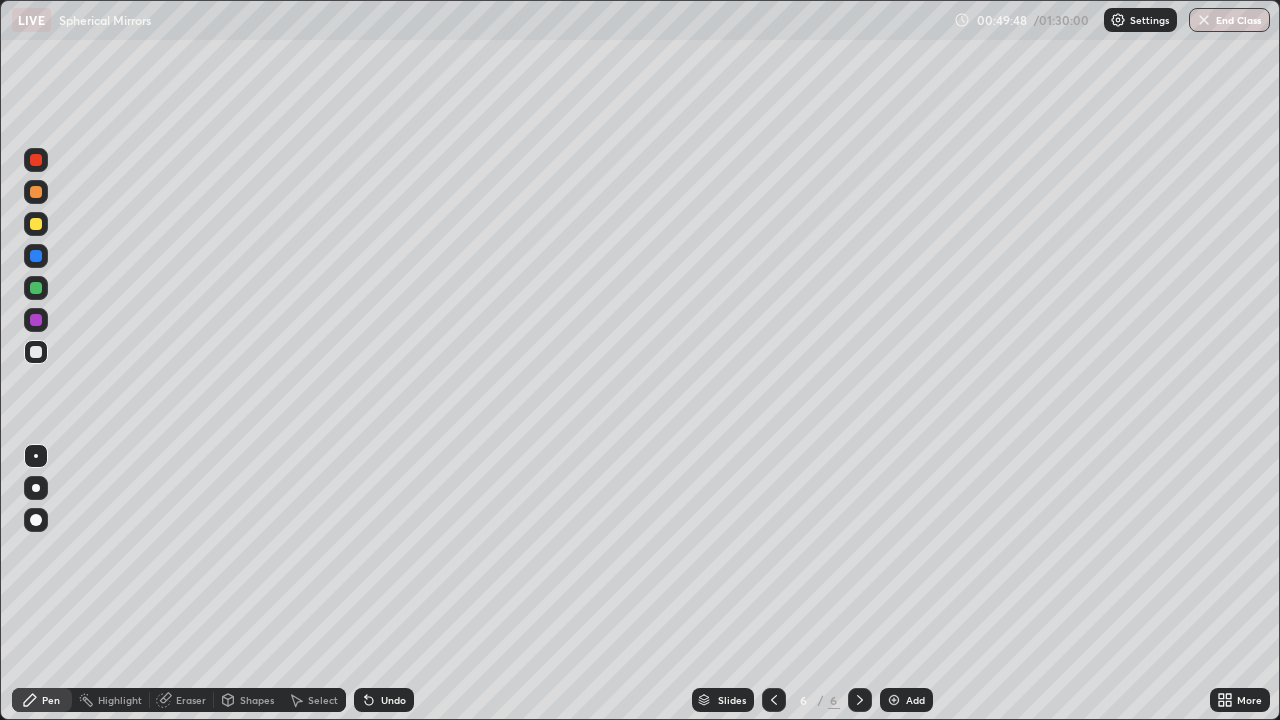 click on "Shapes" at bounding box center [257, 700] 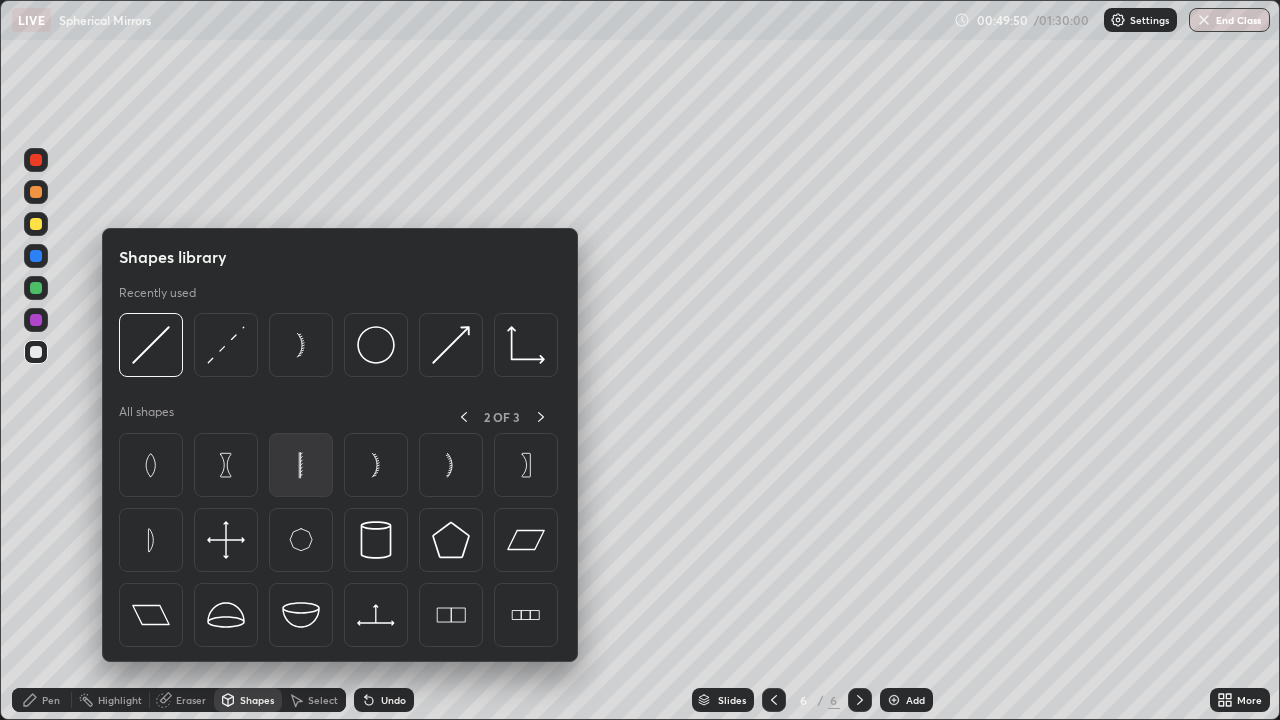 click at bounding box center (301, 465) 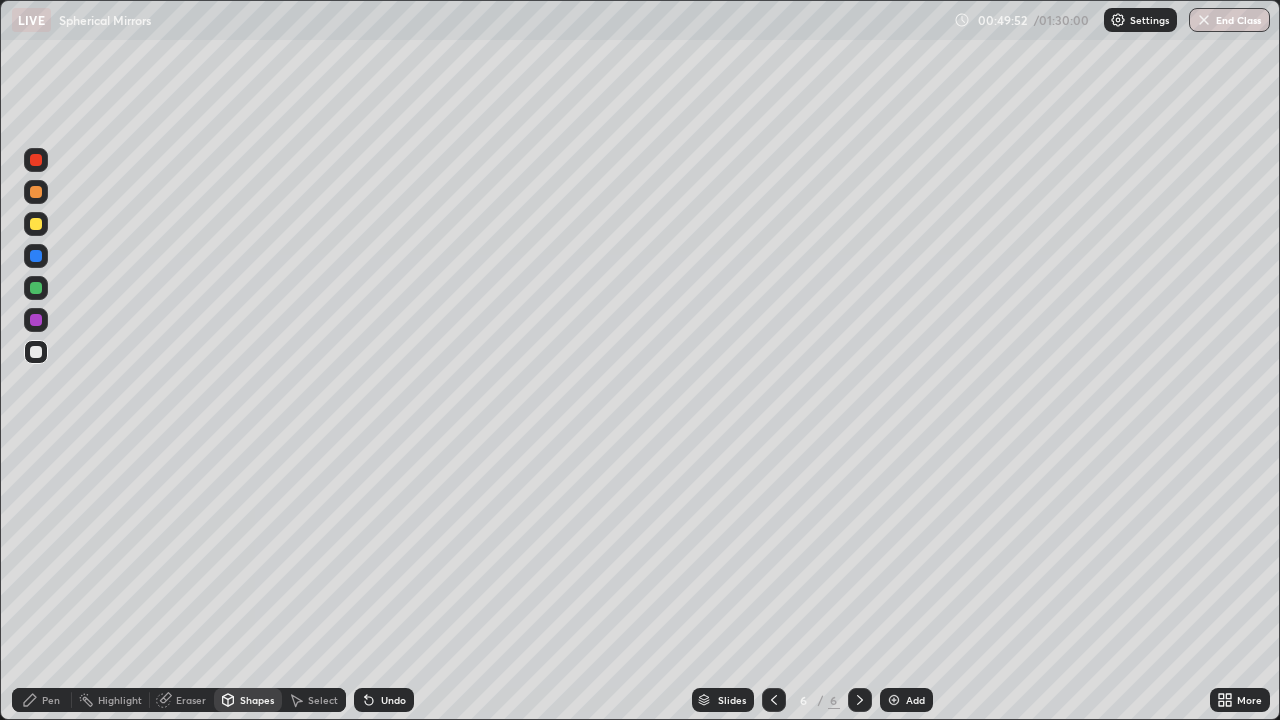 click on "Add" at bounding box center [915, 700] 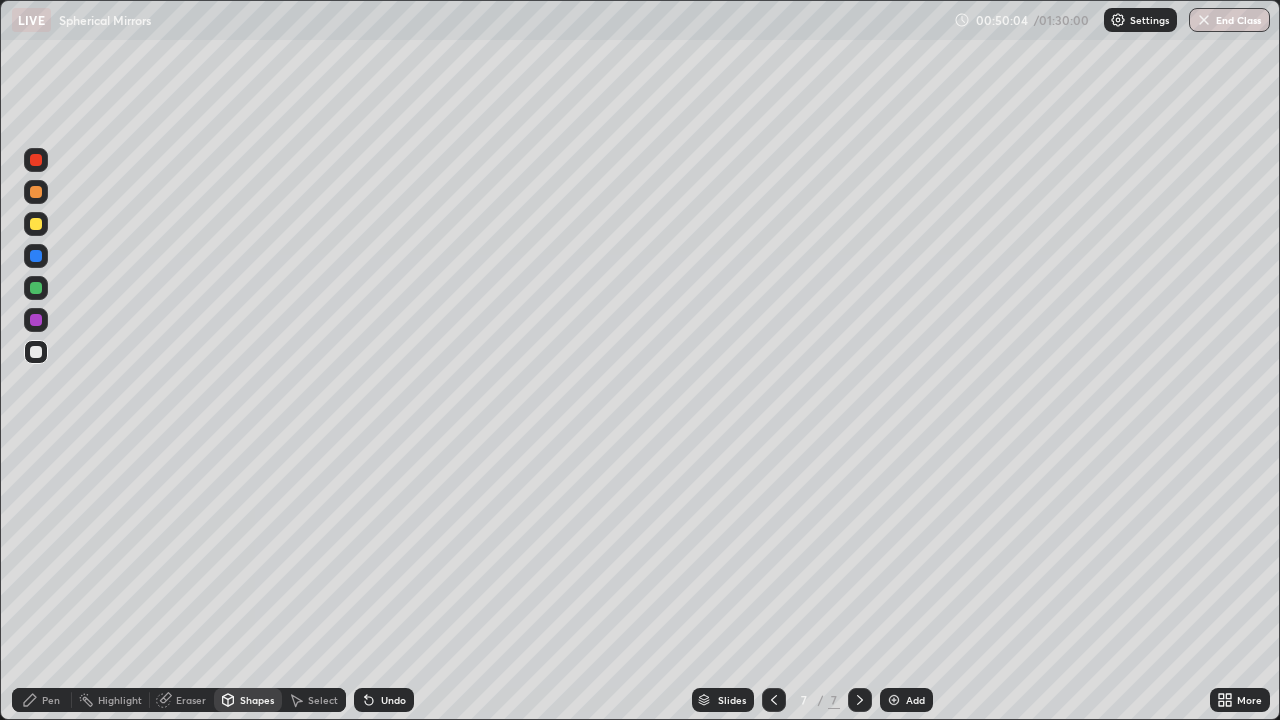 click on "Shapes" at bounding box center [257, 700] 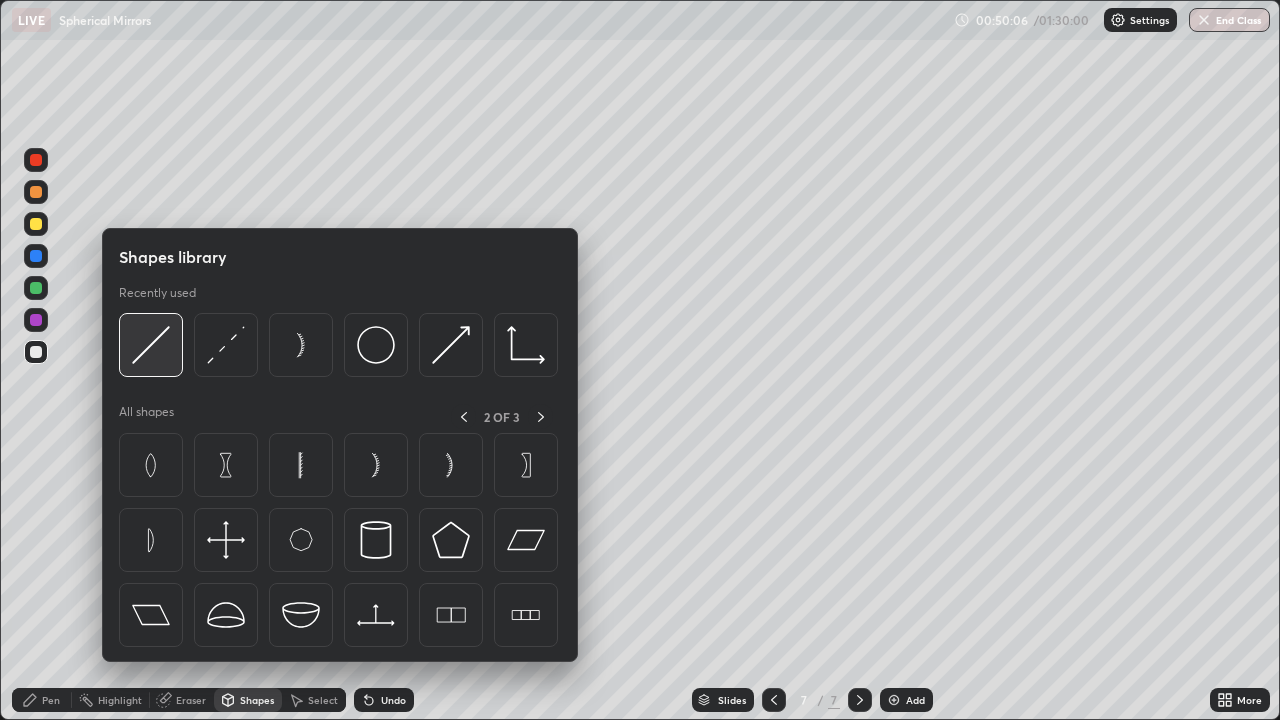 click at bounding box center (151, 345) 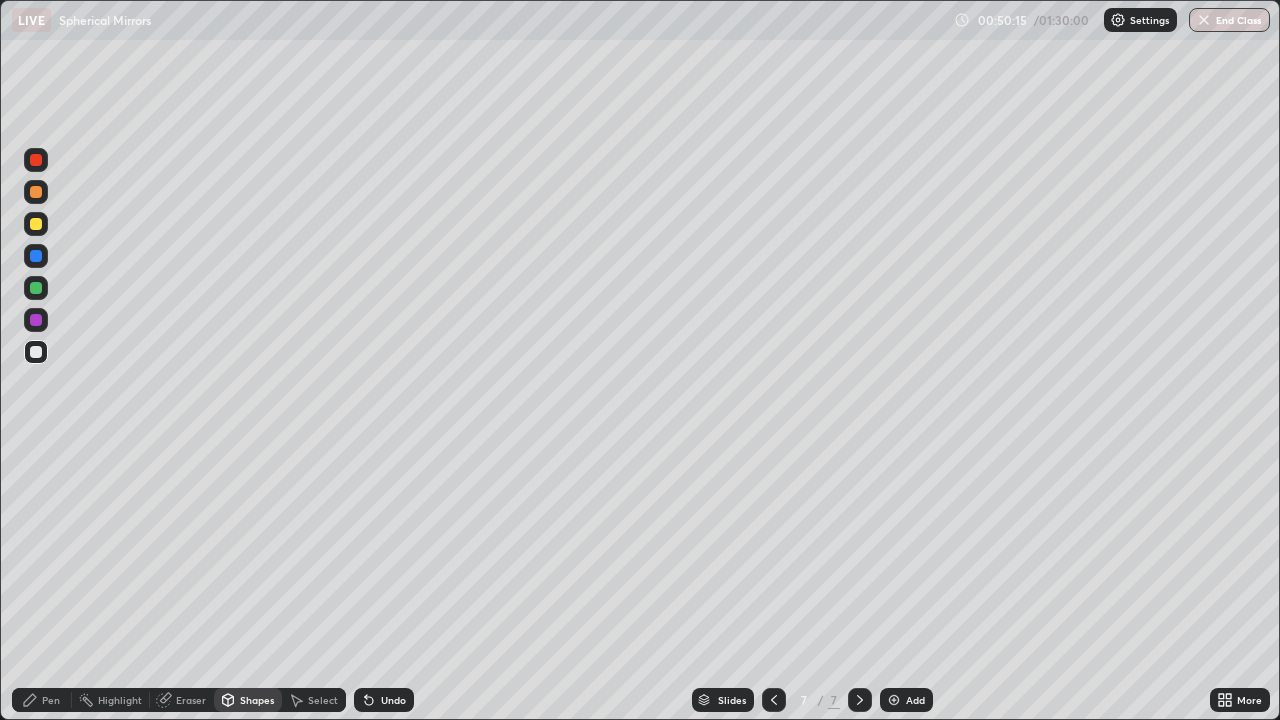 click on "Shapes" at bounding box center (257, 700) 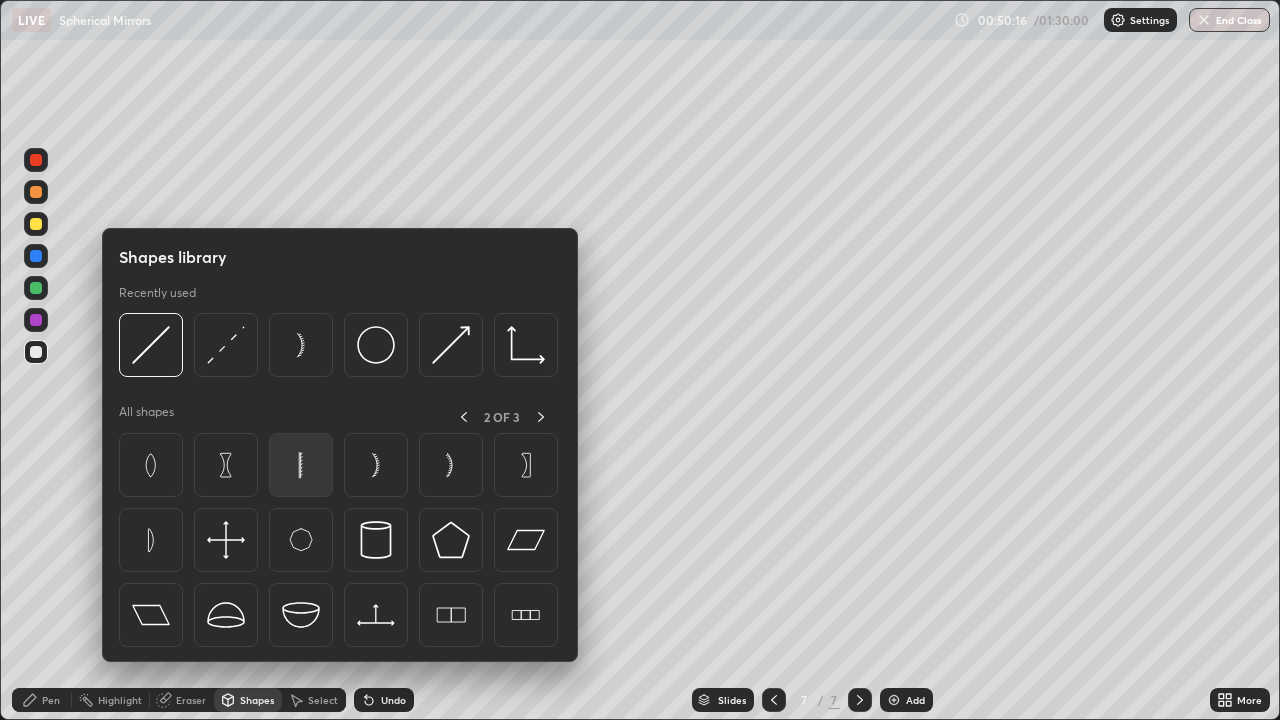 click at bounding box center (301, 465) 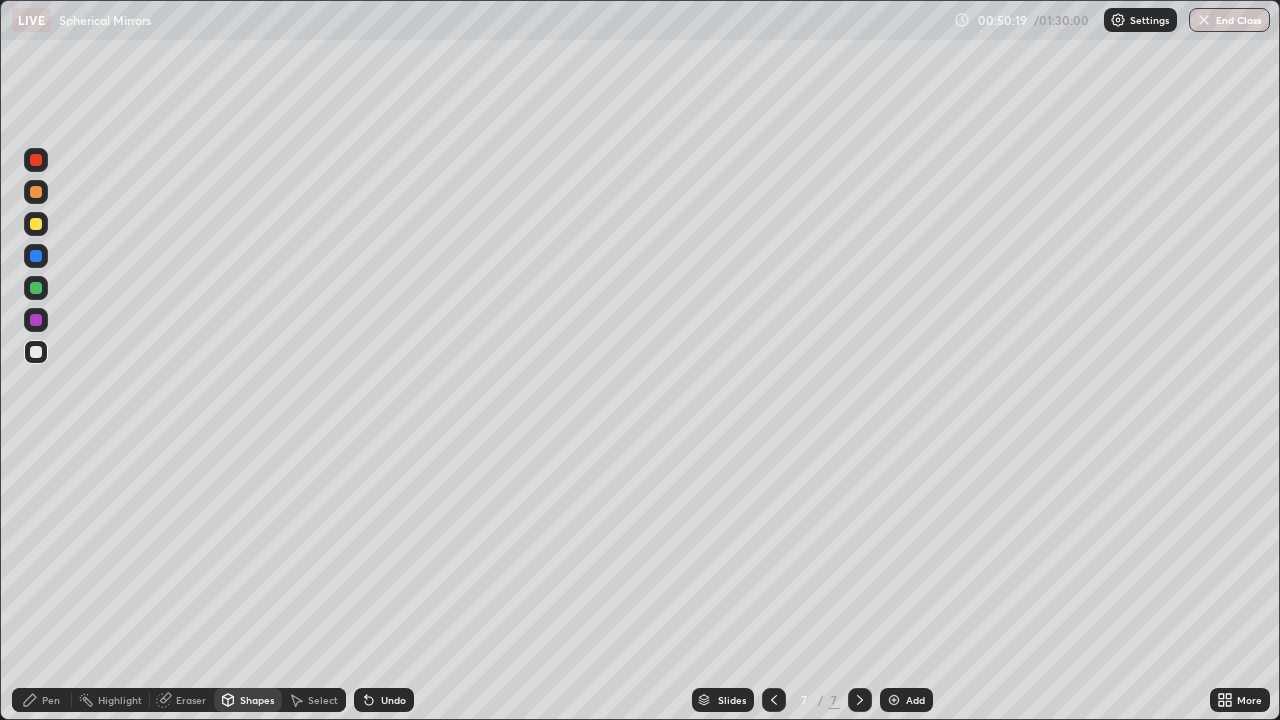 click 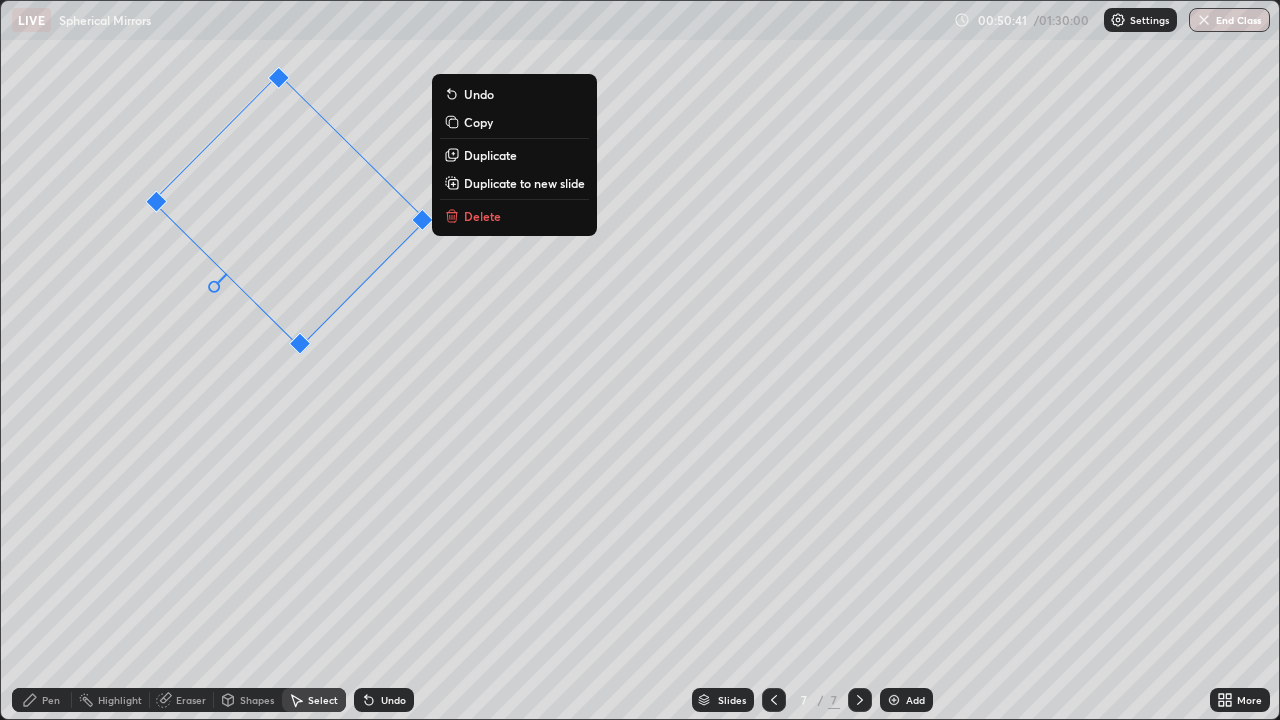 click on "135 ° Undo Copy Duplicate Duplicate to new slide Delete" at bounding box center [640, 360] 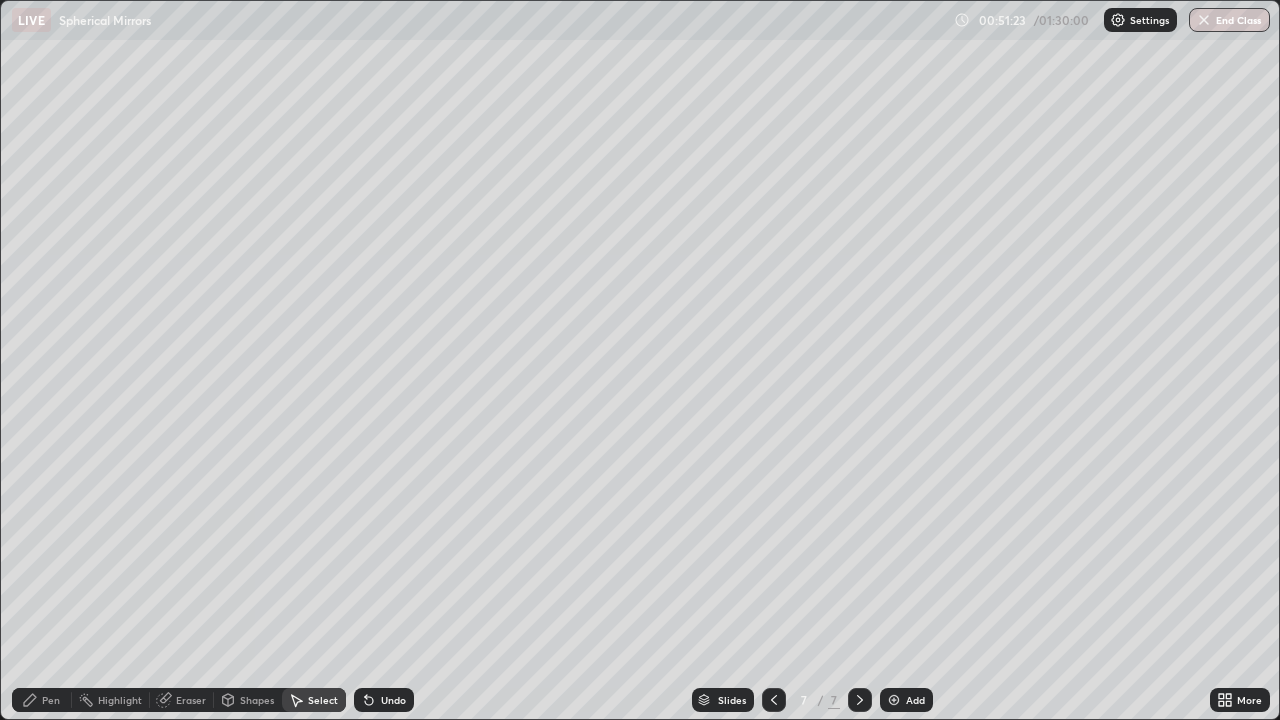 click on "Shapes" at bounding box center [257, 700] 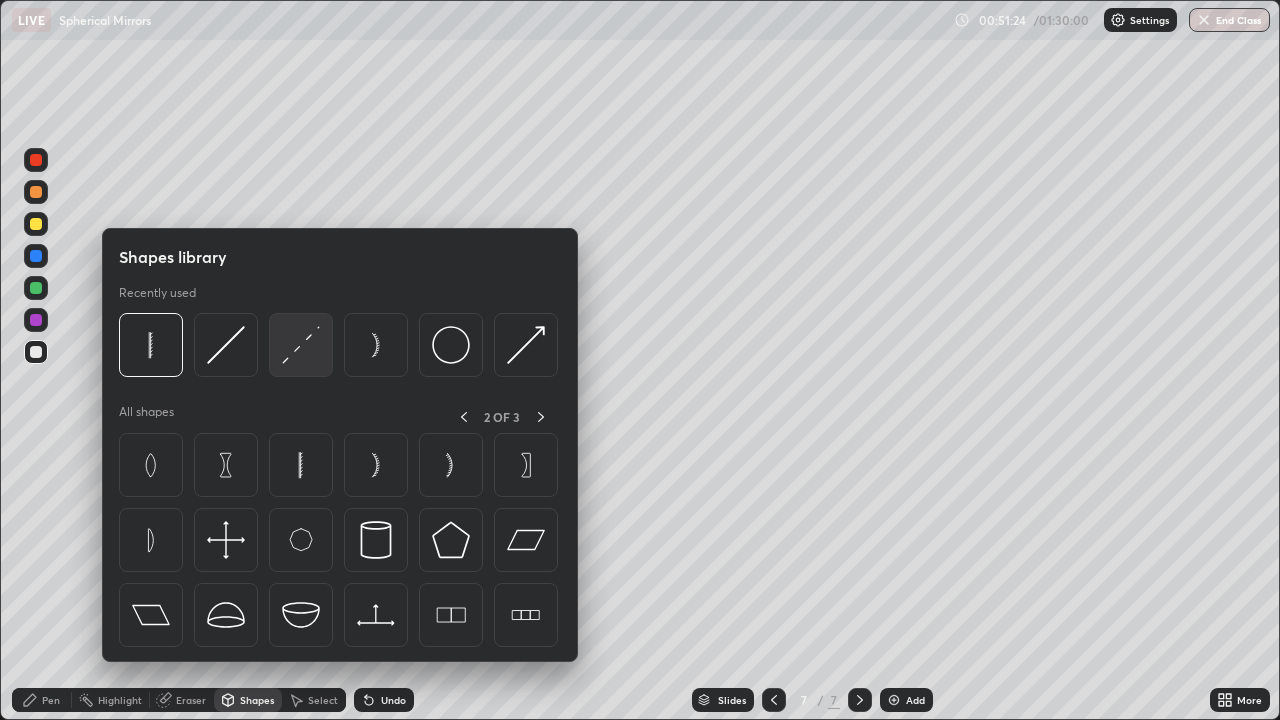click at bounding box center (301, 345) 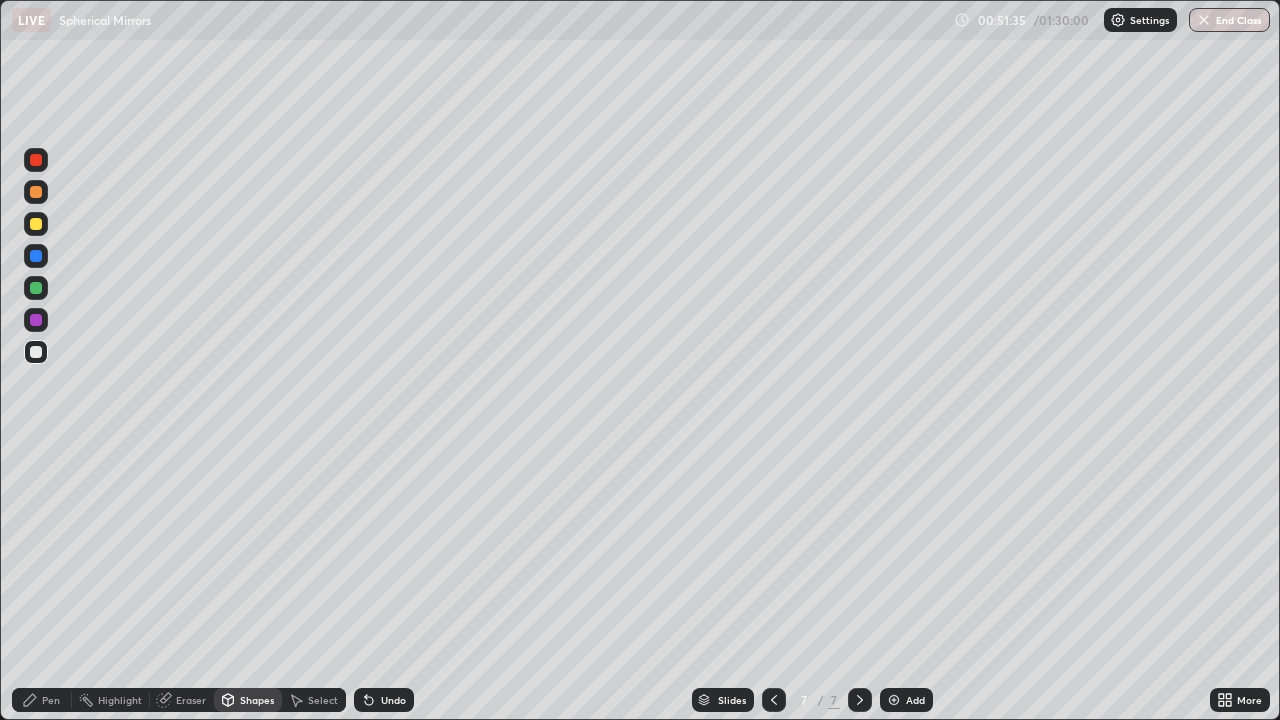 click on "Pen" at bounding box center (51, 700) 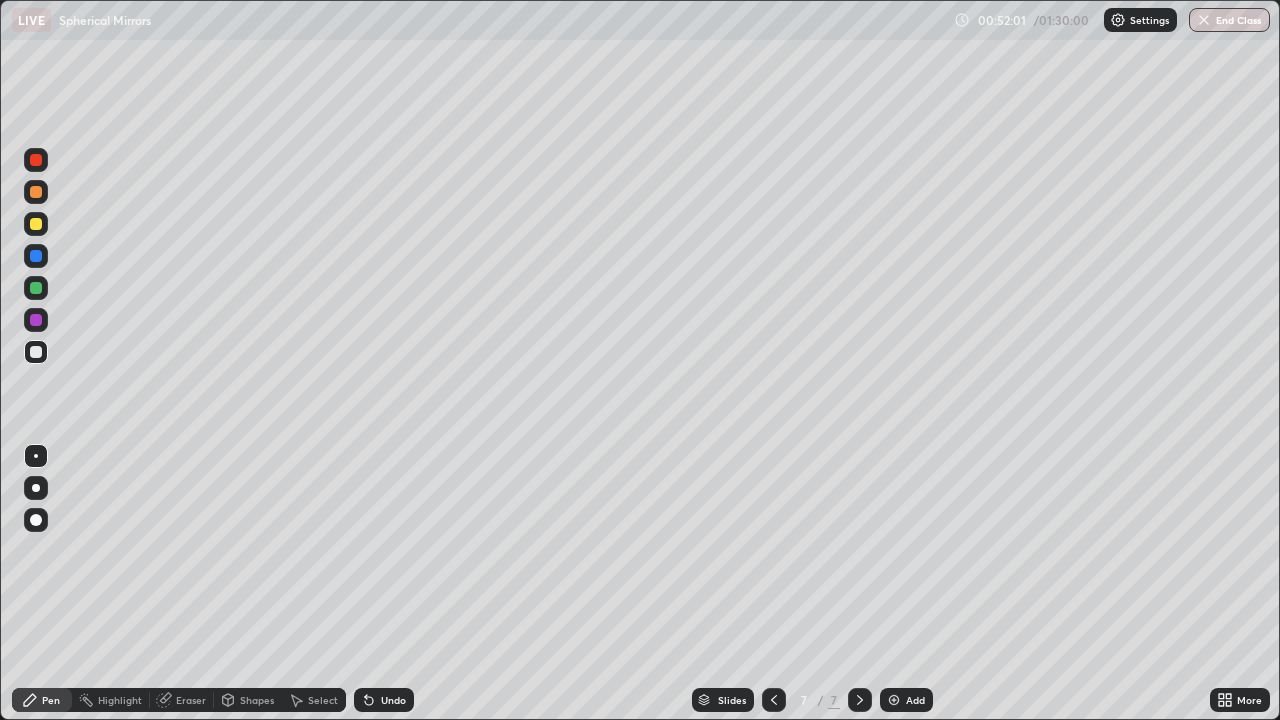 click on "Shapes" at bounding box center [257, 700] 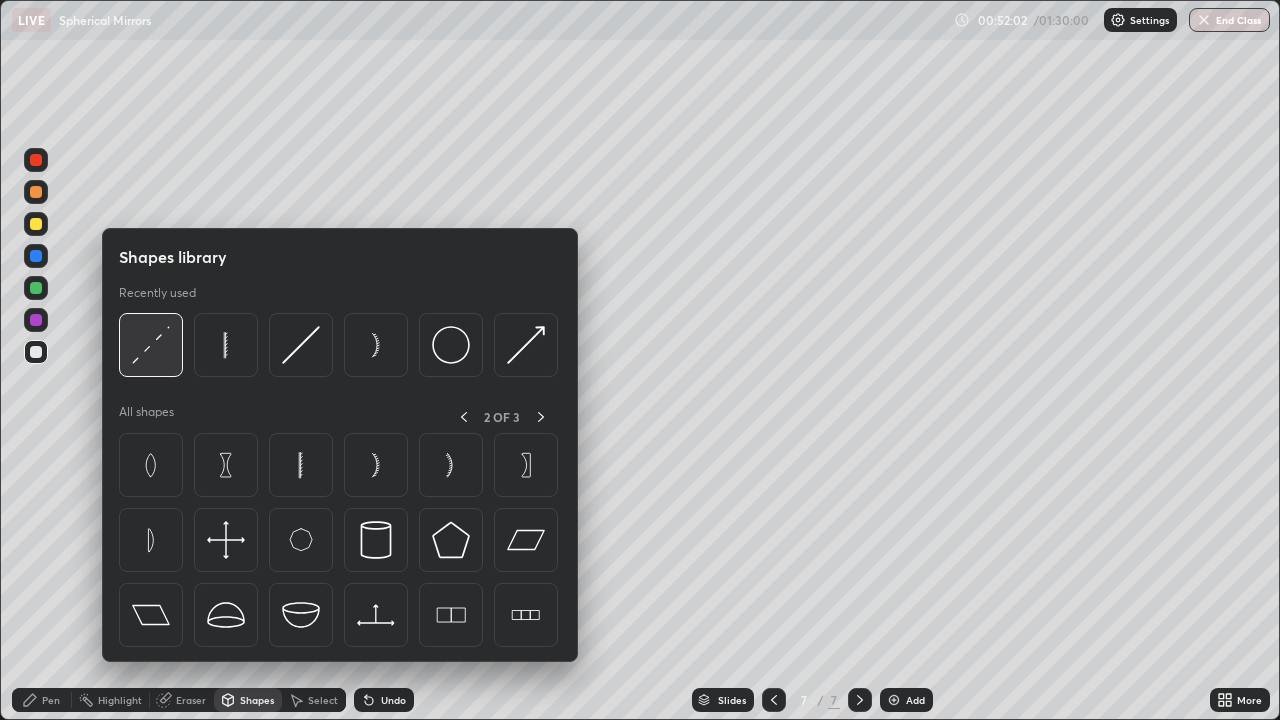 click at bounding box center [151, 345] 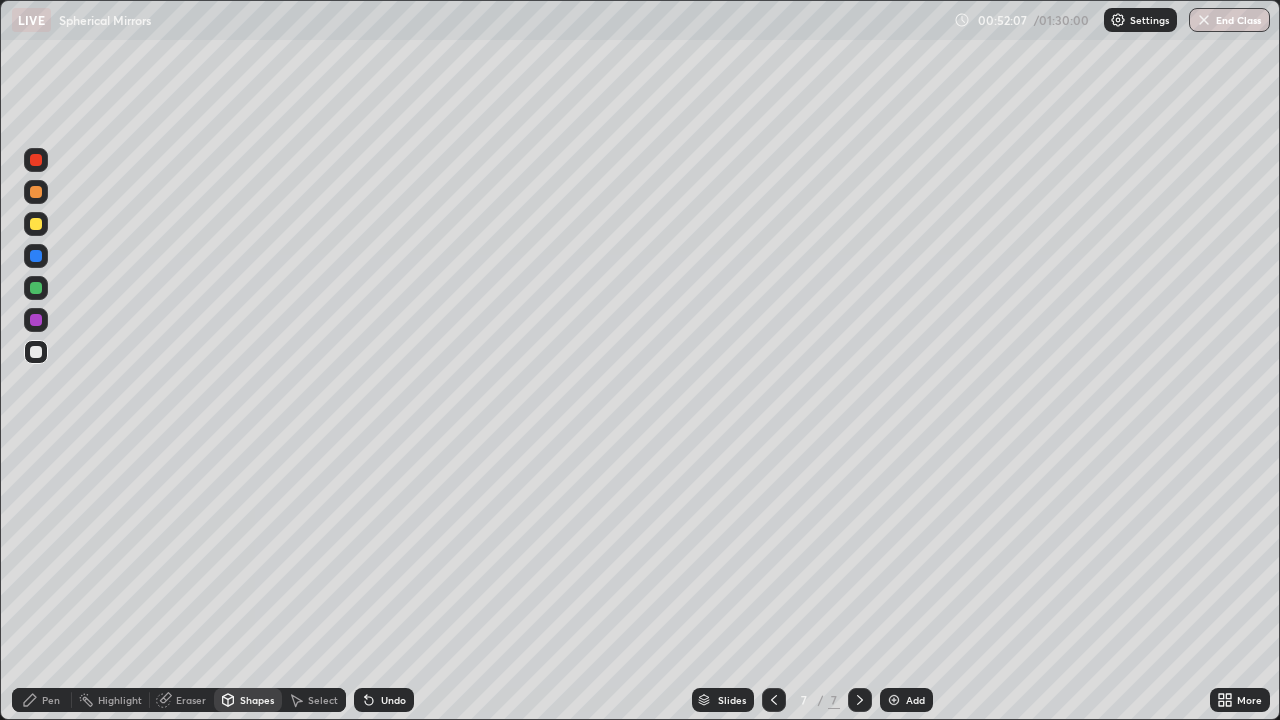 click on "Pen" at bounding box center (51, 700) 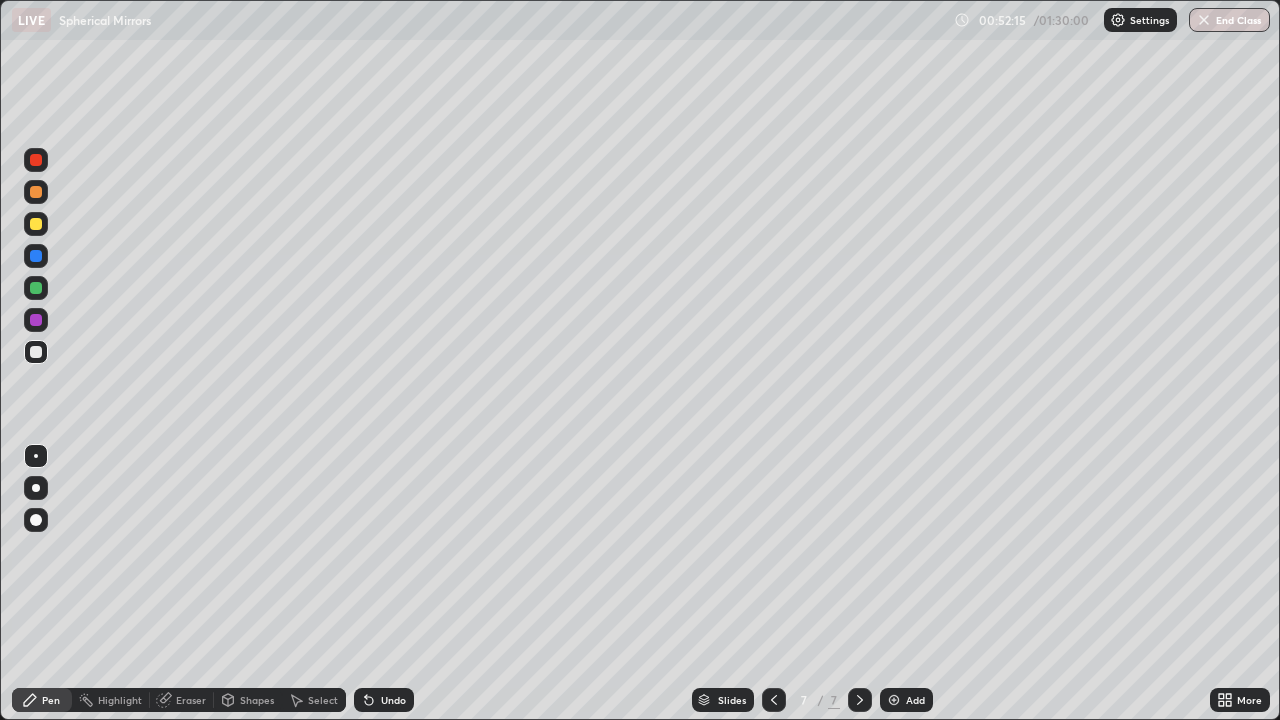 click on "Shapes" at bounding box center [257, 700] 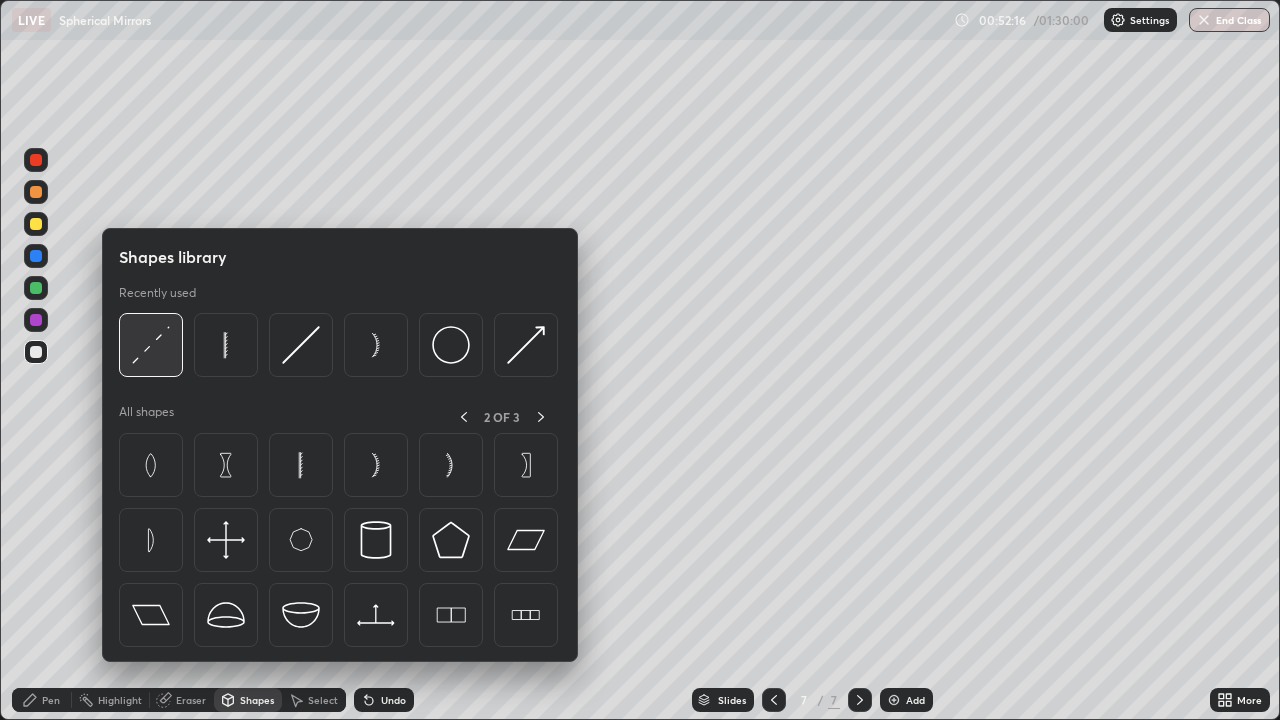 click at bounding box center (151, 345) 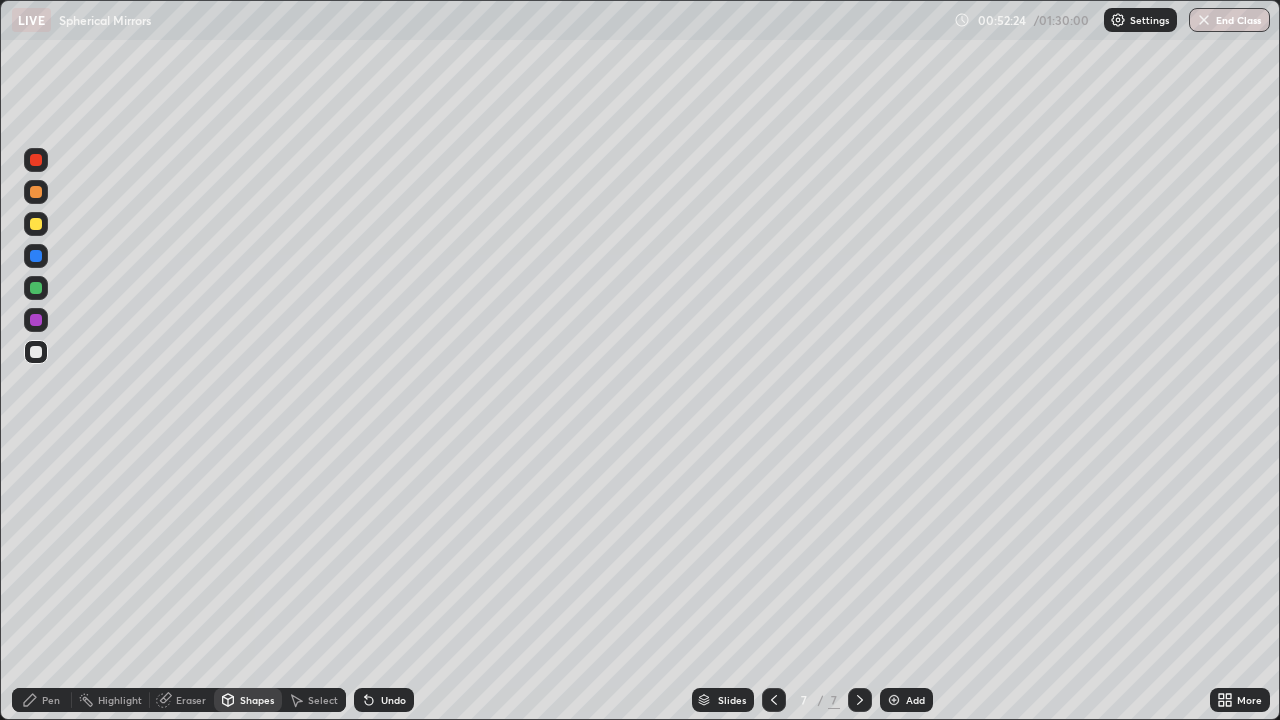 click on "Pen" at bounding box center (51, 700) 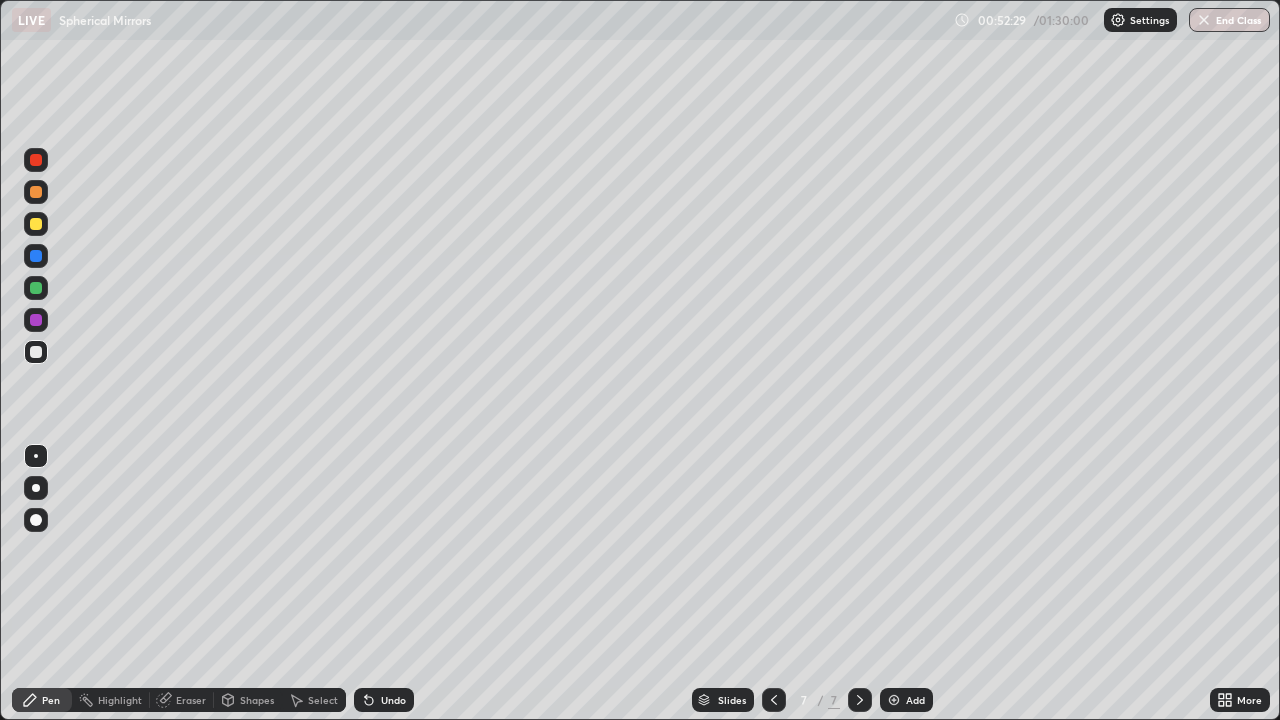click on "Shapes" at bounding box center [257, 700] 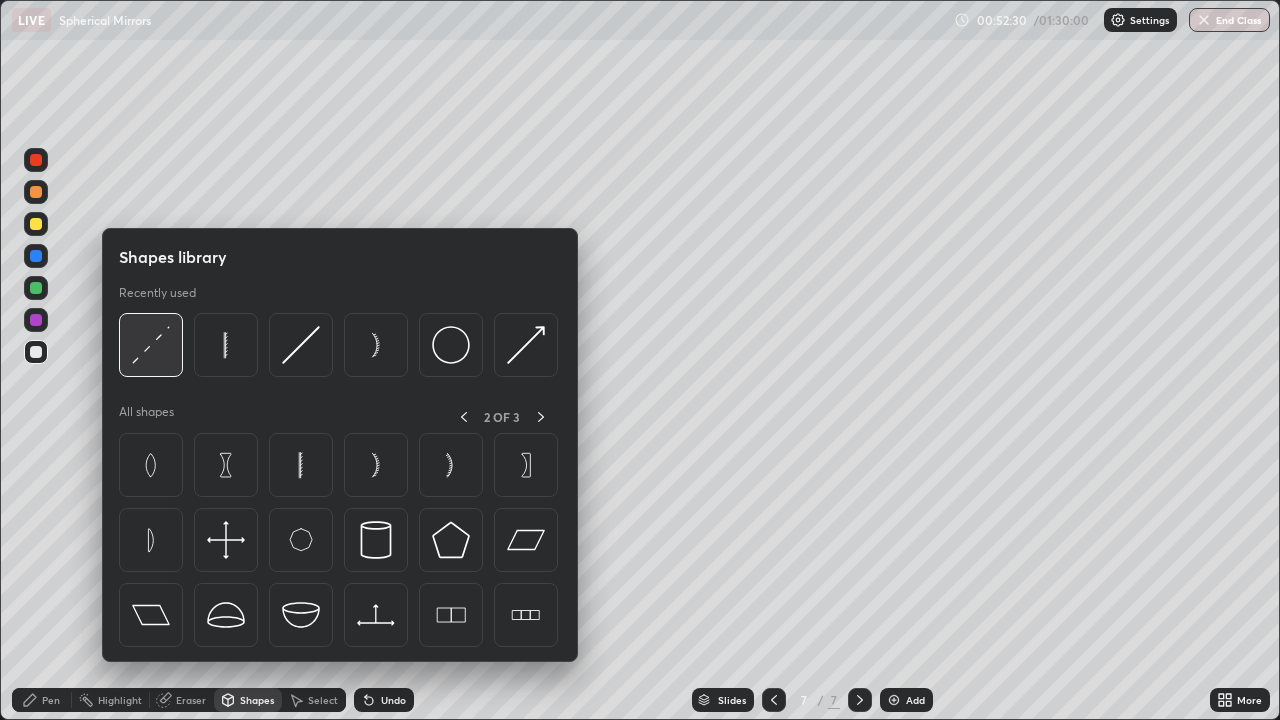click at bounding box center (151, 345) 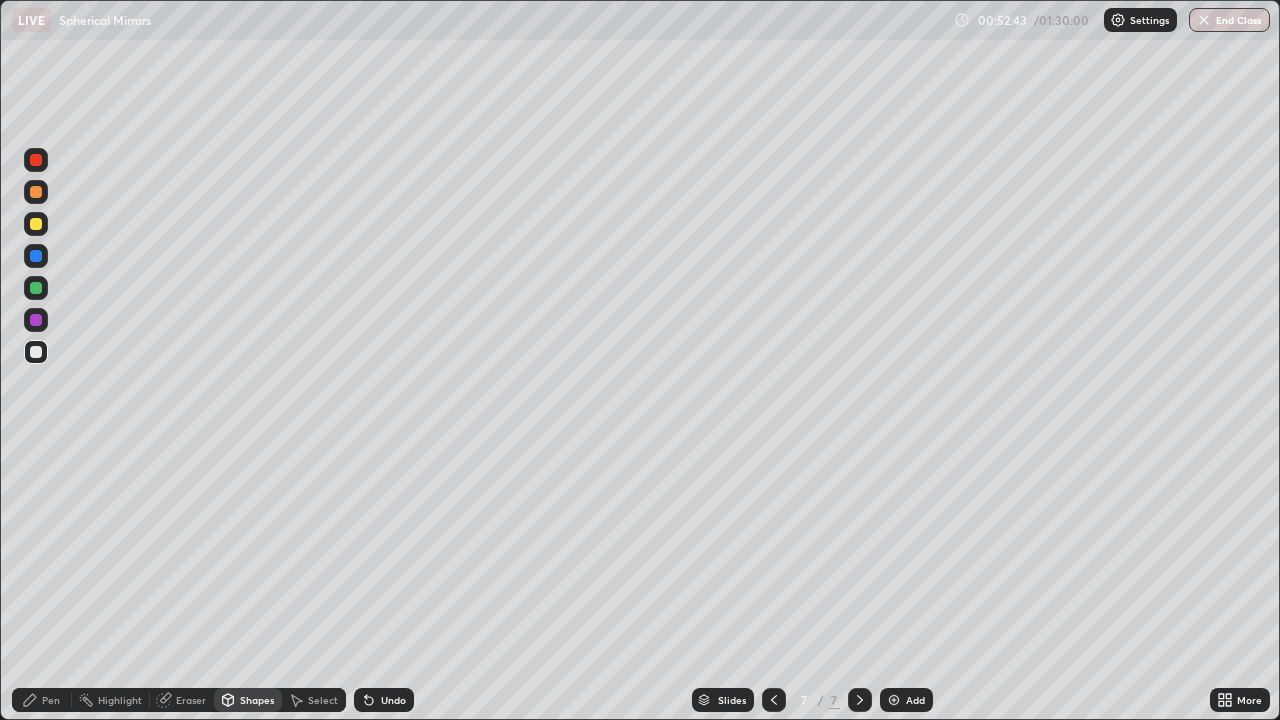 click on "Pen" at bounding box center [51, 700] 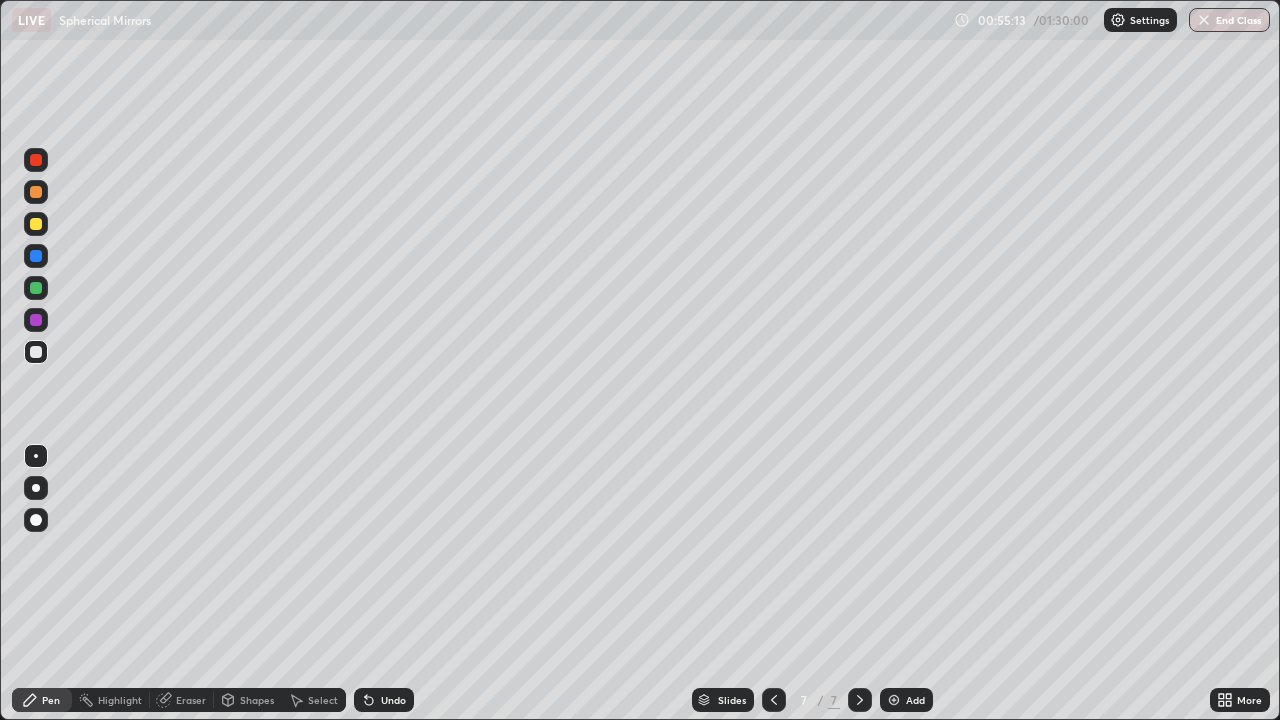 click on "Shapes" at bounding box center (257, 700) 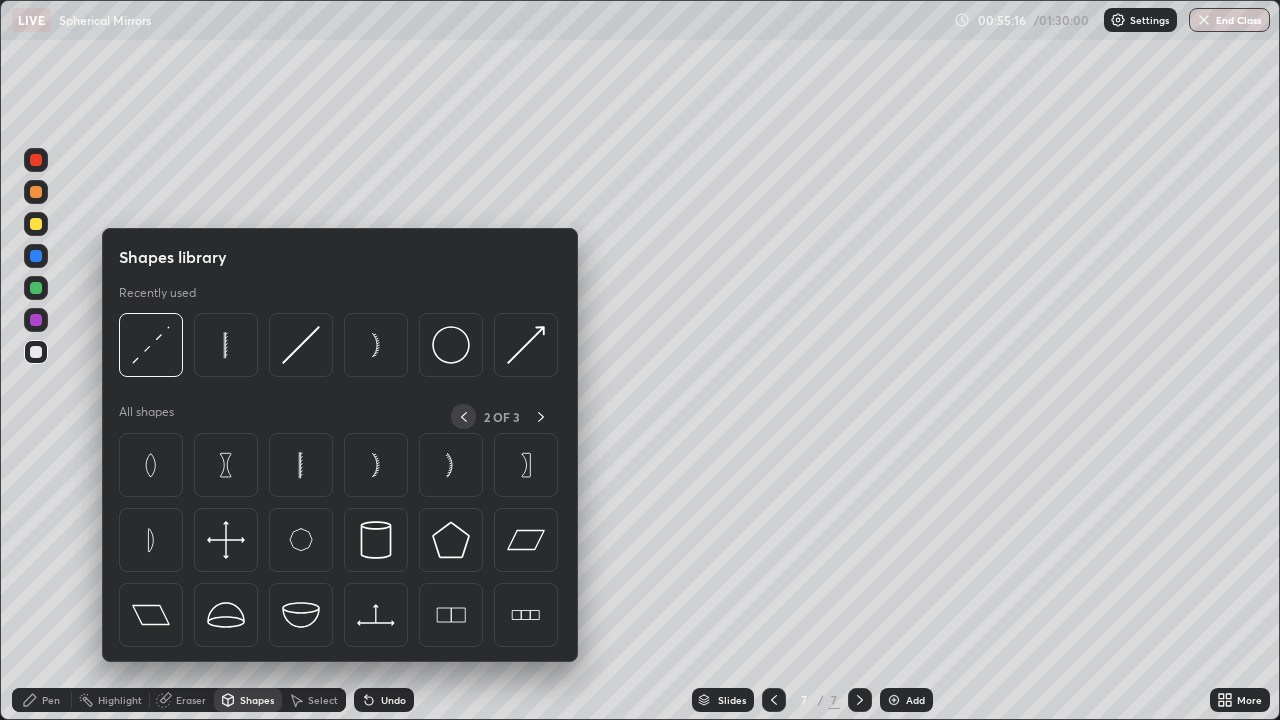 click 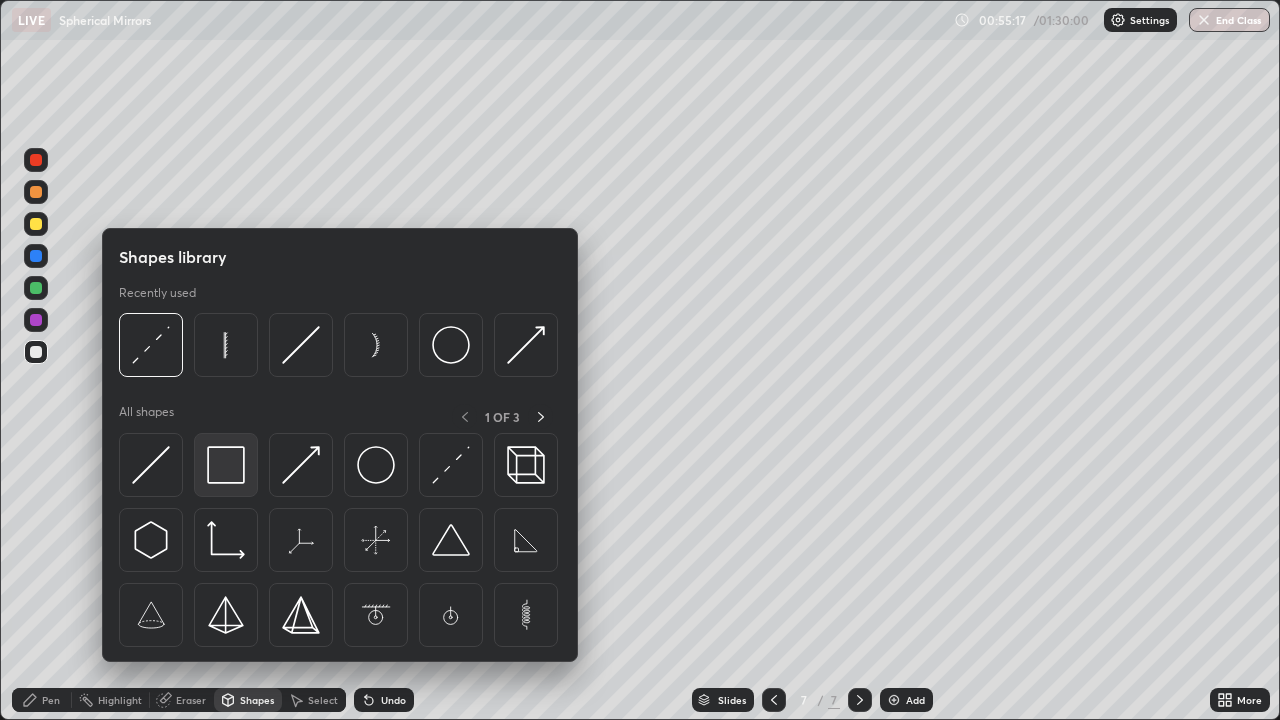 click at bounding box center [226, 465] 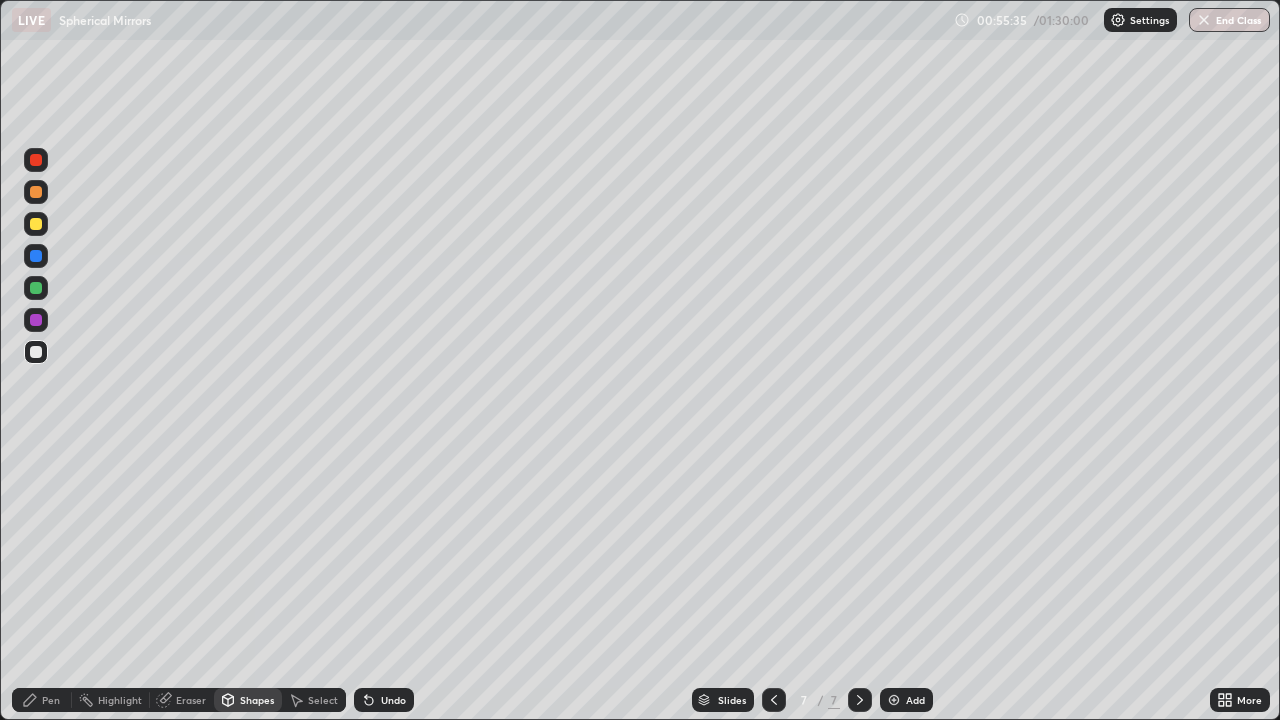 click on "Shapes" at bounding box center [257, 700] 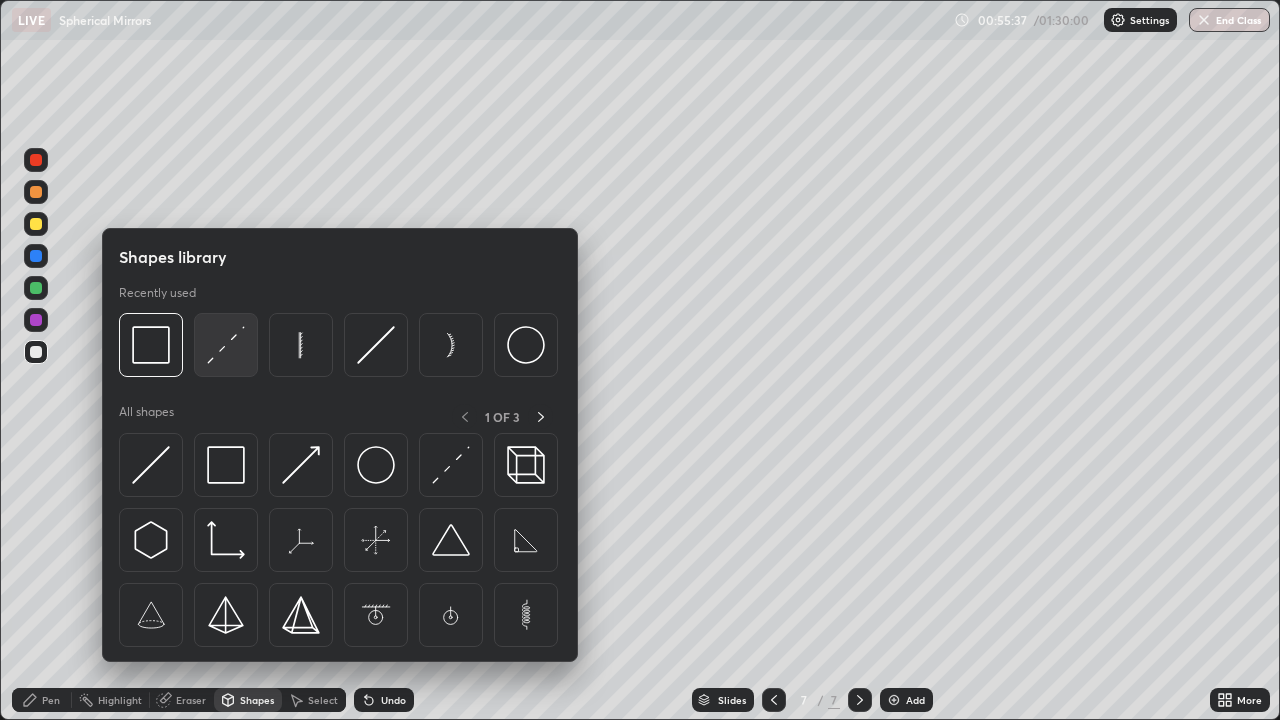 click at bounding box center (226, 345) 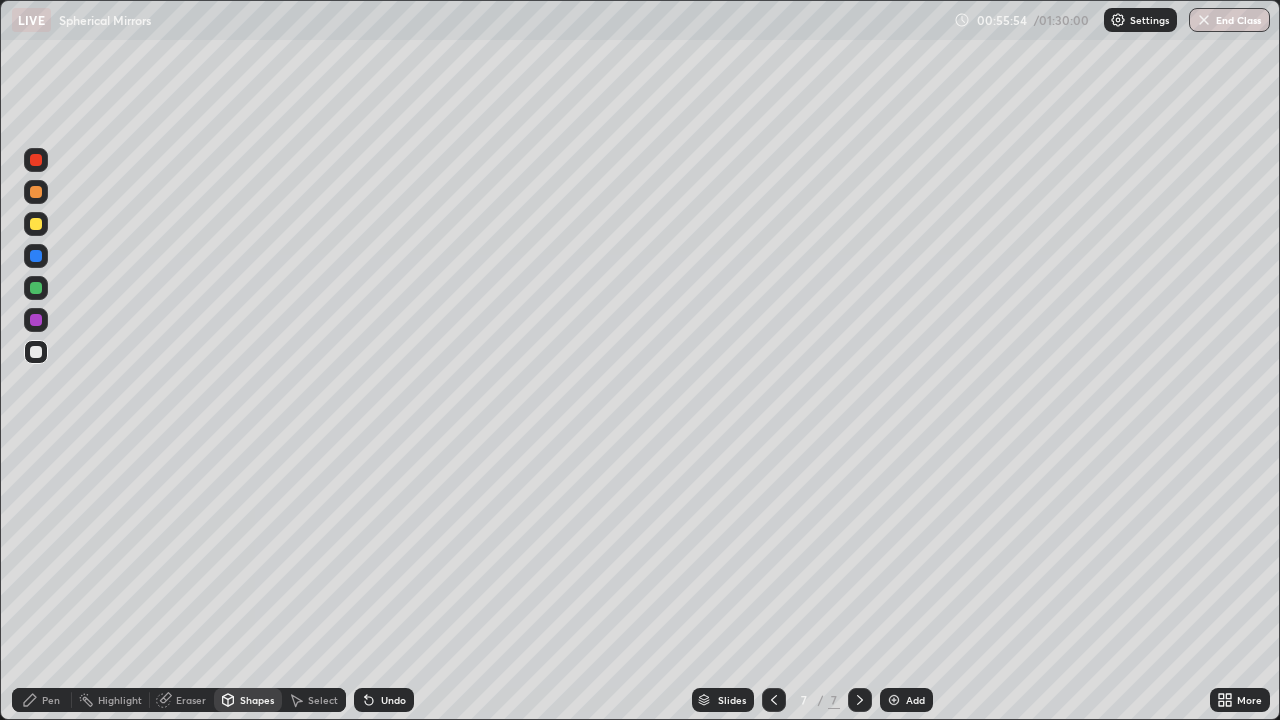 click on "Shapes" at bounding box center (257, 700) 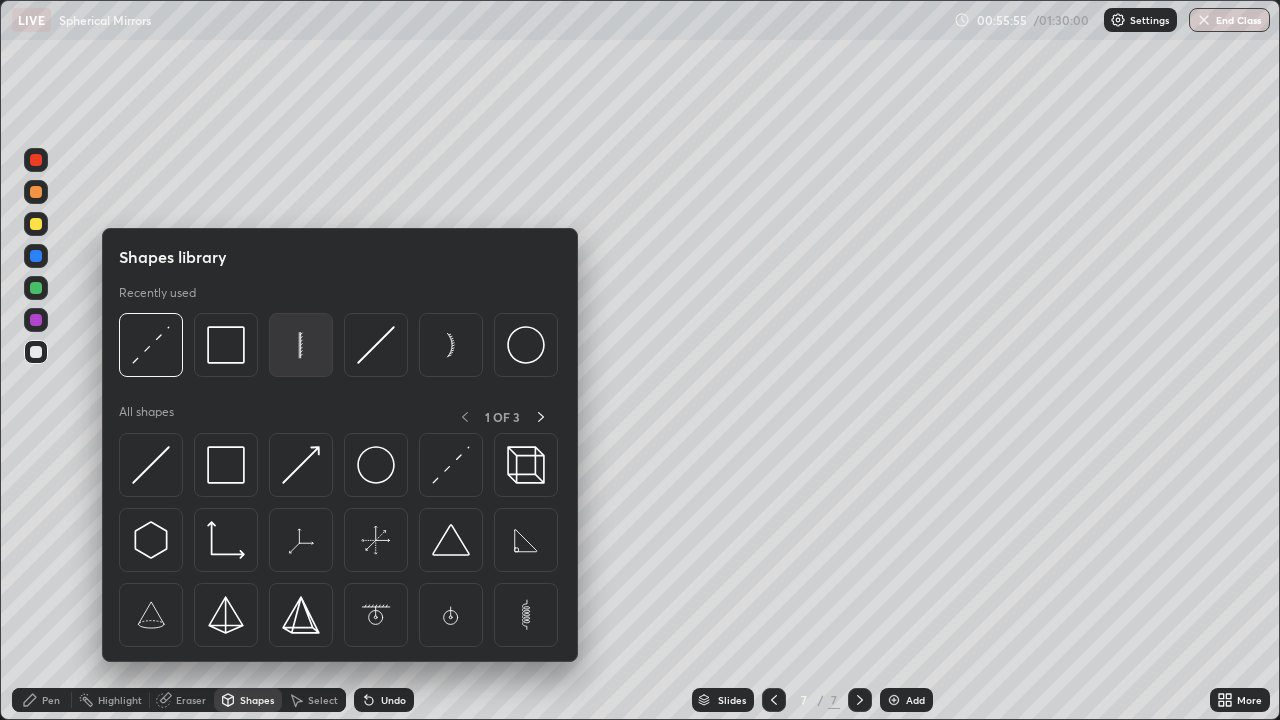 click at bounding box center [301, 345] 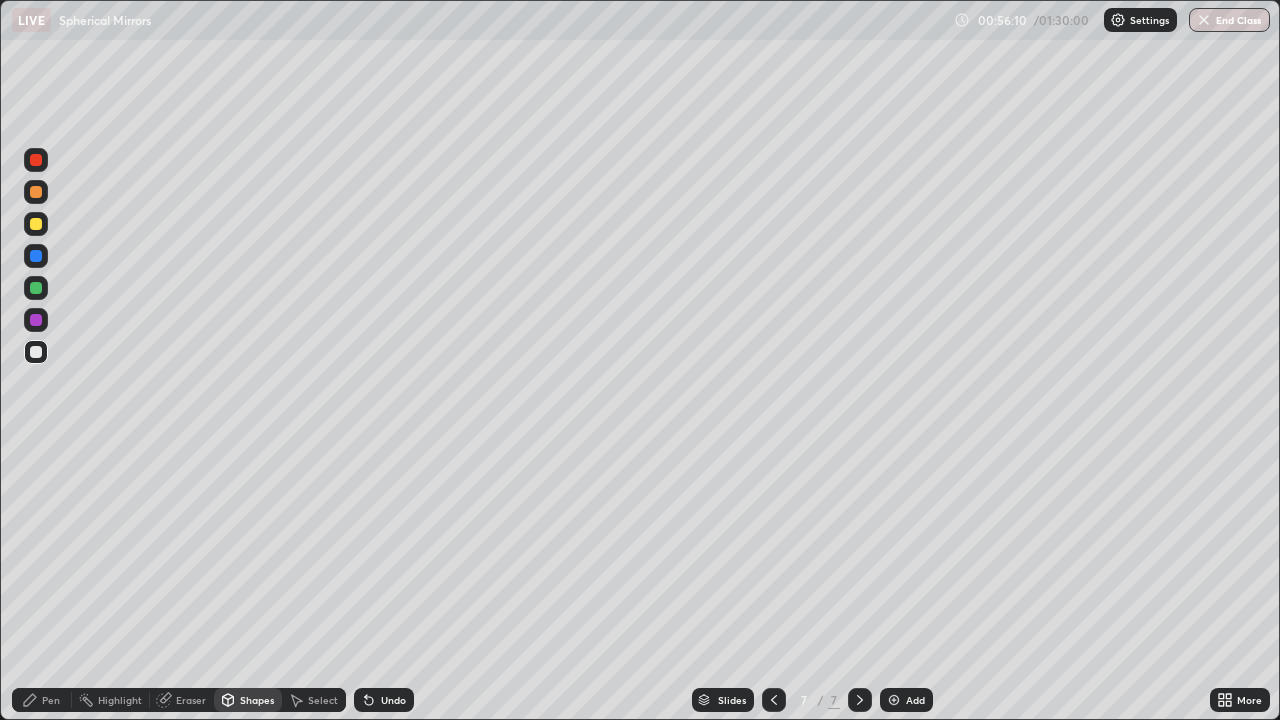 click on "Select" at bounding box center (323, 700) 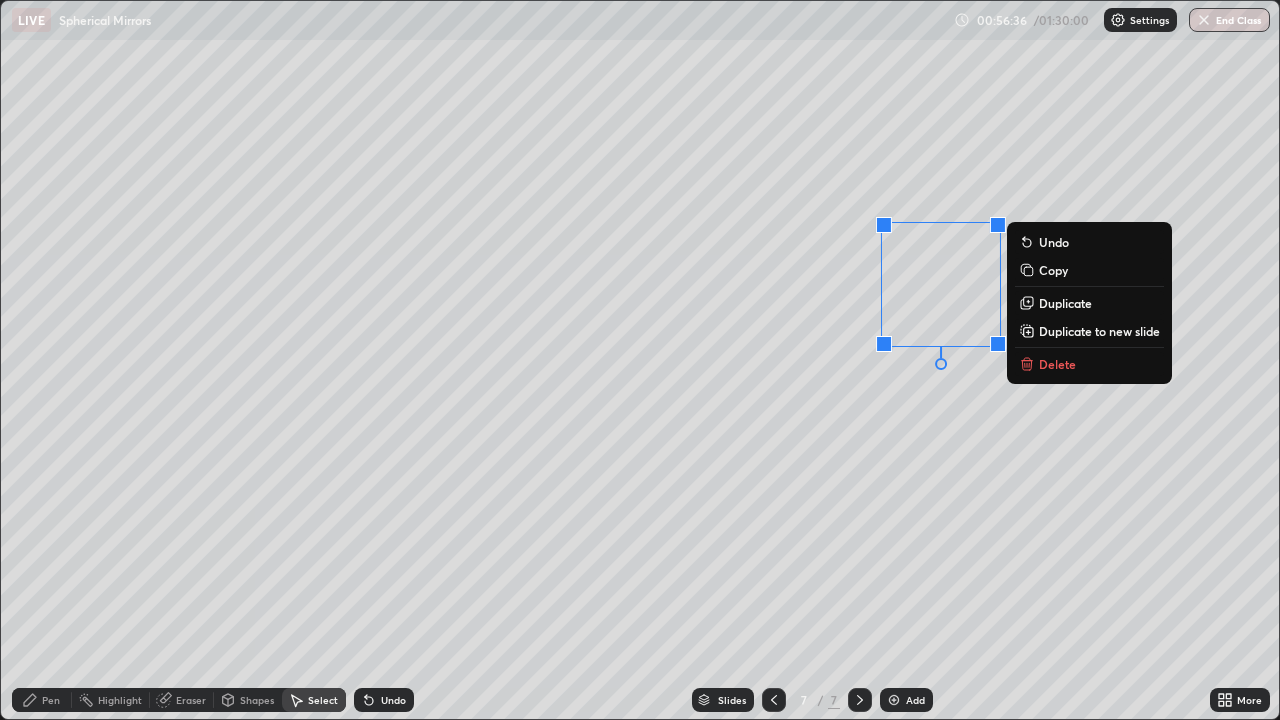 click on "Delete" at bounding box center [1057, 364] 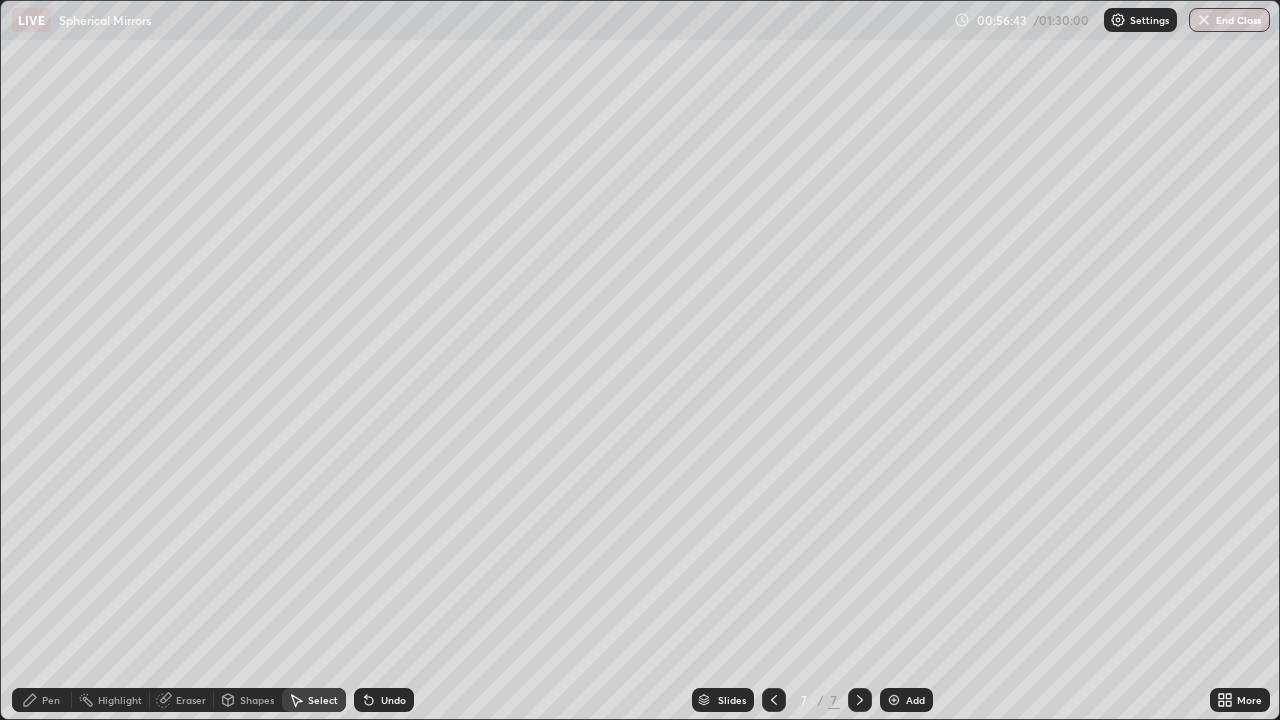 click on "Pen" at bounding box center (51, 700) 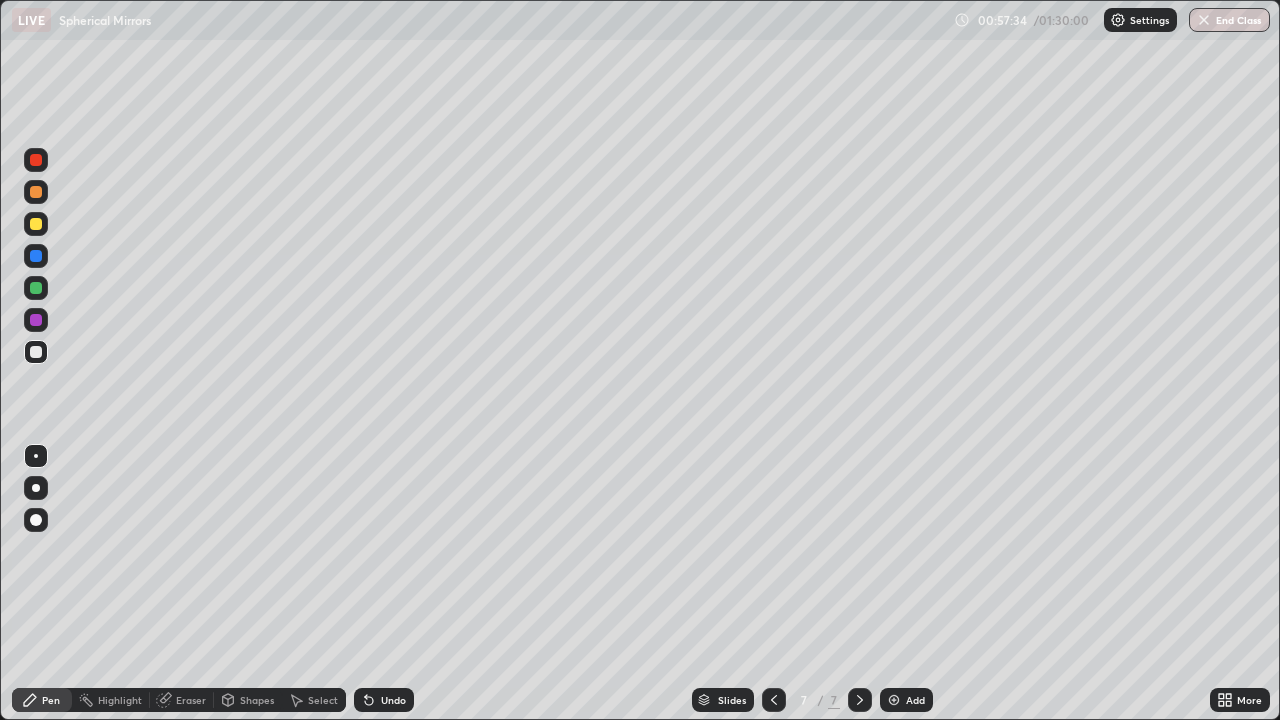 click on "Shapes" at bounding box center (248, 700) 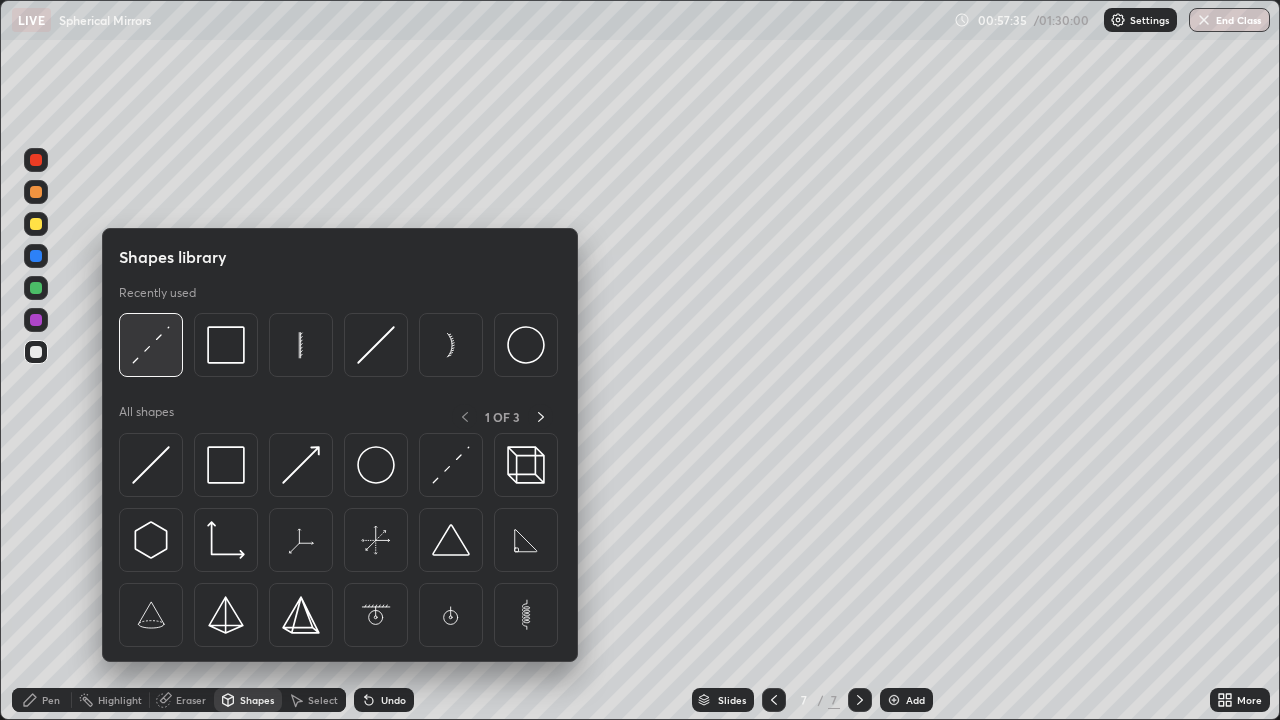 click at bounding box center (151, 345) 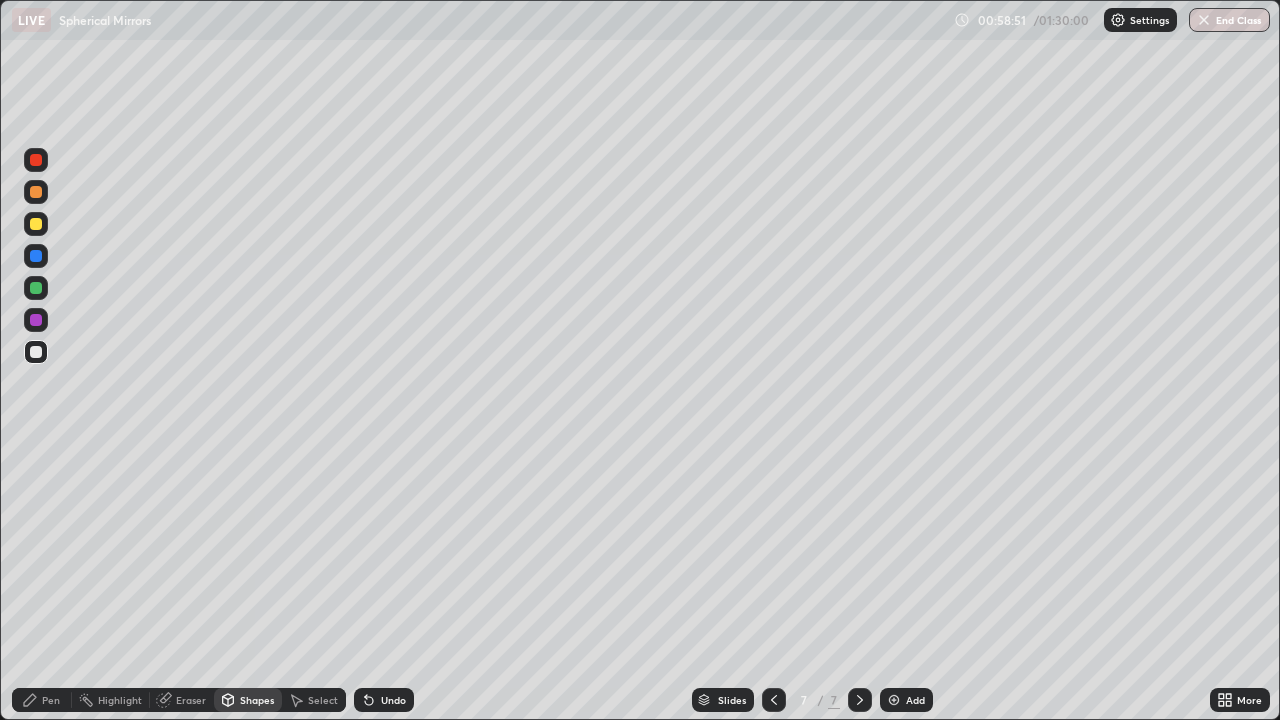 click on "Shapes" at bounding box center [248, 700] 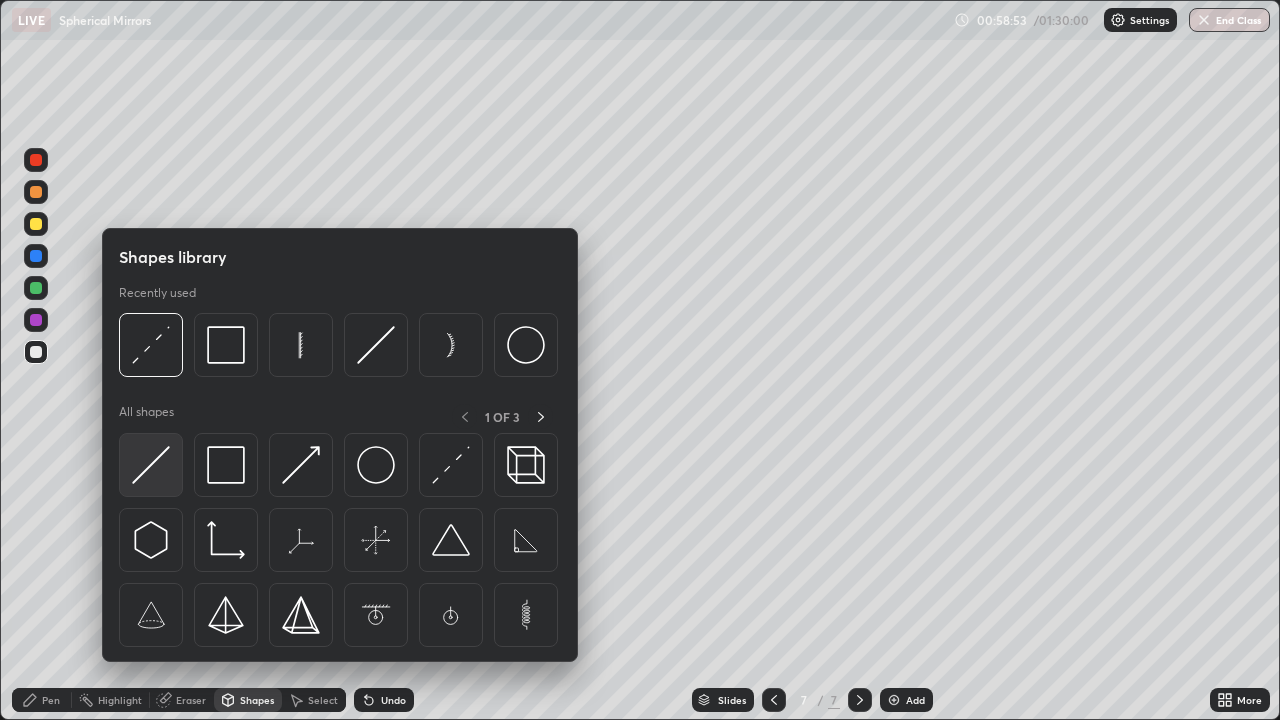 click at bounding box center [151, 465] 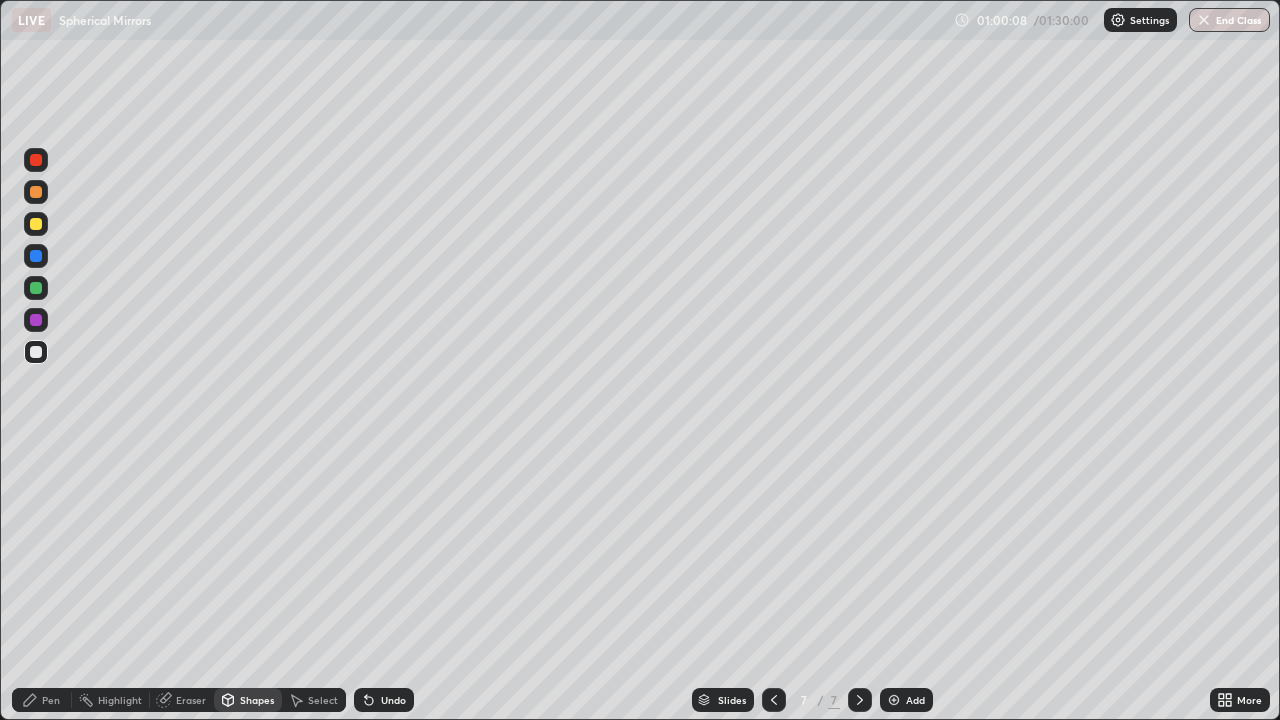 click on "Shapes" at bounding box center (257, 700) 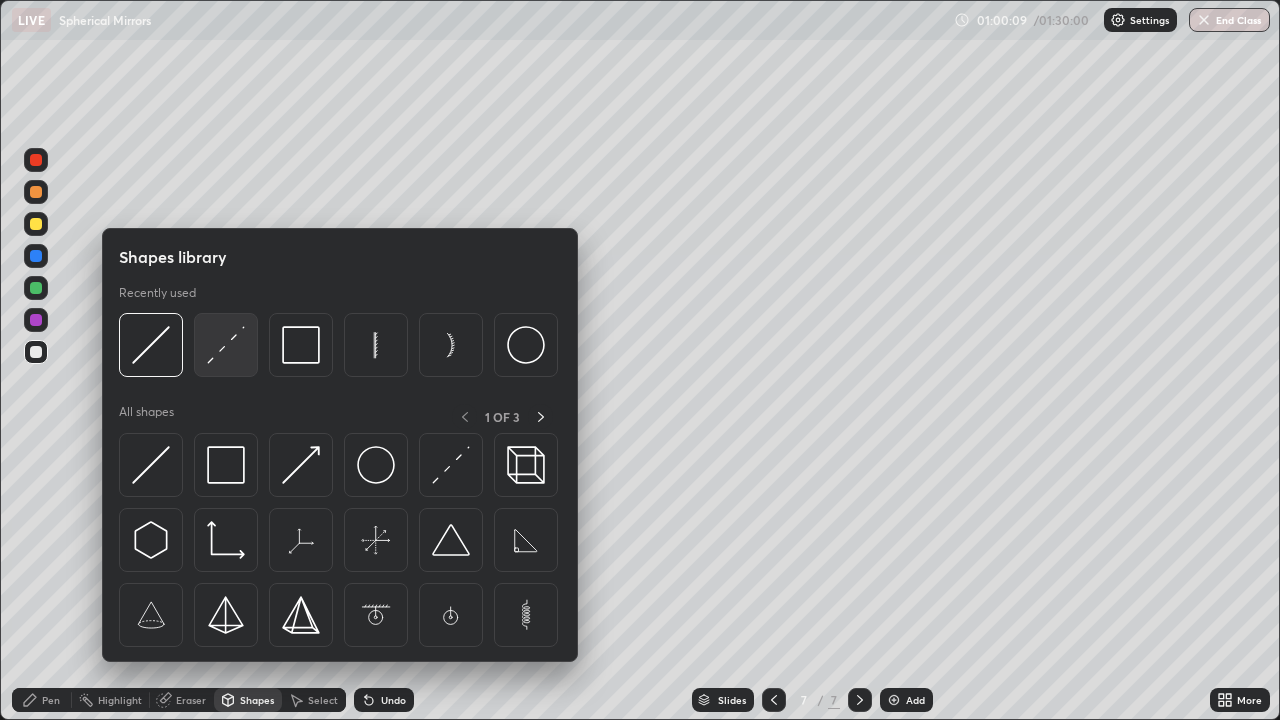 click at bounding box center [226, 345] 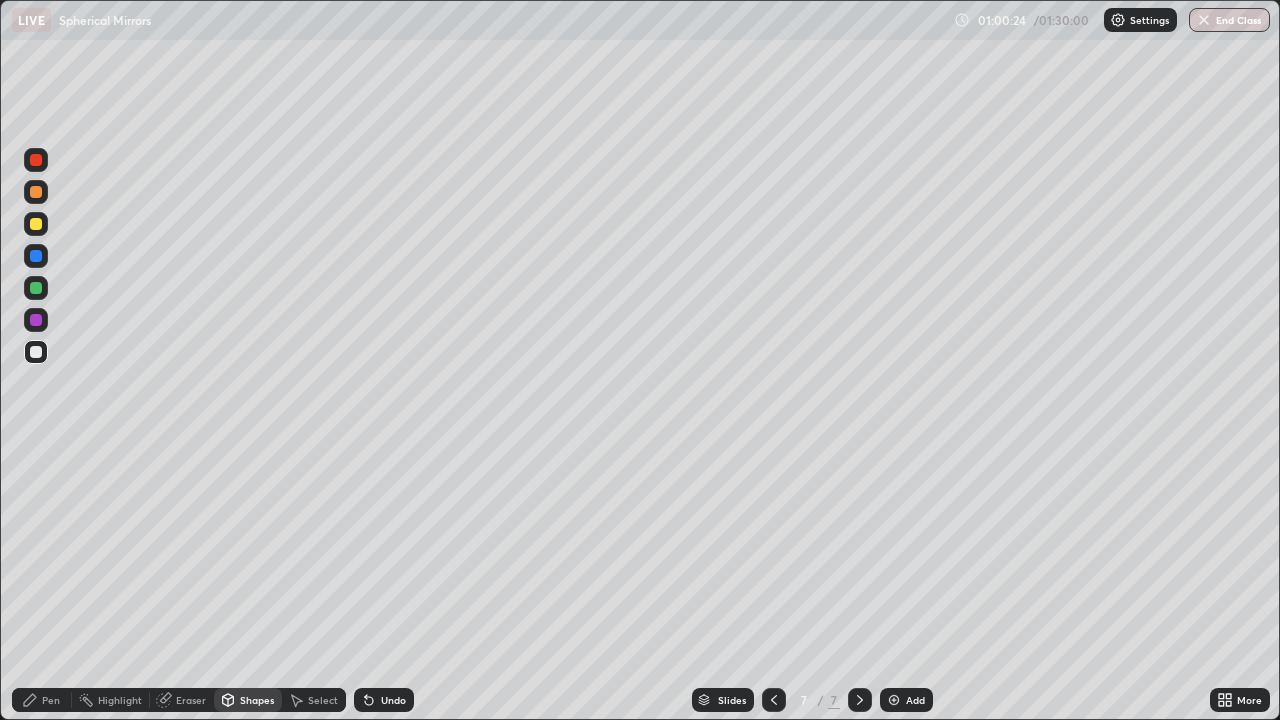 click on "Pen" at bounding box center [42, 700] 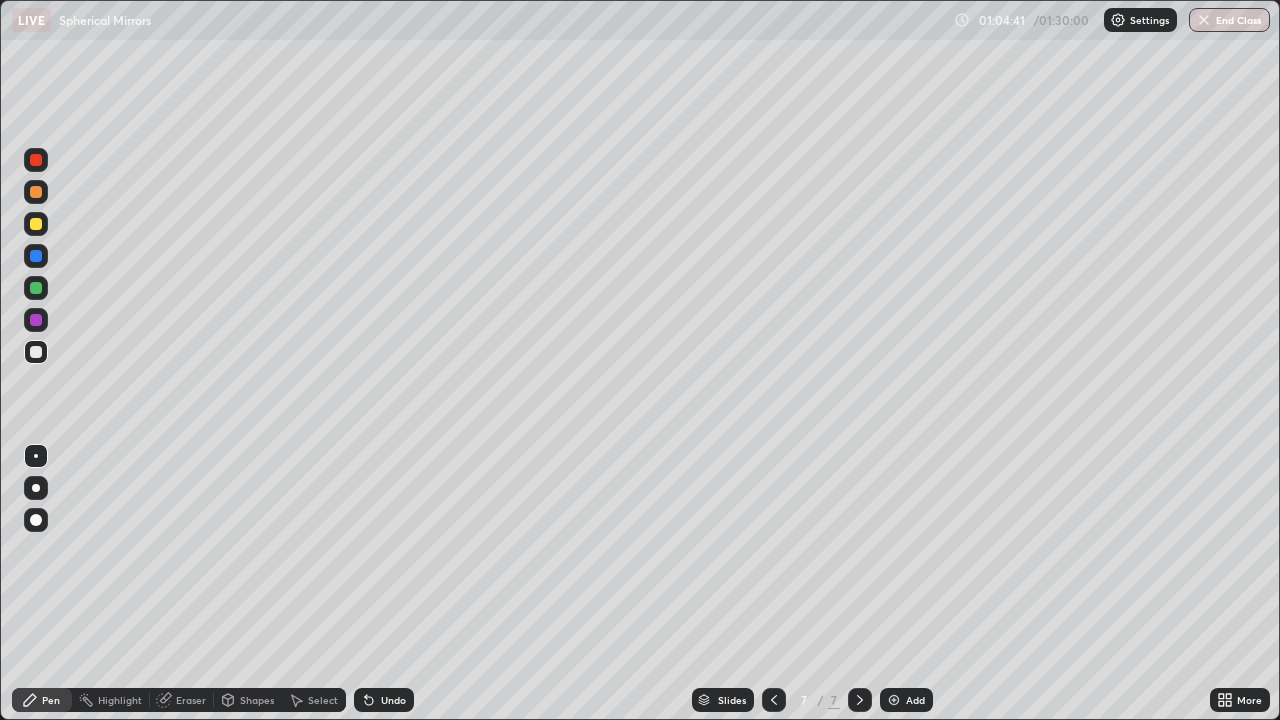 click on "Add" at bounding box center [915, 700] 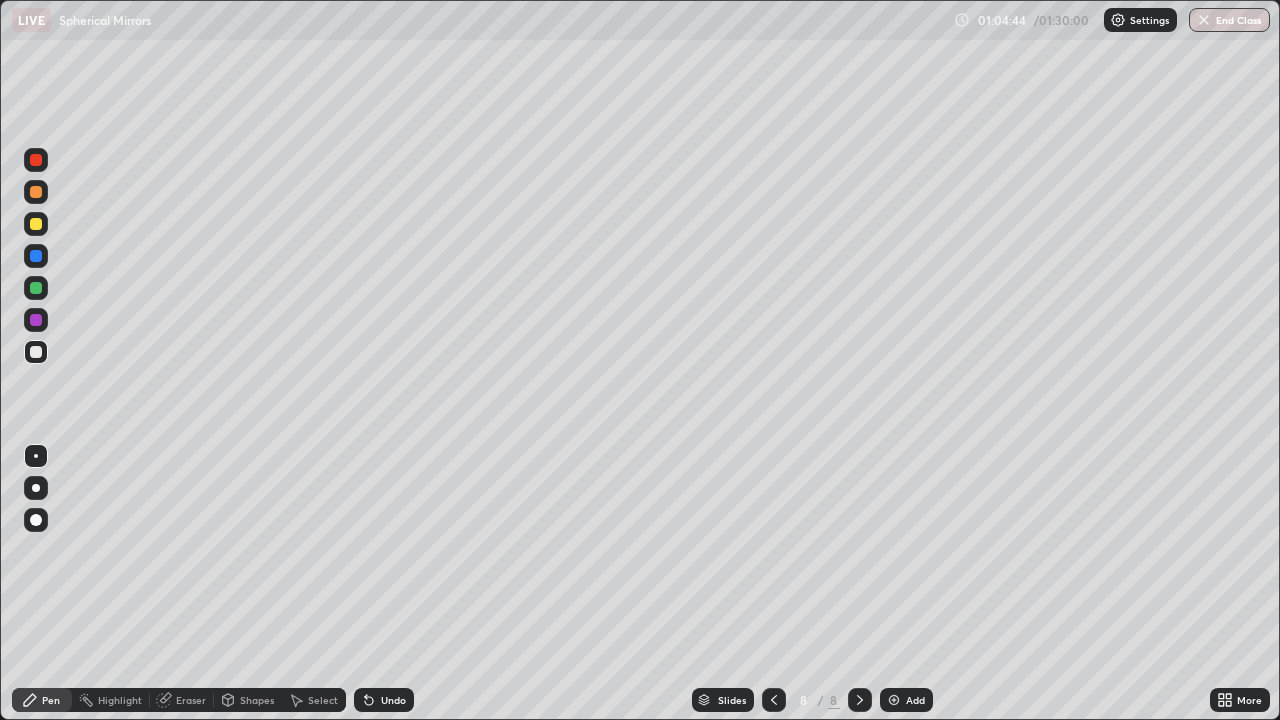 click 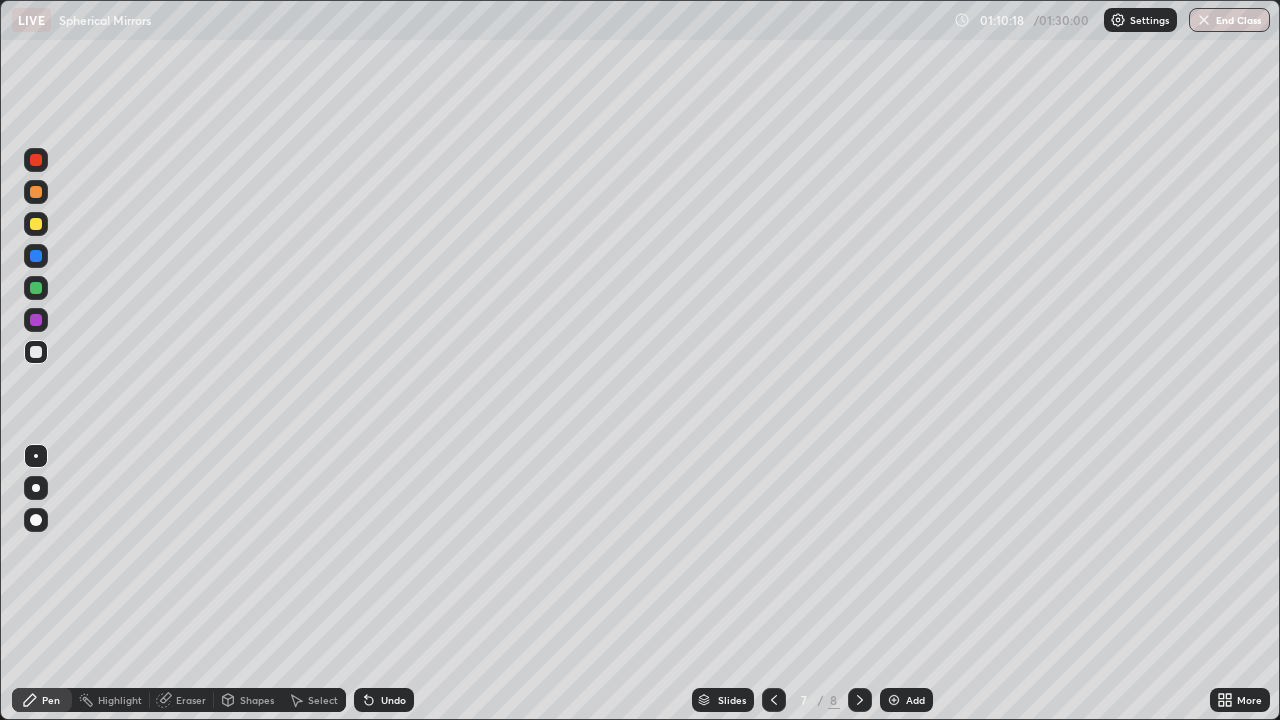 click at bounding box center [894, 700] 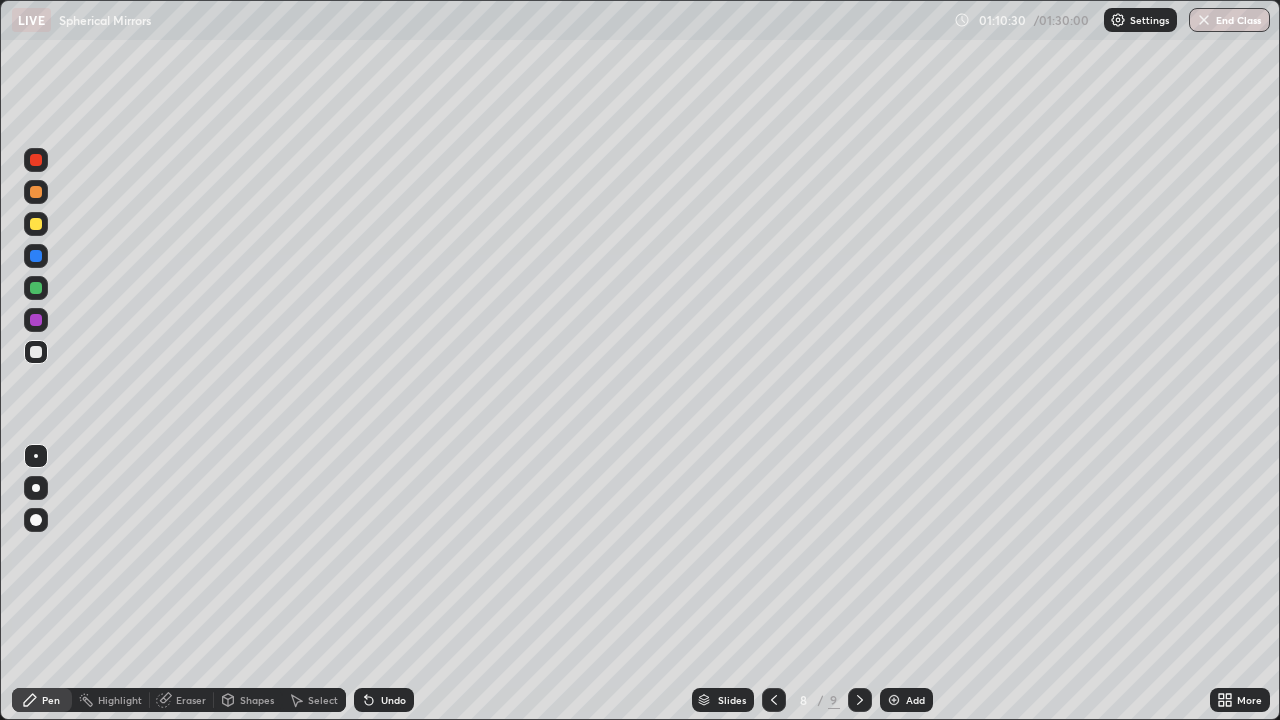 click on "More" at bounding box center [1249, 700] 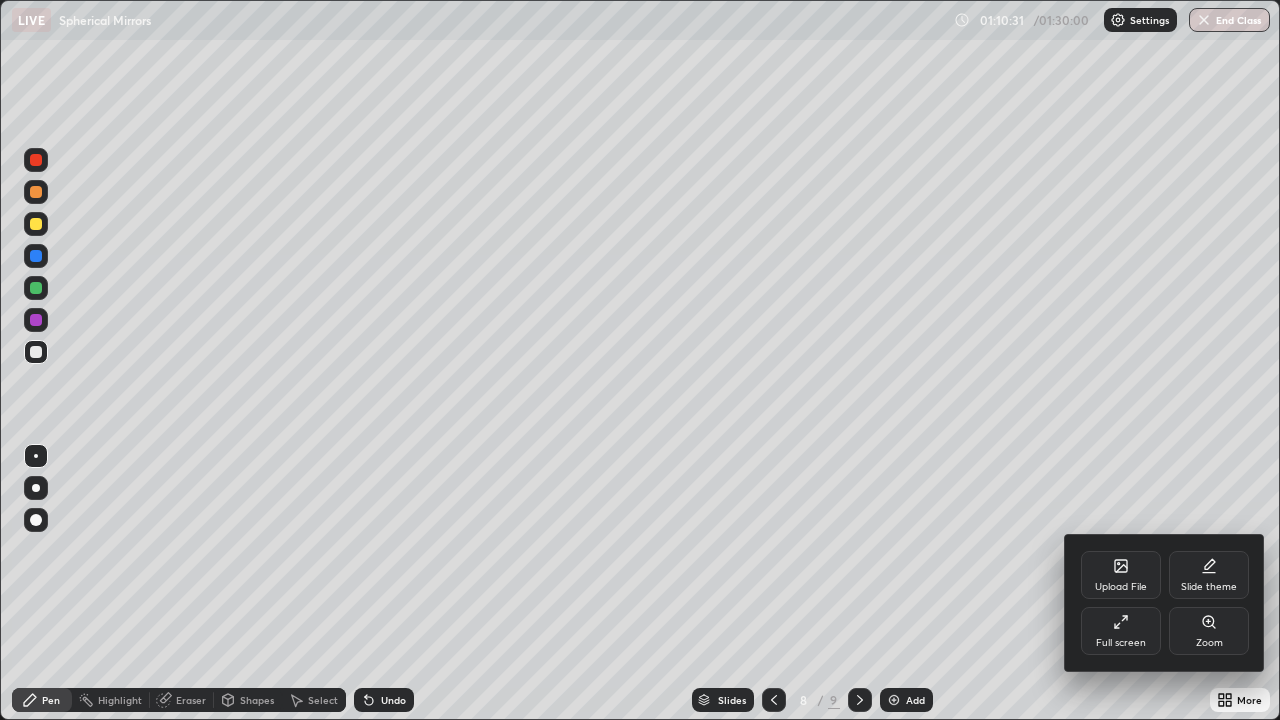 click on "Full screen" at bounding box center (1121, 631) 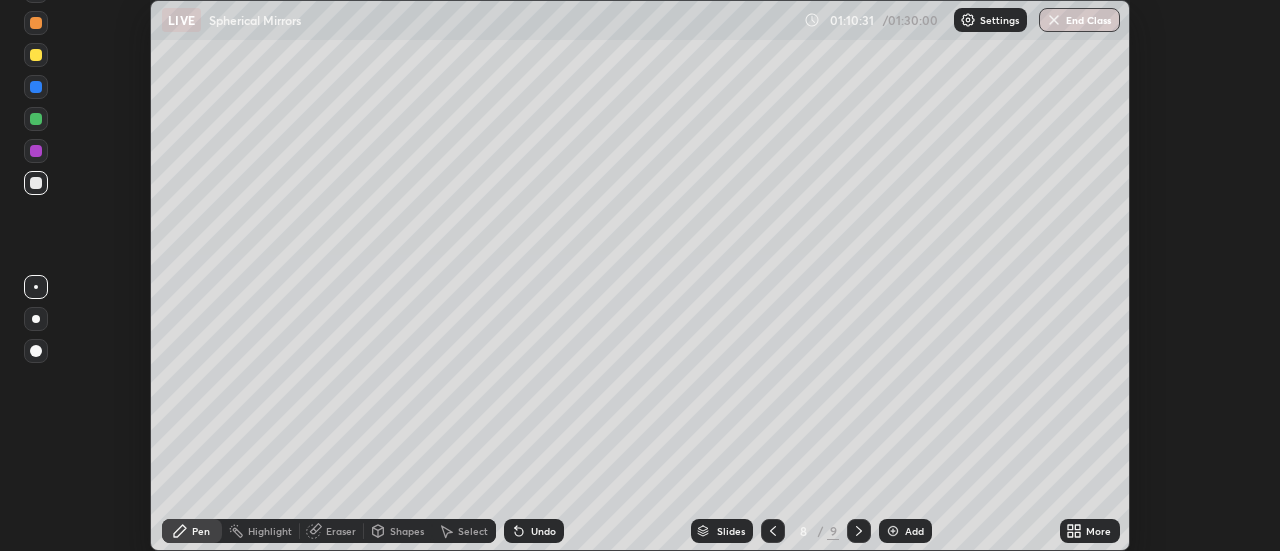 scroll, scrollTop: 551, scrollLeft: 1280, axis: both 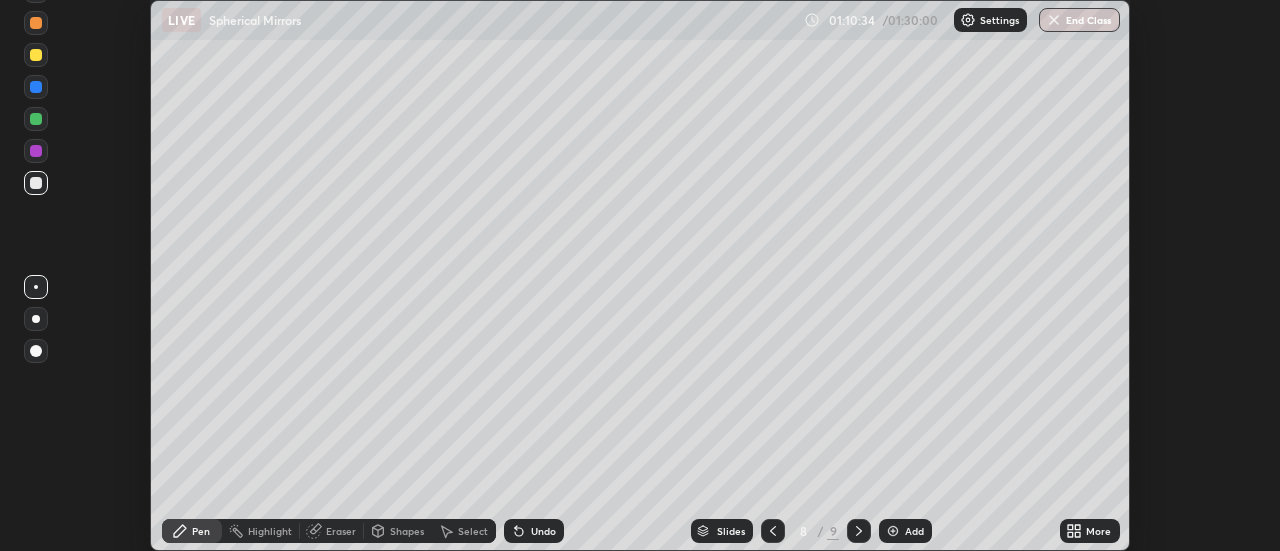 click on "Undo" at bounding box center [543, 531] 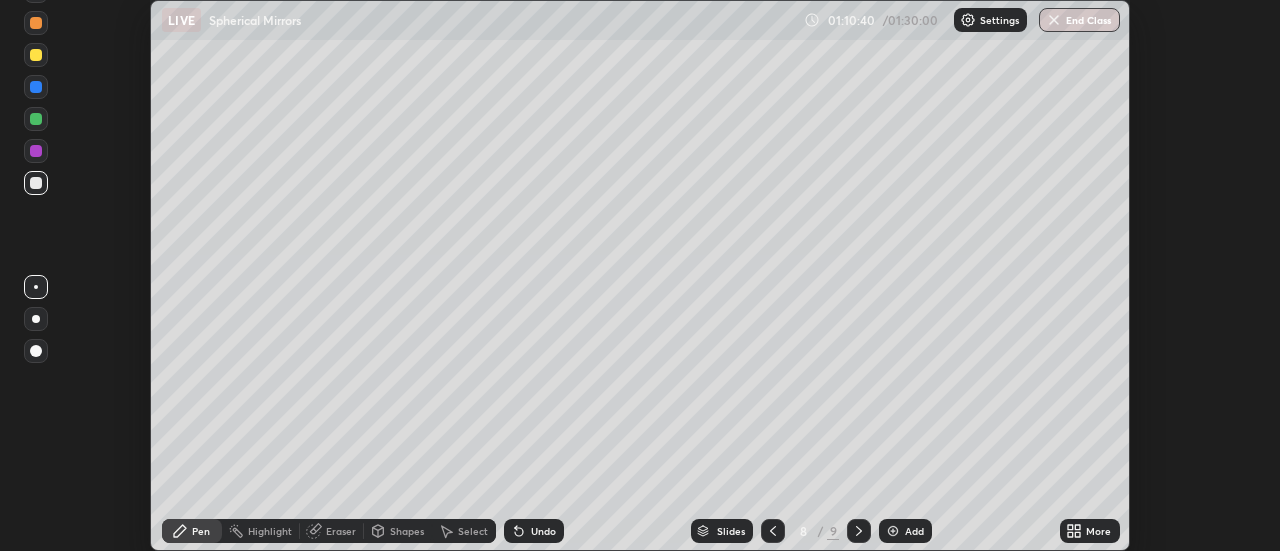 click on "More" at bounding box center (1090, 531) 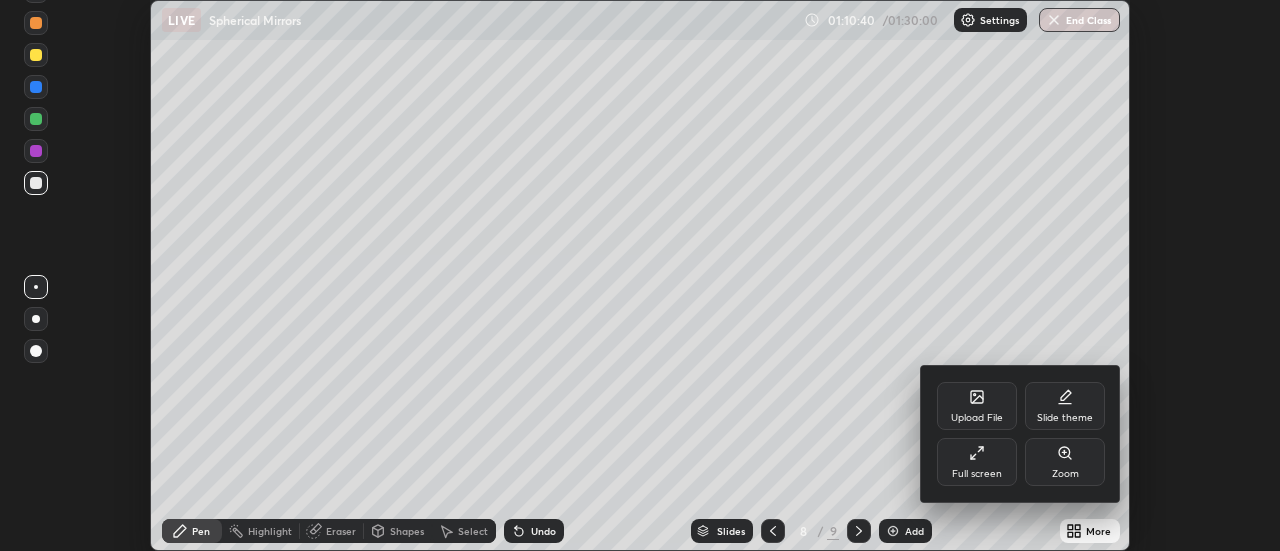 click on "Full screen" at bounding box center (977, 474) 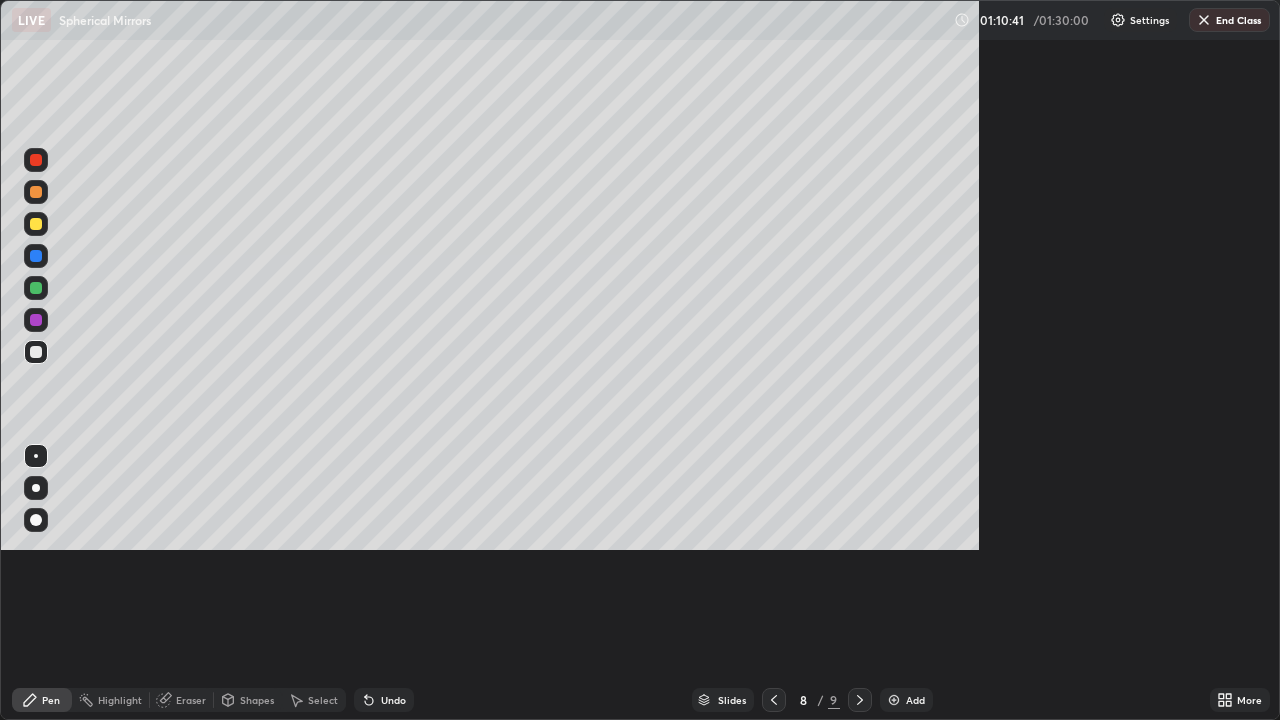 scroll, scrollTop: 99280, scrollLeft: 98720, axis: both 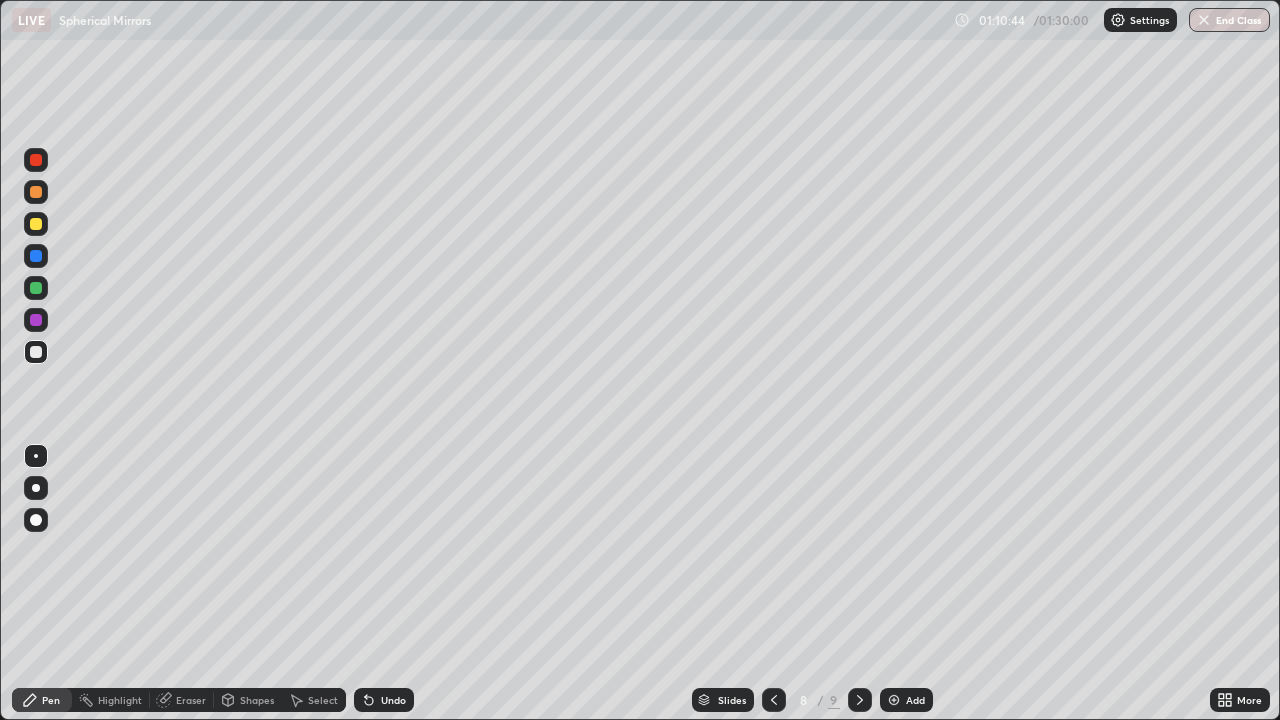 click on "Undo" at bounding box center [393, 700] 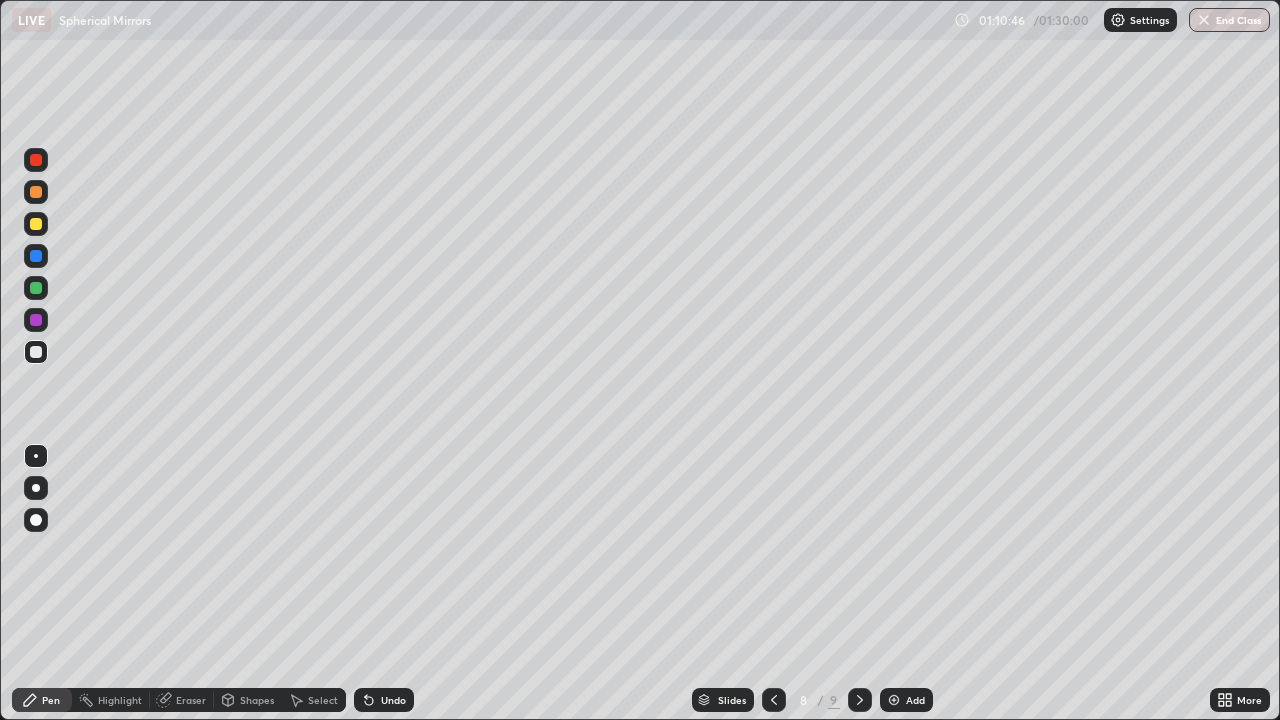 click 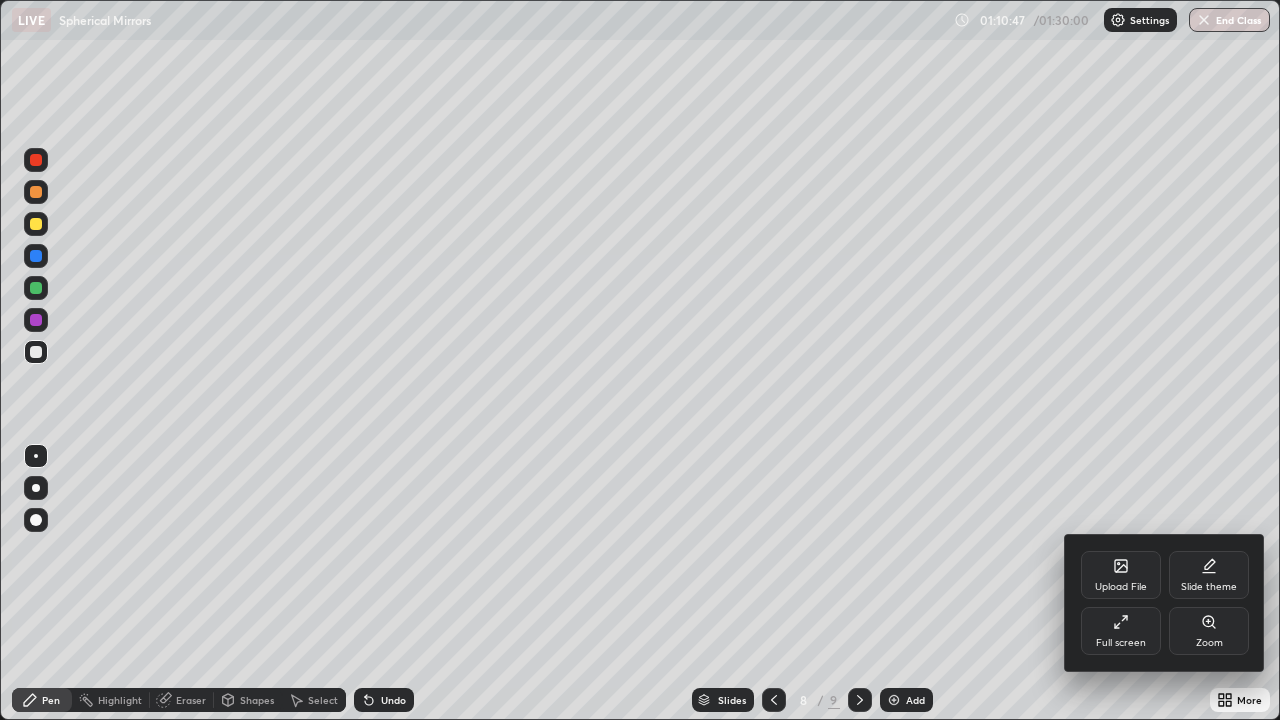 click on "Full screen" at bounding box center (1121, 643) 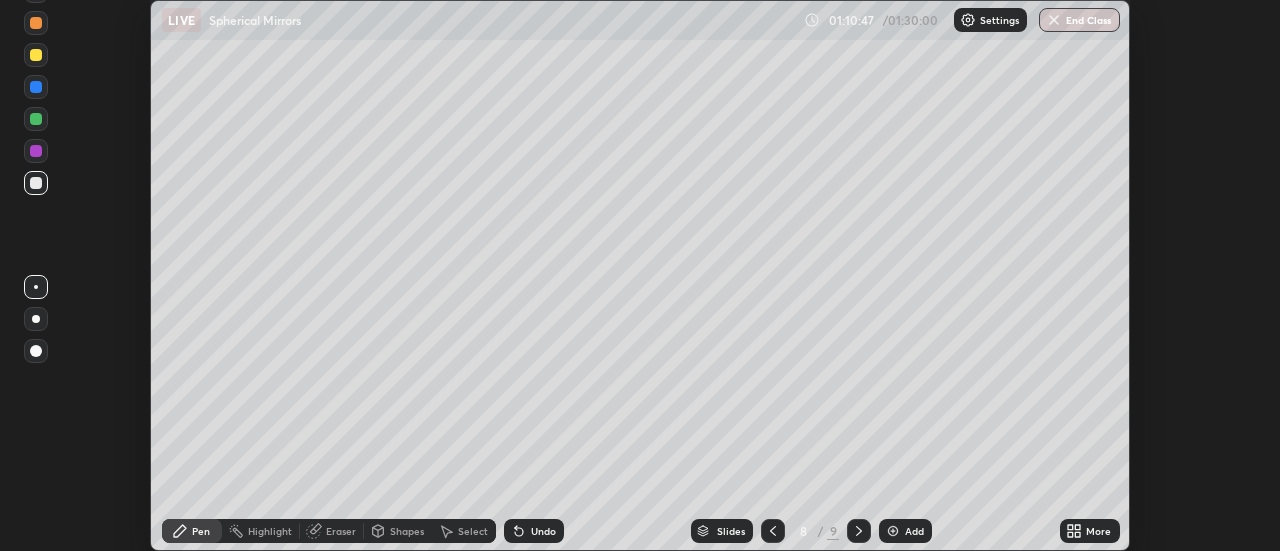 scroll, scrollTop: 551, scrollLeft: 1280, axis: both 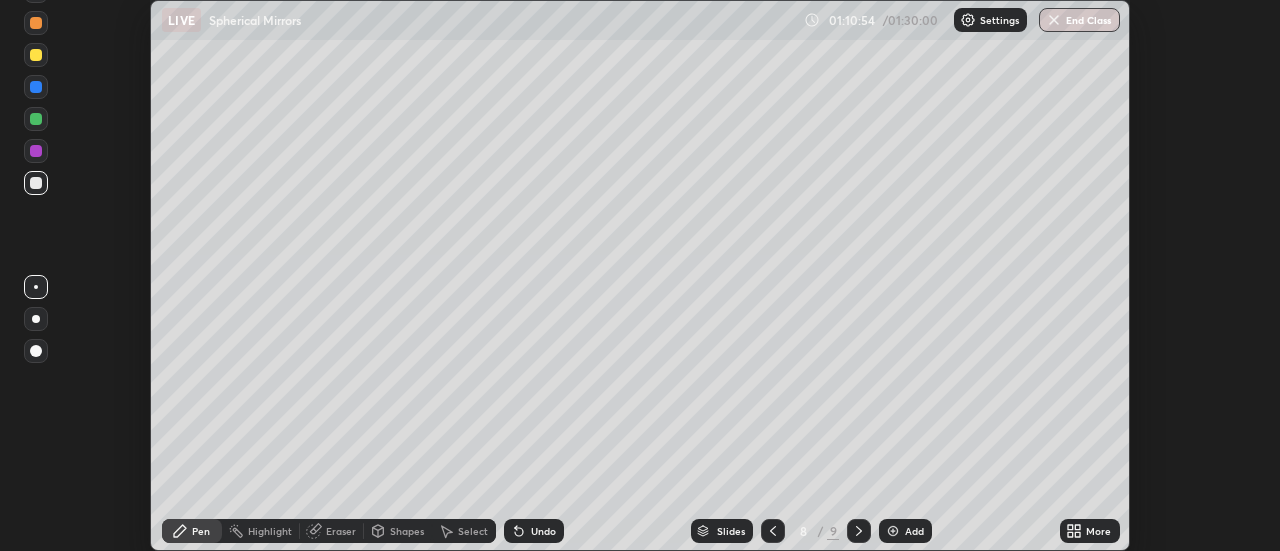 click on "Undo" at bounding box center [543, 531] 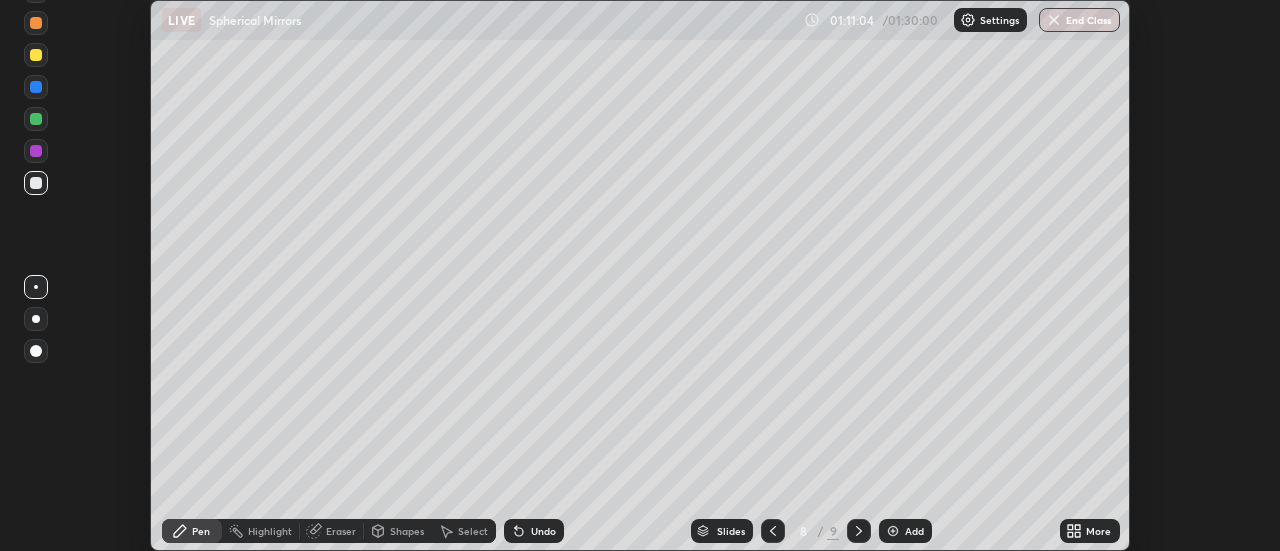 click on "Undo" at bounding box center [534, 531] 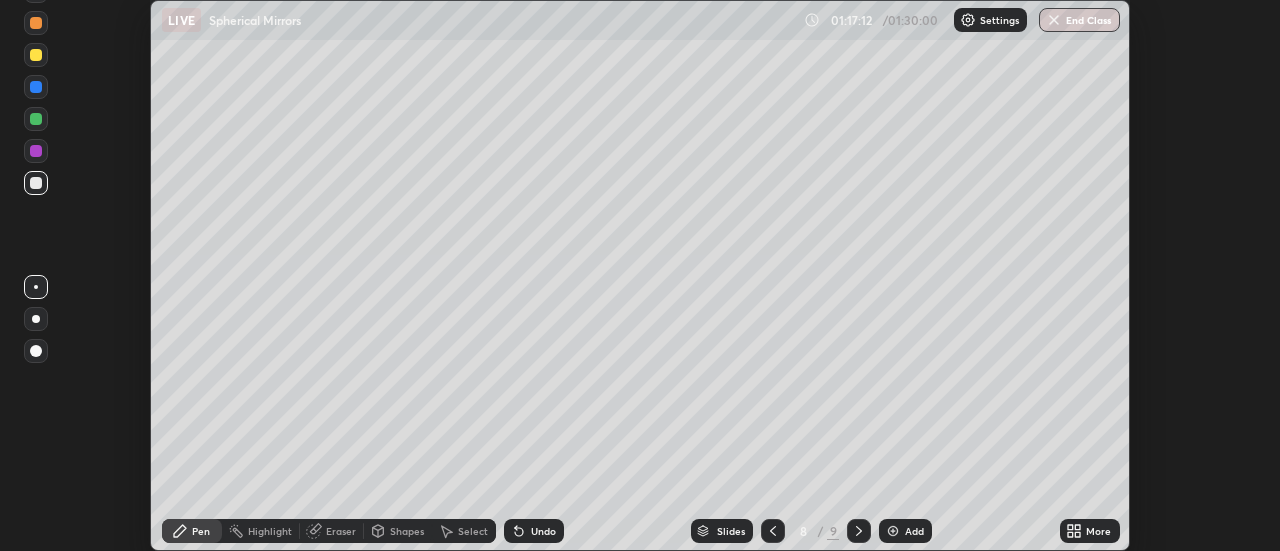 click on "Add" at bounding box center (905, 531) 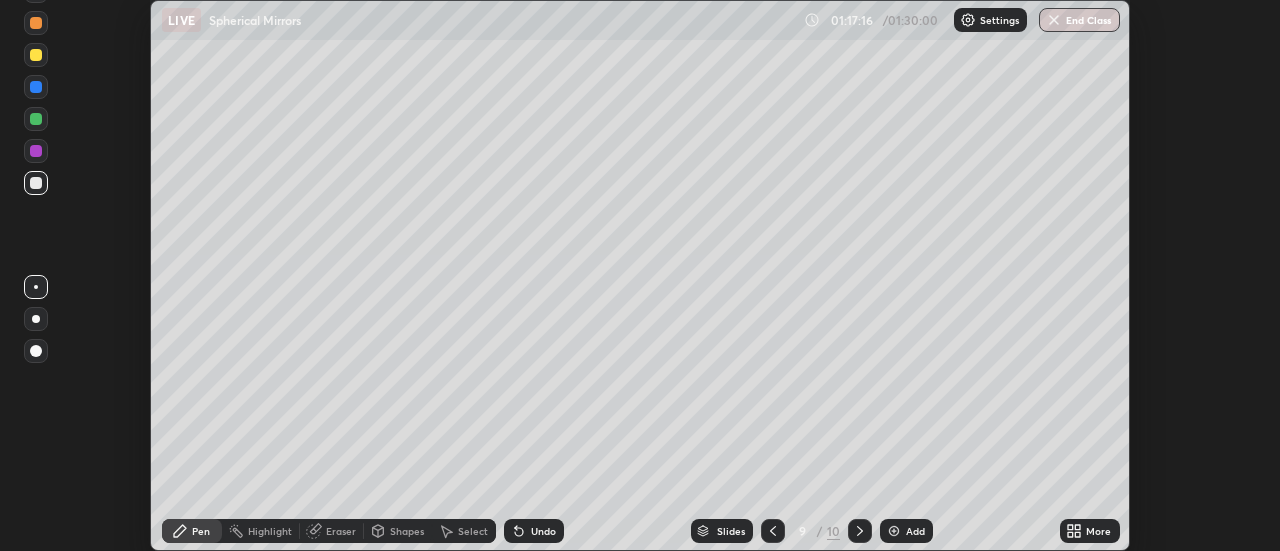 click on "More" at bounding box center (1090, 531) 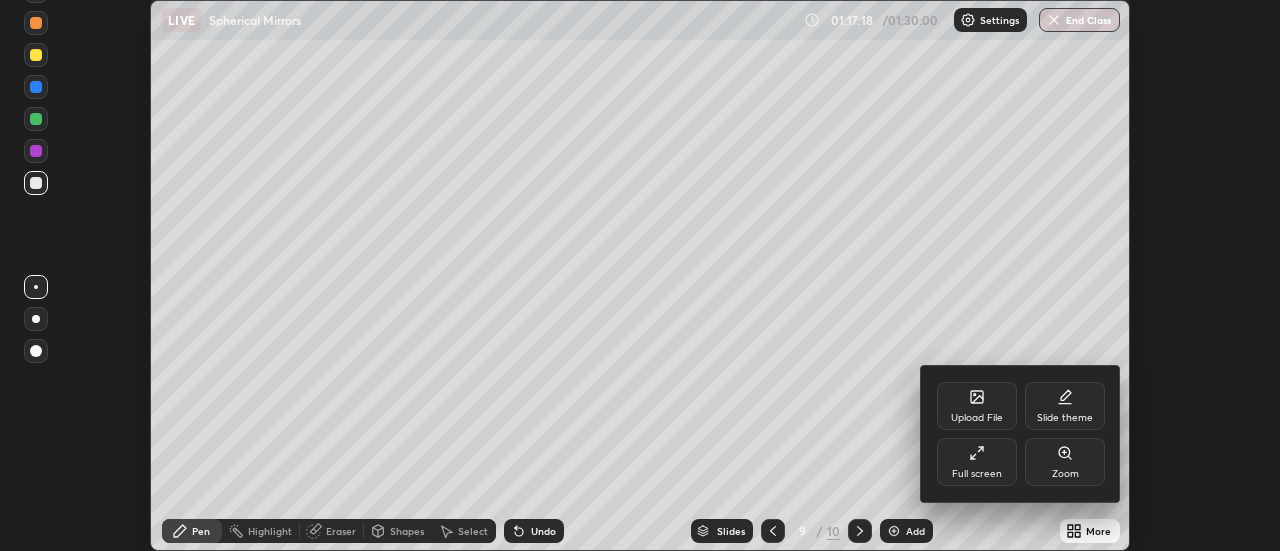 click on "Full screen" at bounding box center (977, 462) 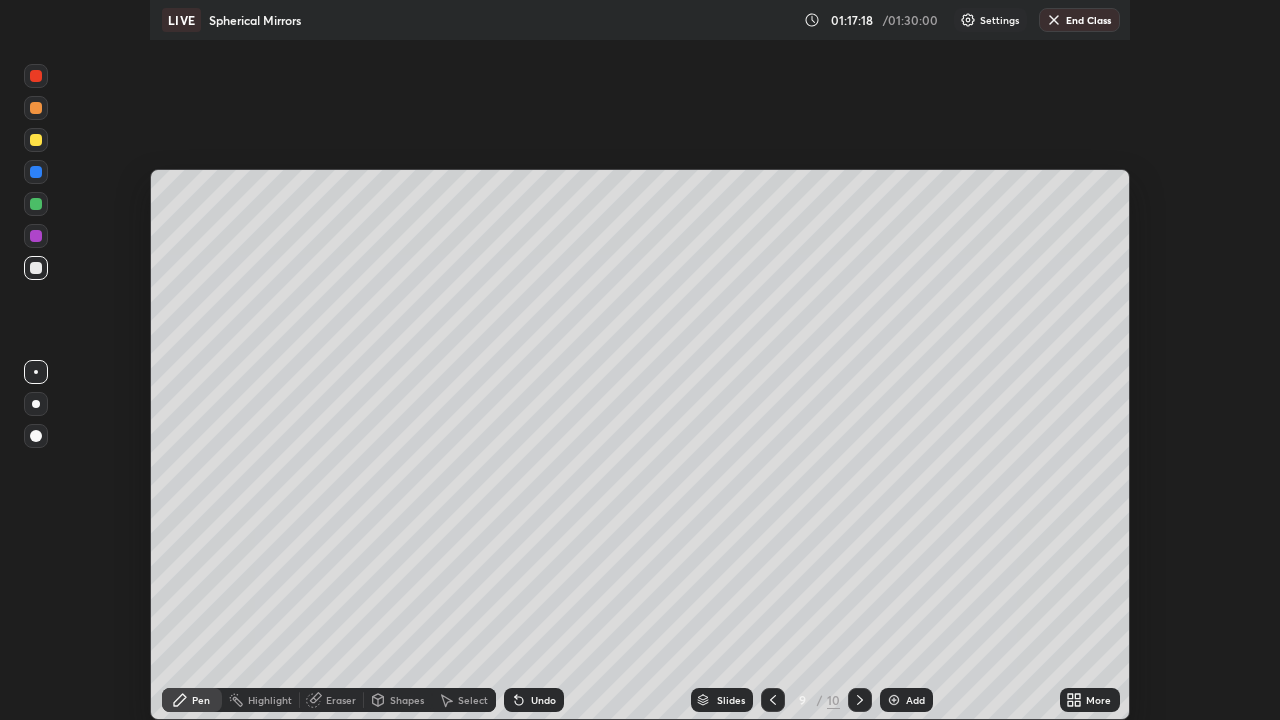 scroll, scrollTop: 99280, scrollLeft: 98720, axis: both 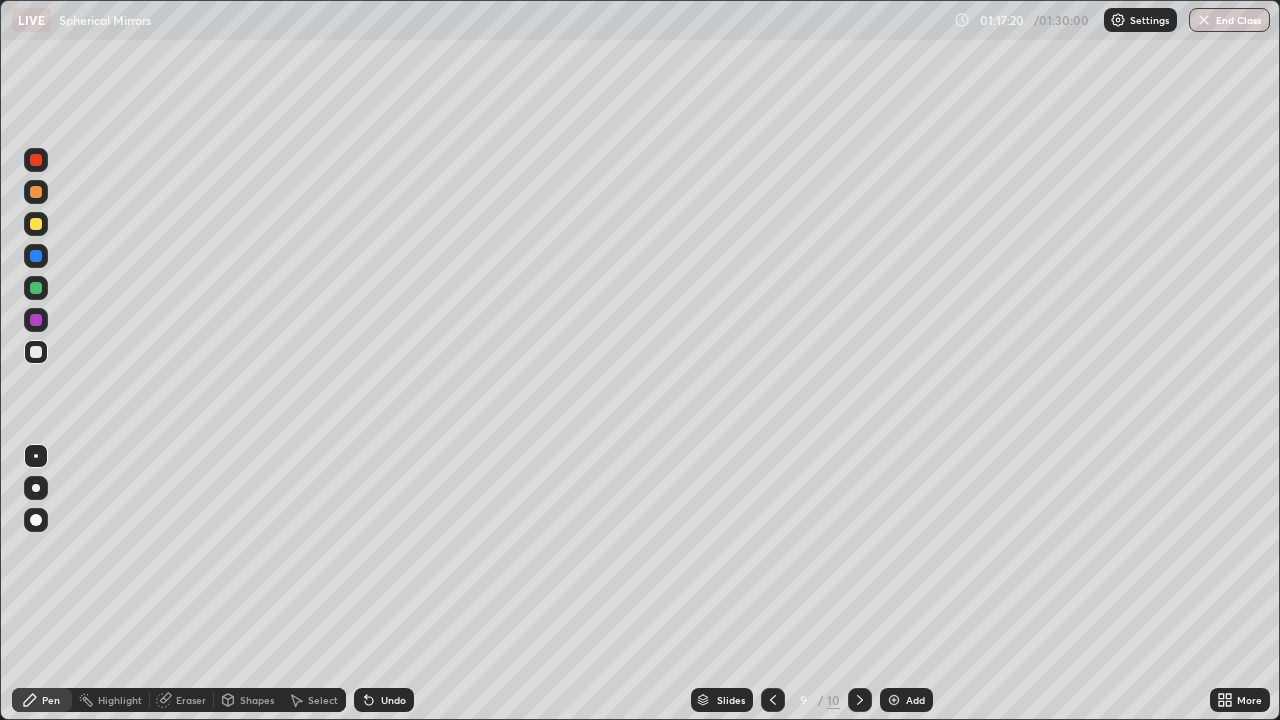 click on "Shapes" at bounding box center (257, 700) 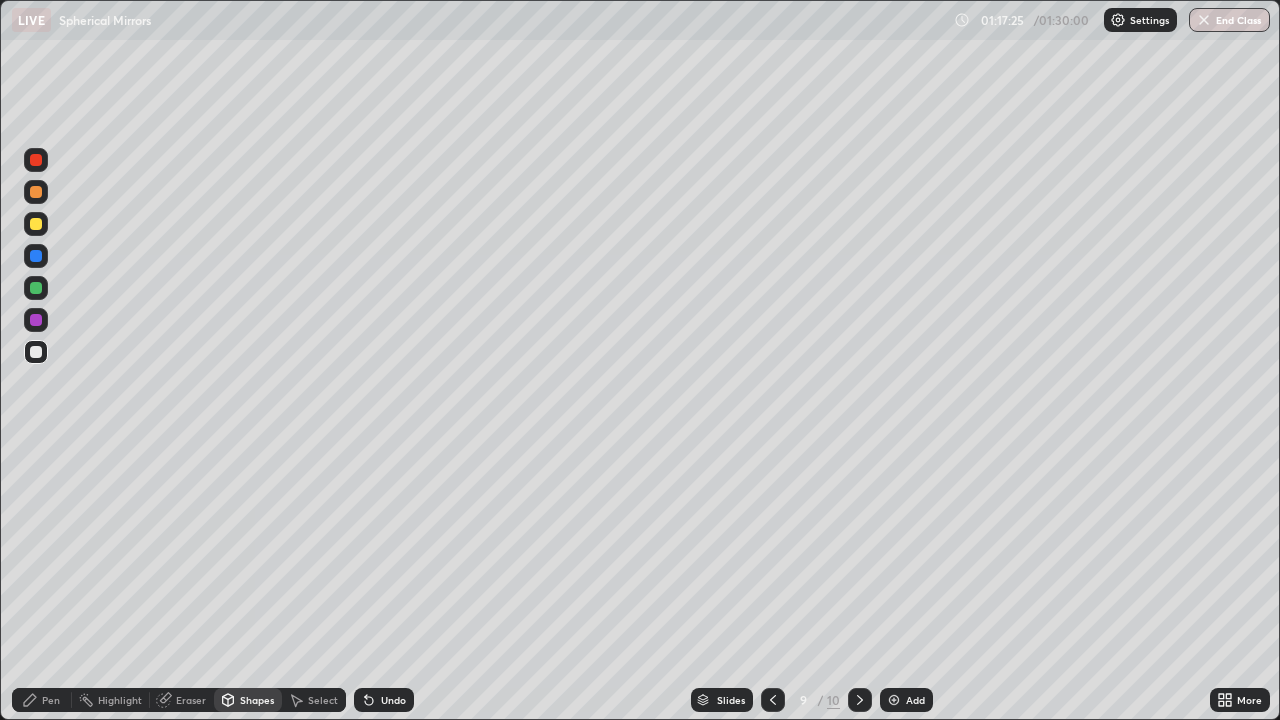 click on "Undo" at bounding box center (393, 700) 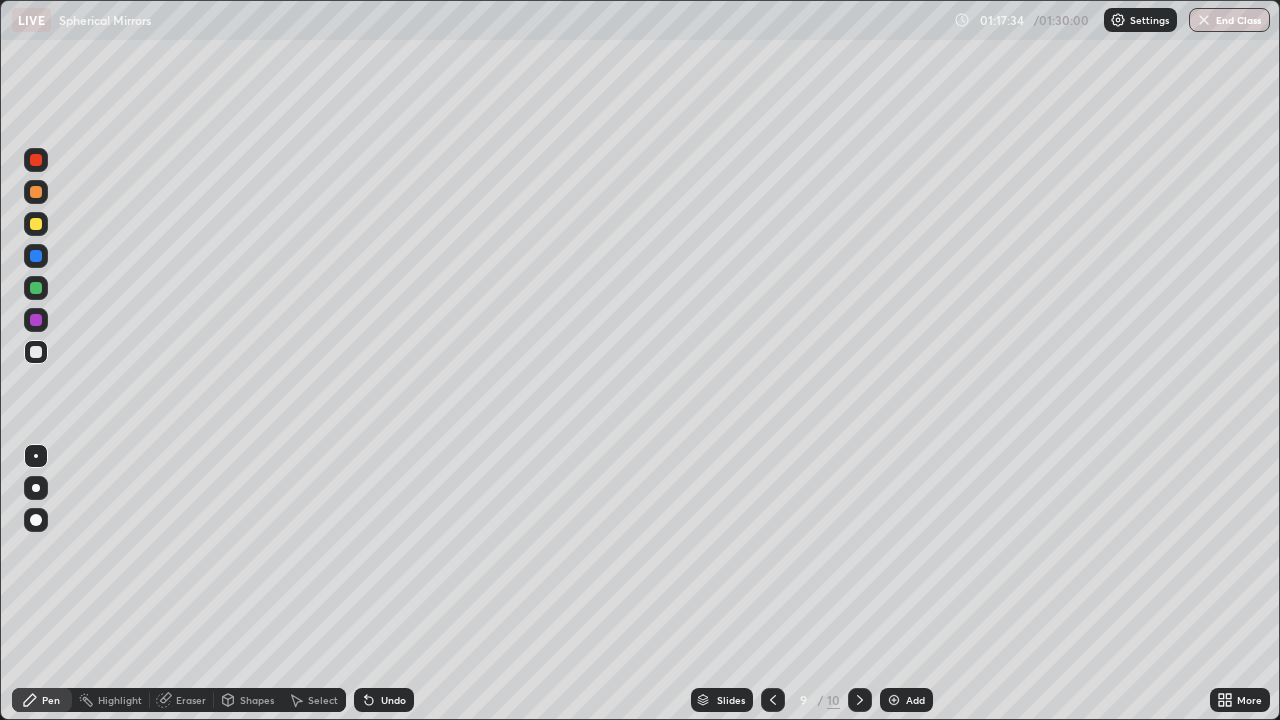 click on "Shapes" at bounding box center (257, 700) 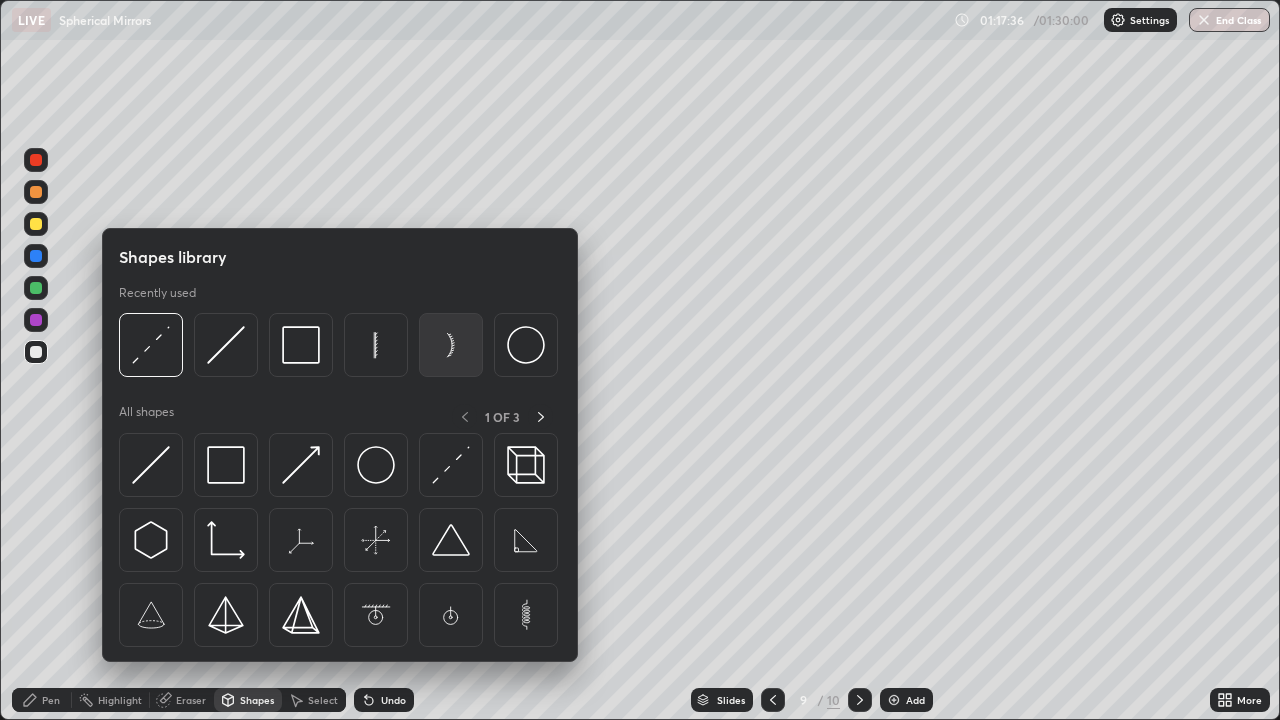click at bounding box center [451, 345] 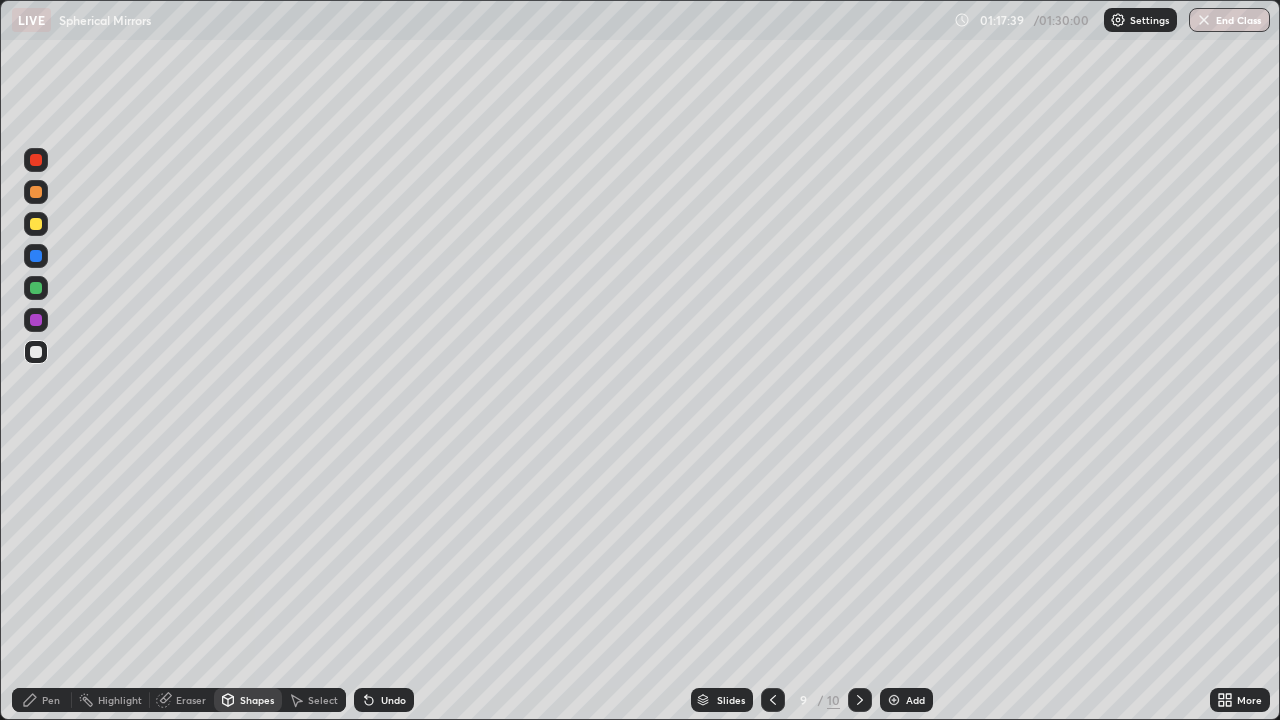 click on "Shapes" at bounding box center (257, 700) 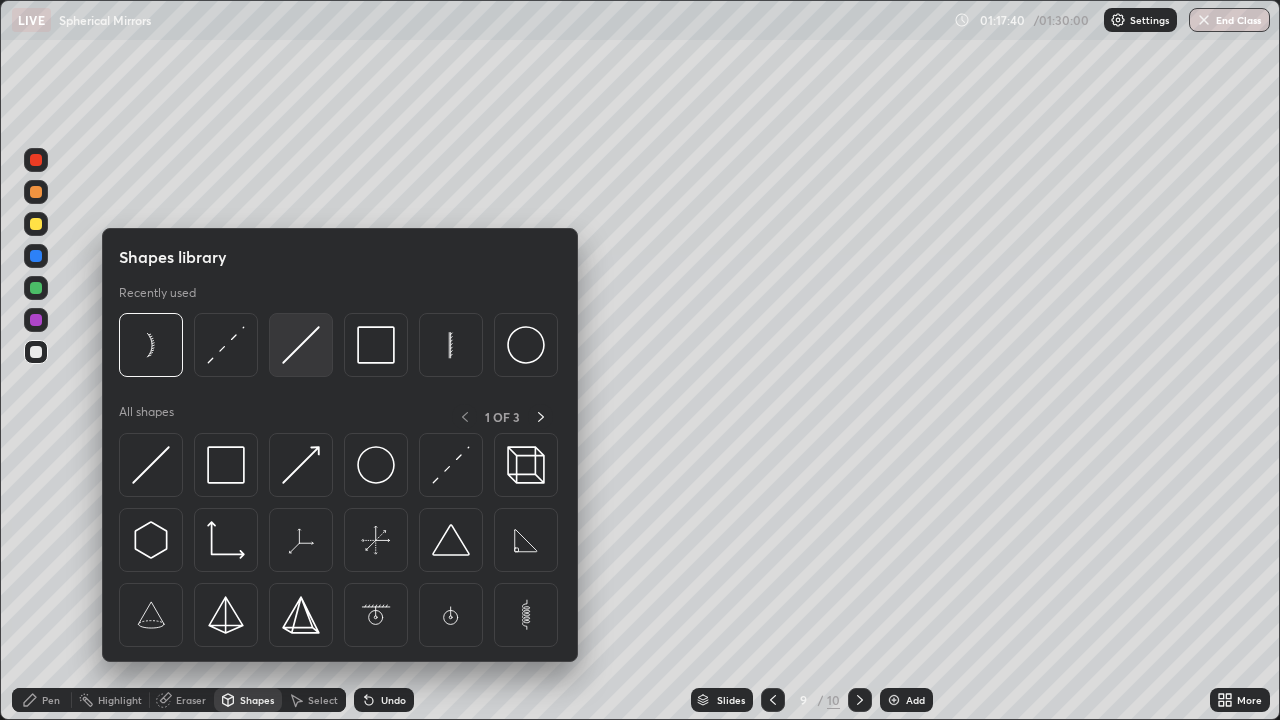 click at bounding box center (301, 345) 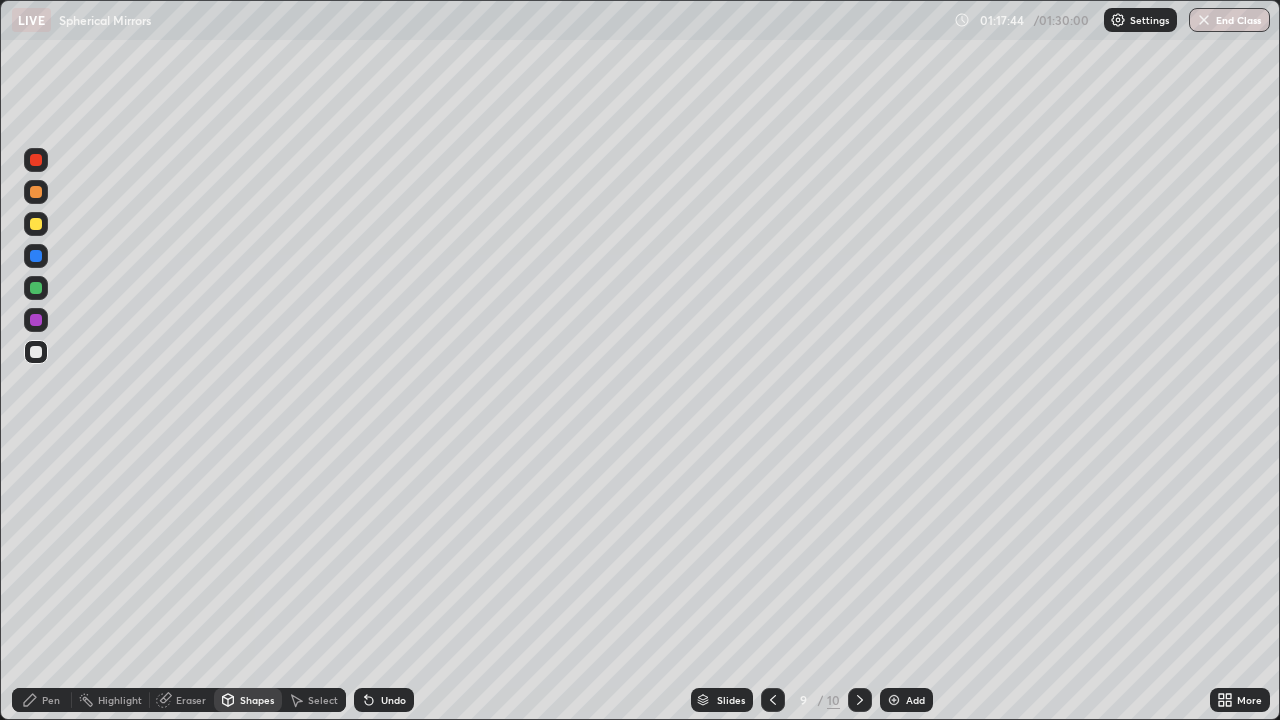 click on "Undo" at bounding box center [393, 700] 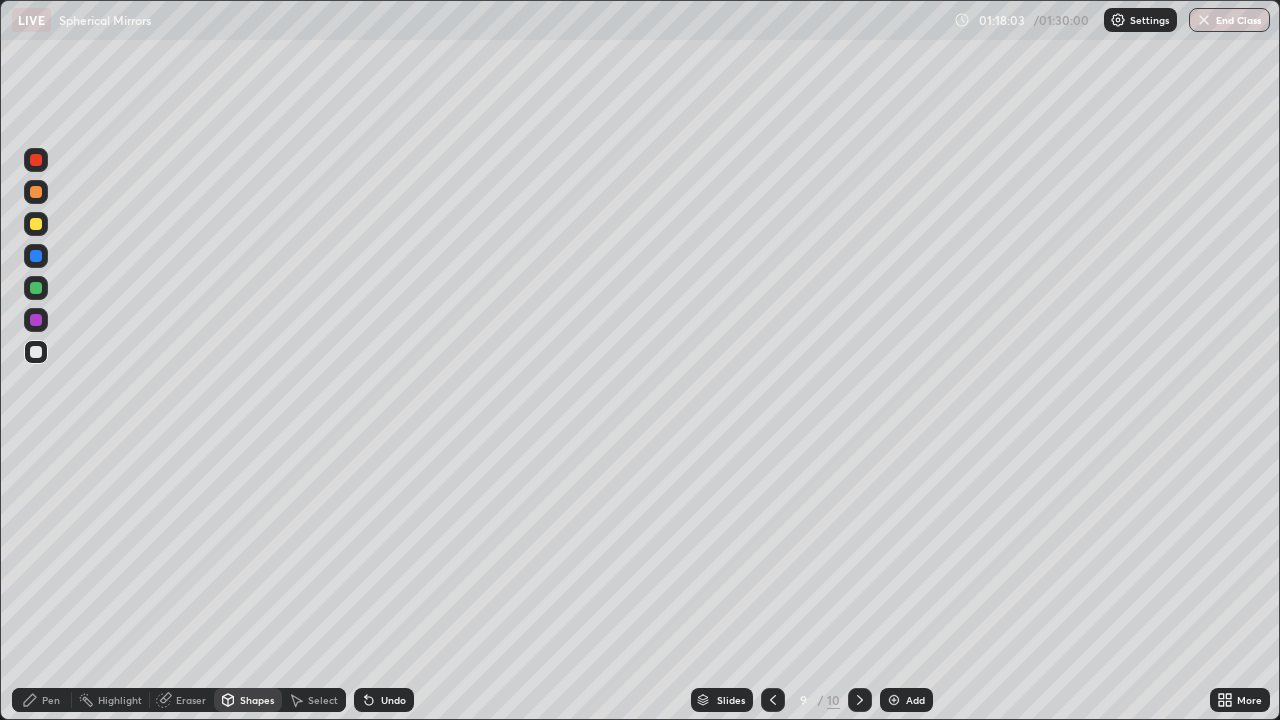 click on "Shapes" at bounding box center [257, 700] 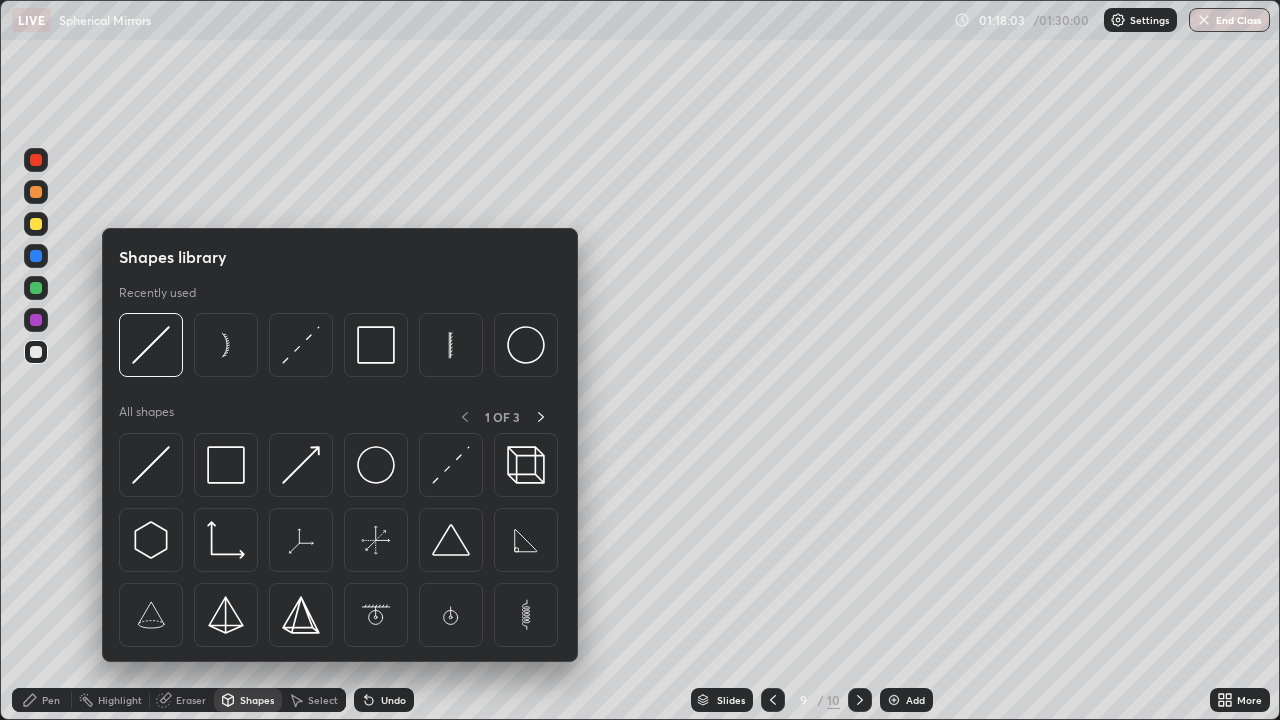 click on "Shapes" at bounding box center [248, 700] 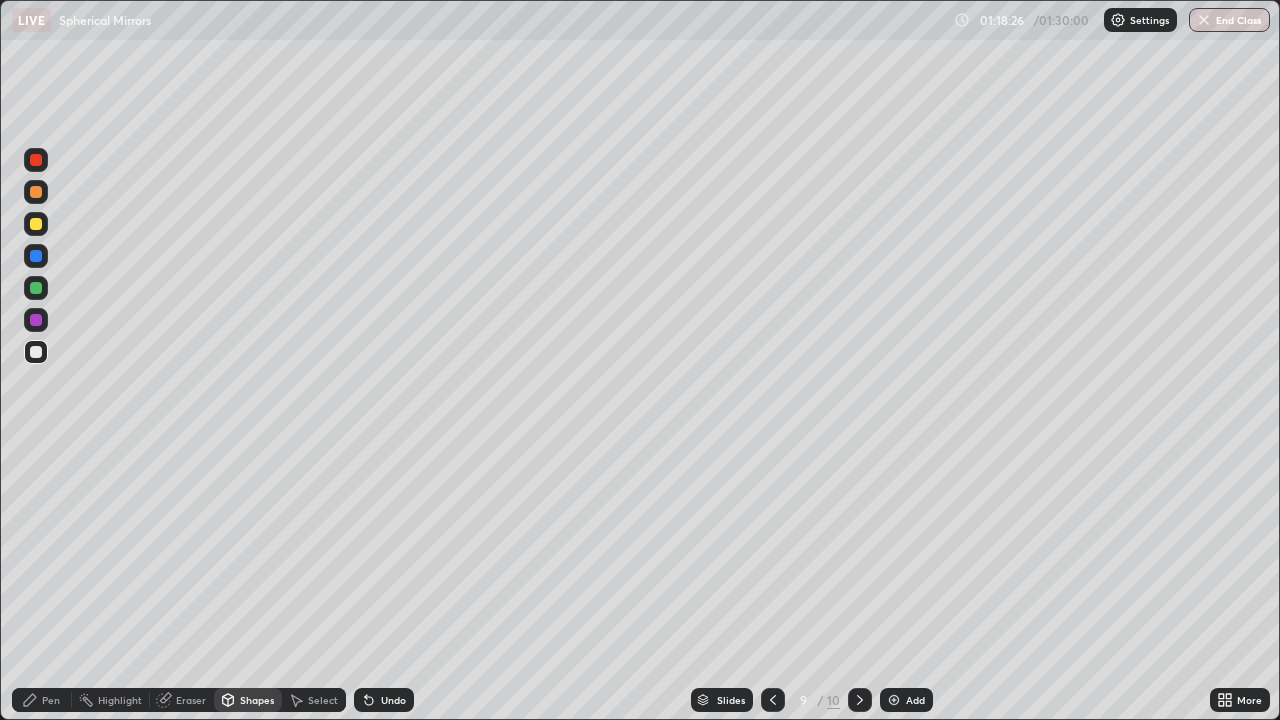 click on "Undo" at bounding box center [393, 700] 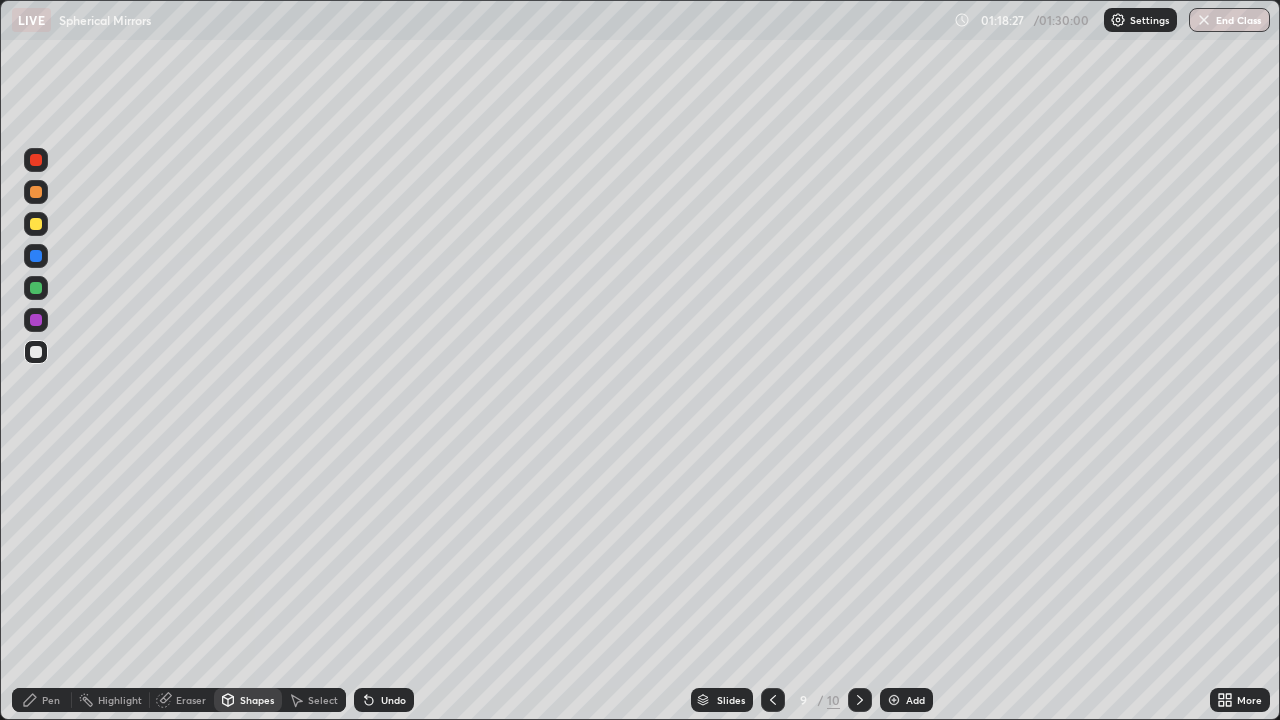 click on "Undo" at bounding box center [393, 700] 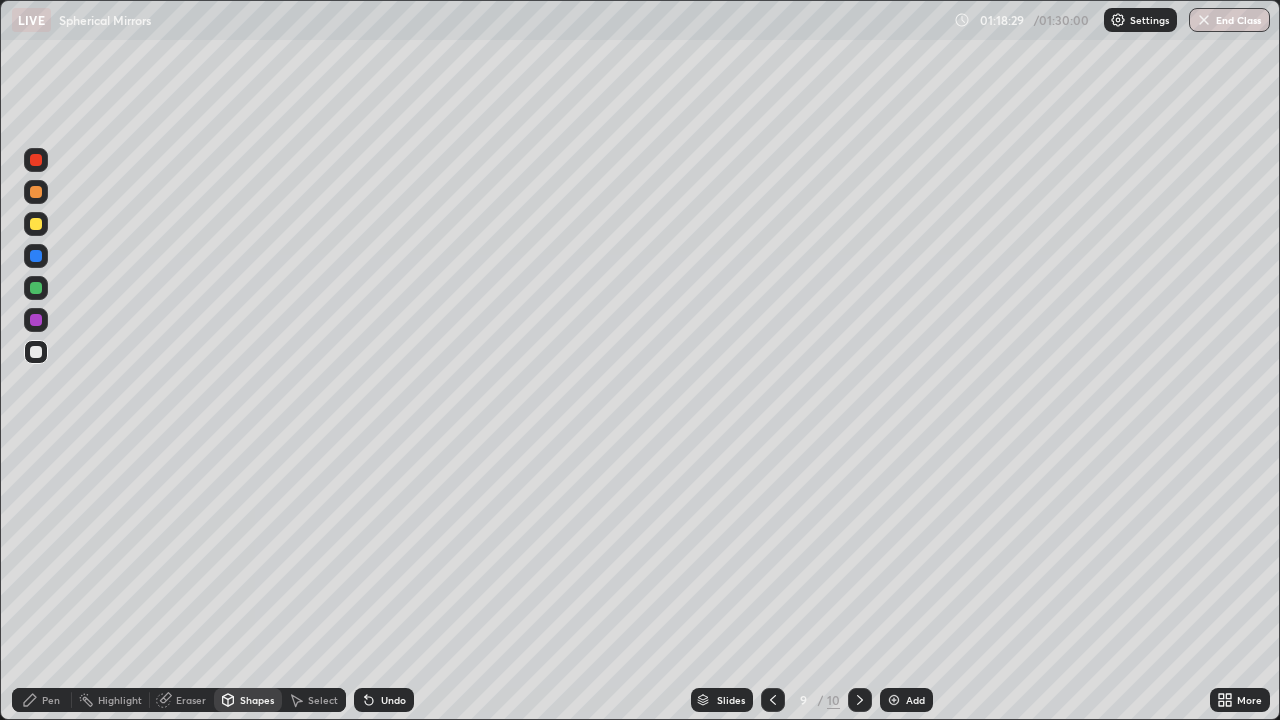 click on "Pen" at bounding box center (51, 700) 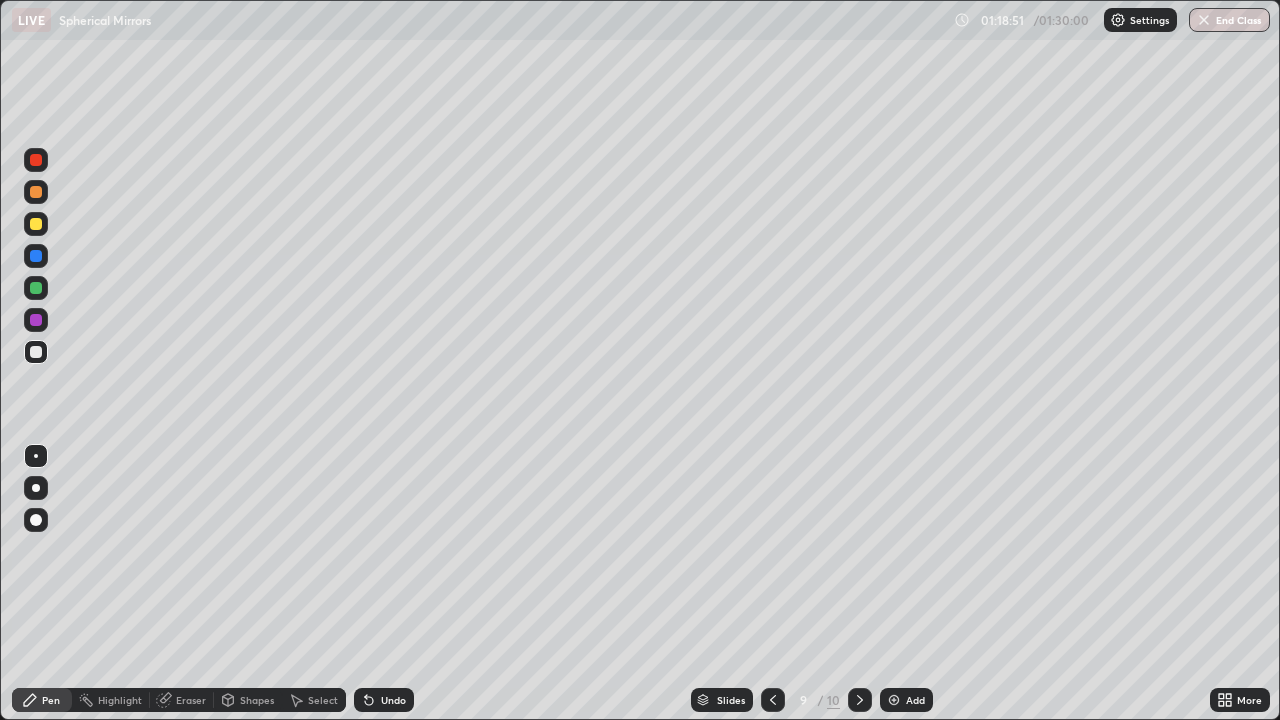 click on "Undo" at bounding box center [393, 700] 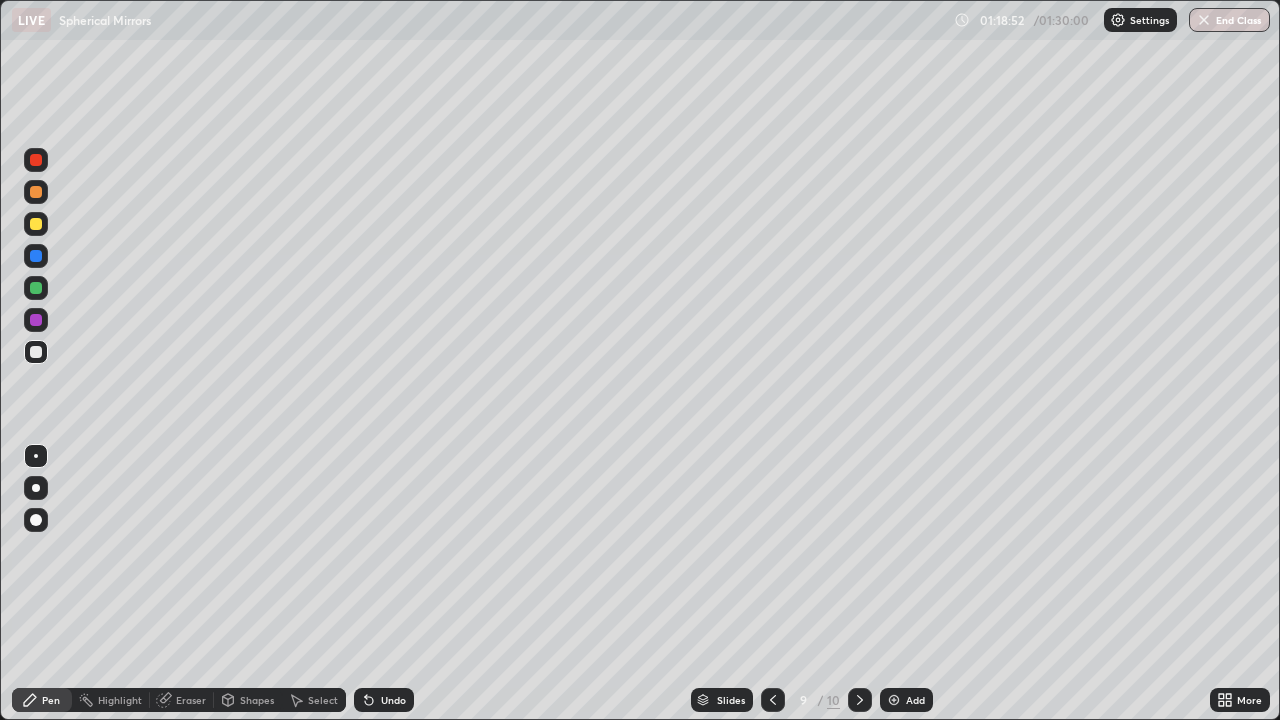click on "Undo" at bounding box center (384, 700) 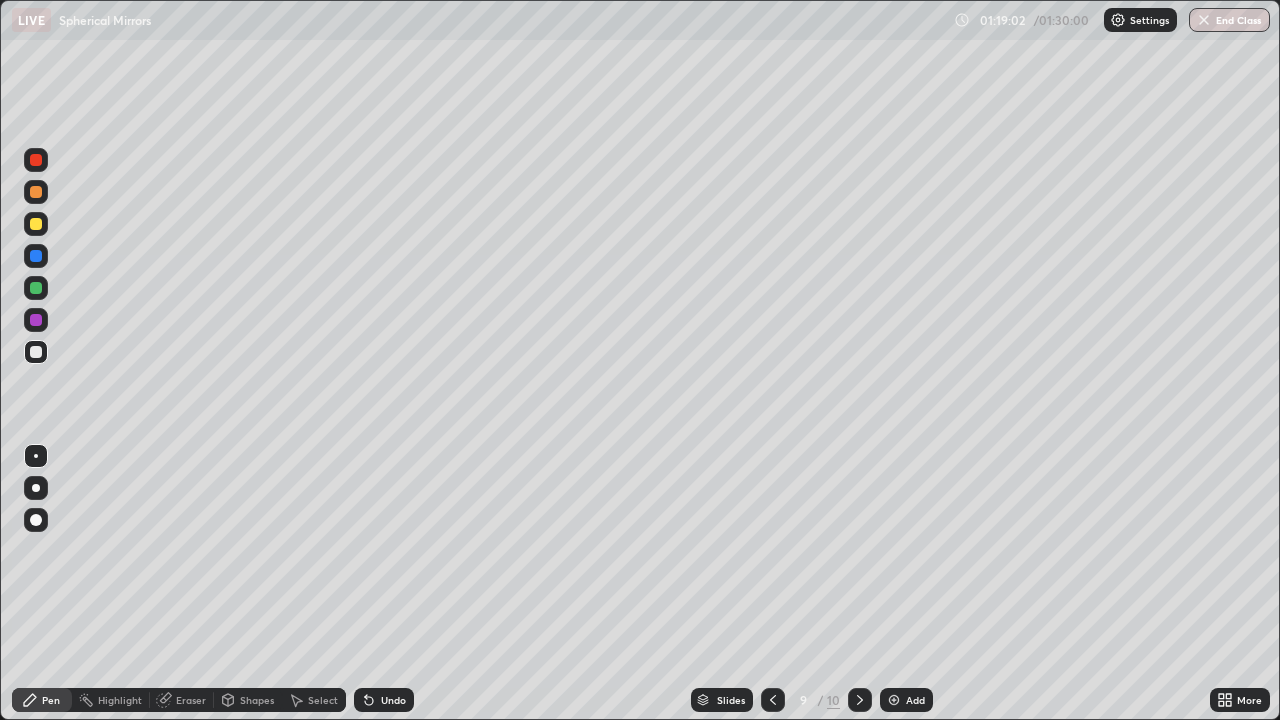 click on "Undo" at bounding box center (393, 700) 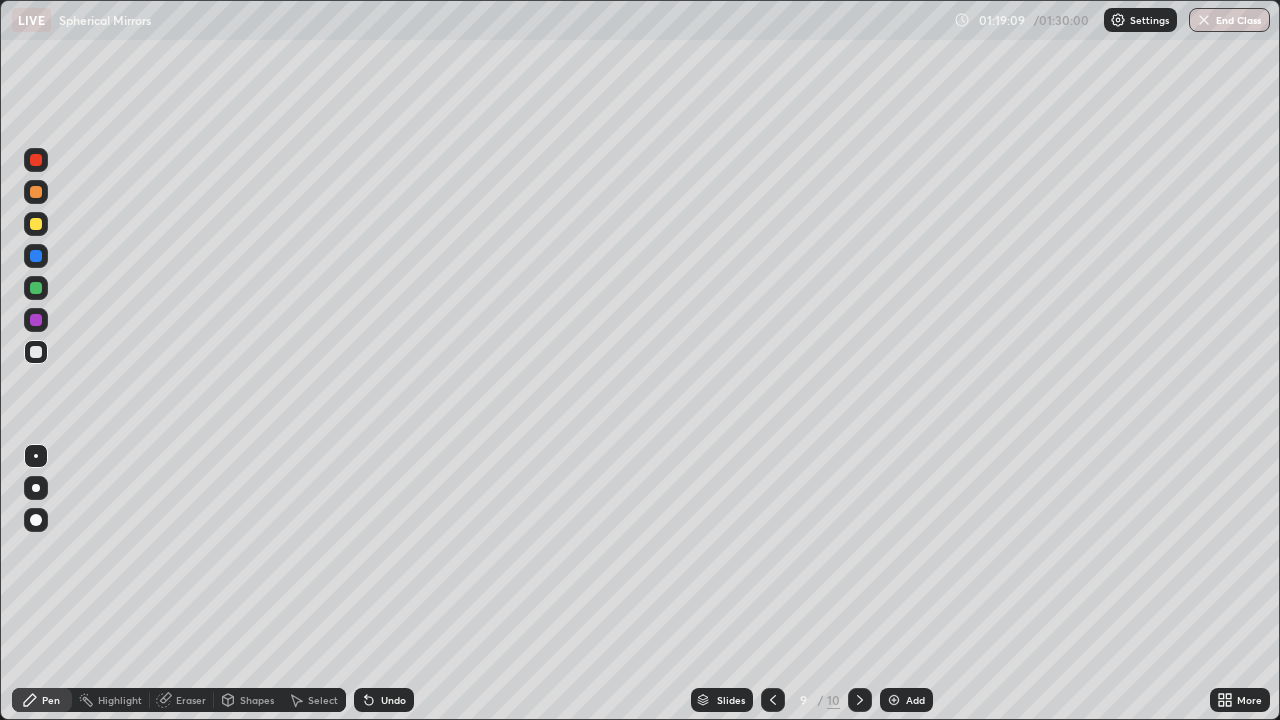 click on "Undo" at bounding box center [384, 700] 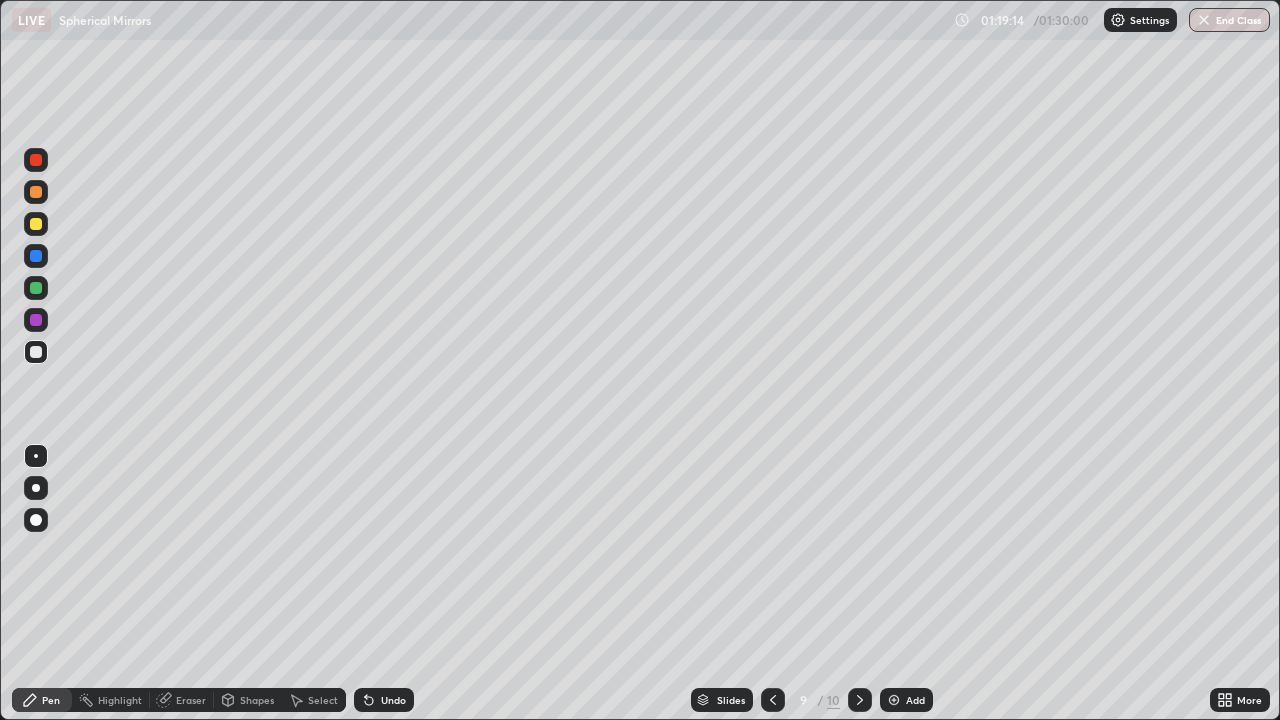 click on "Shapes" at bounding box center (257, 700) 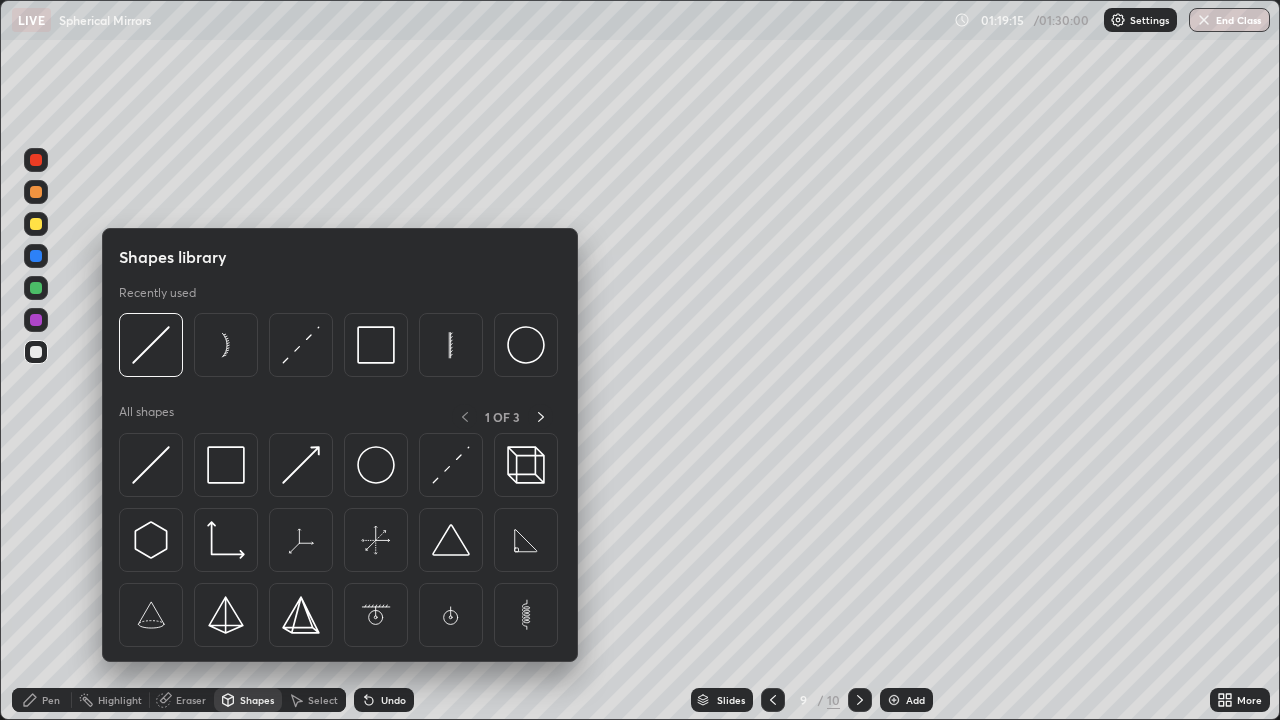 click at bounding box center [151, 345] 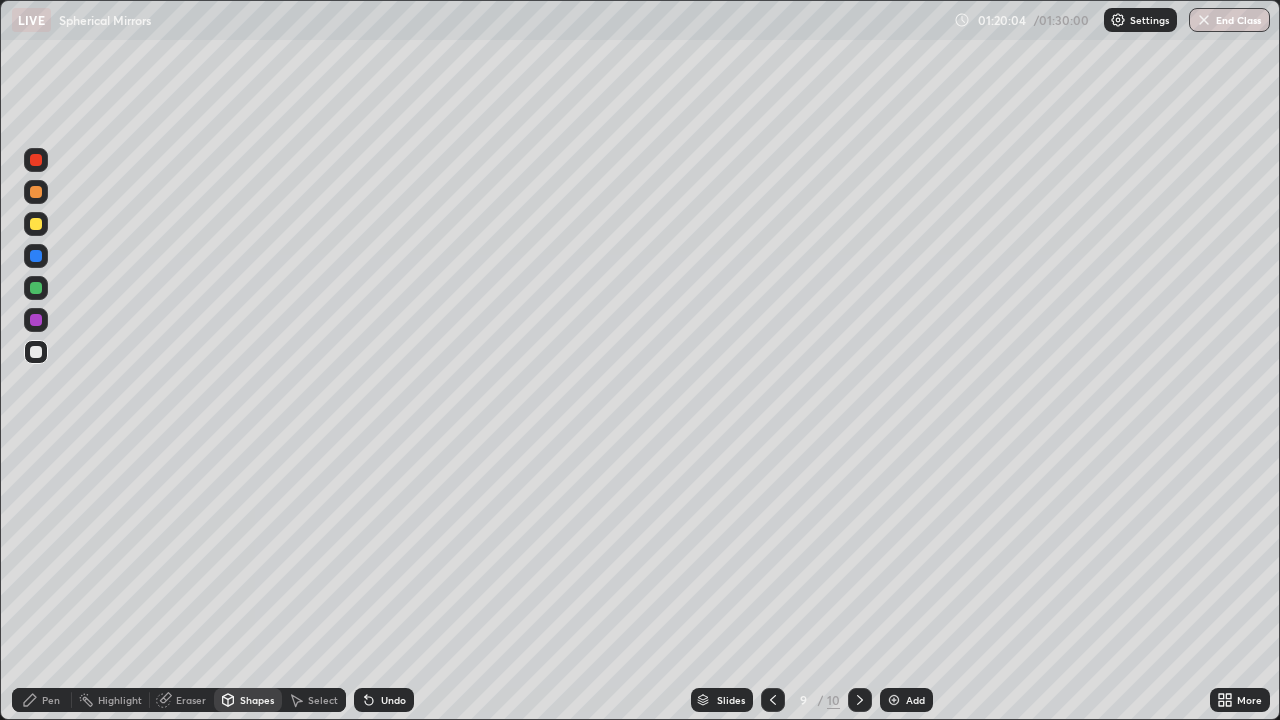 click on "Undo" at bounding box center (393, 700) 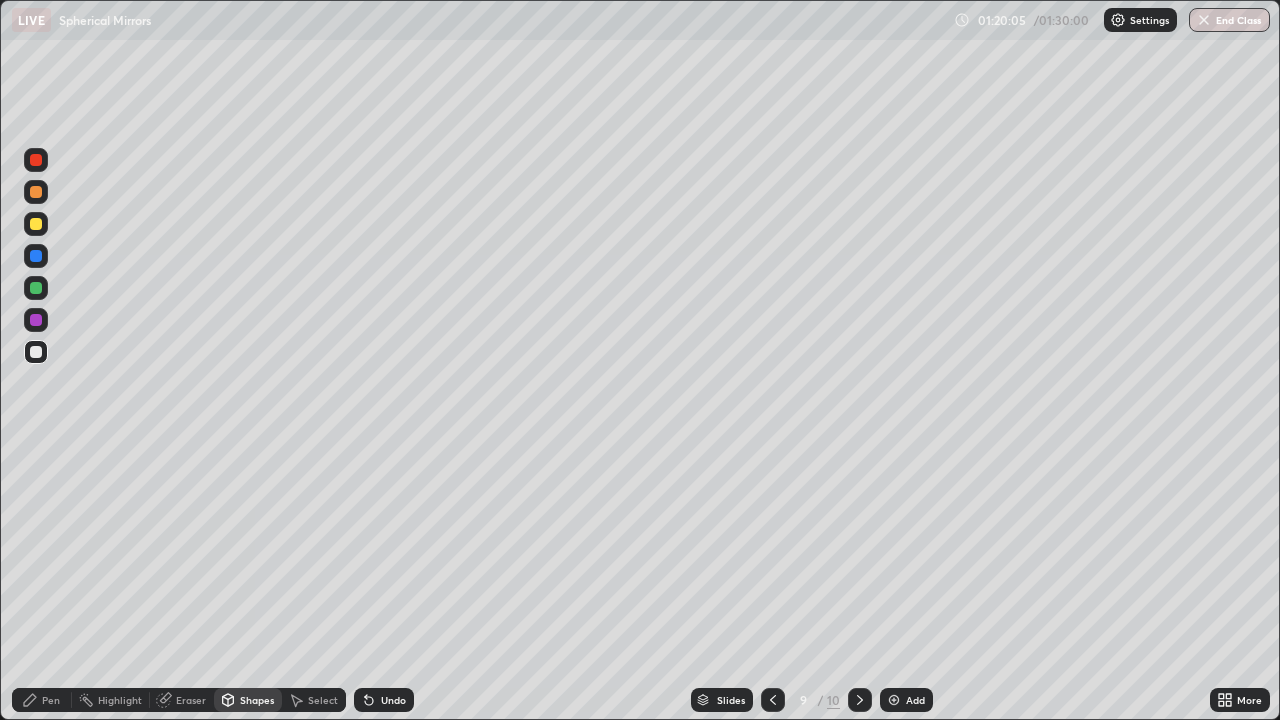 click on "Undo" at bounding box center [384, 700] 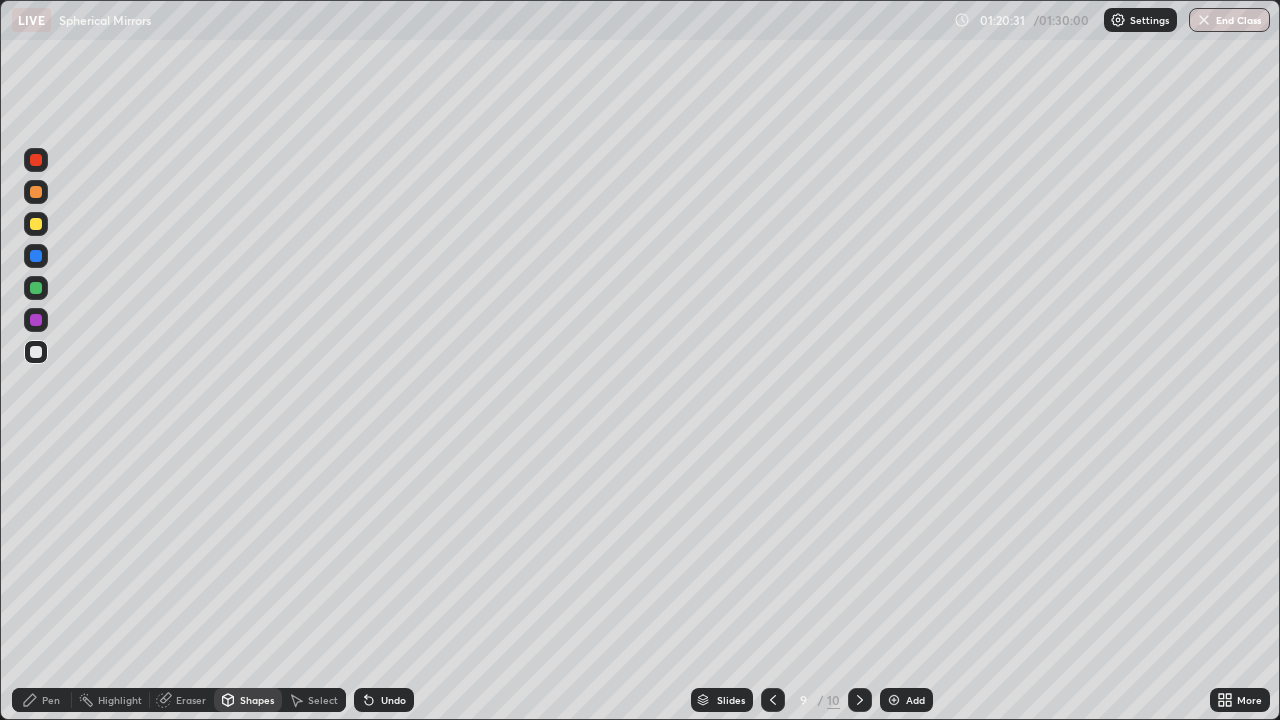 click on "Pen" at bounding box center (51, 700) 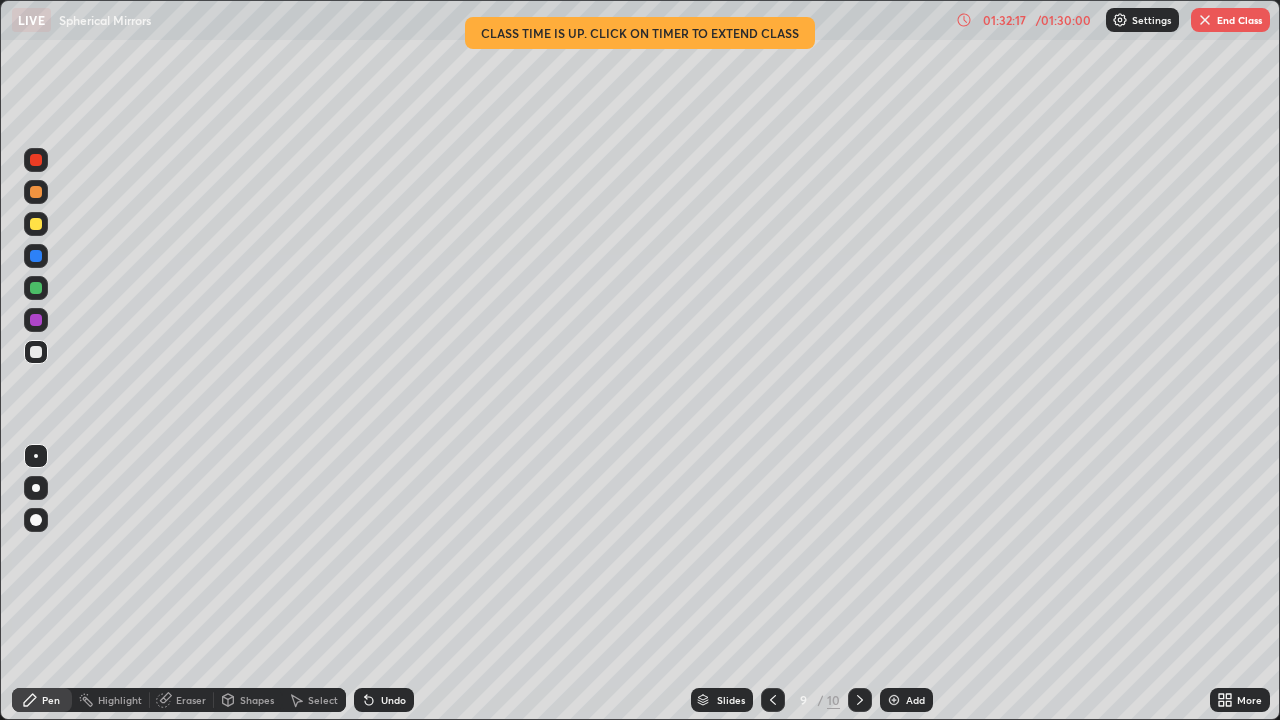 click on "End Class" at bounding box center (1230, 20) 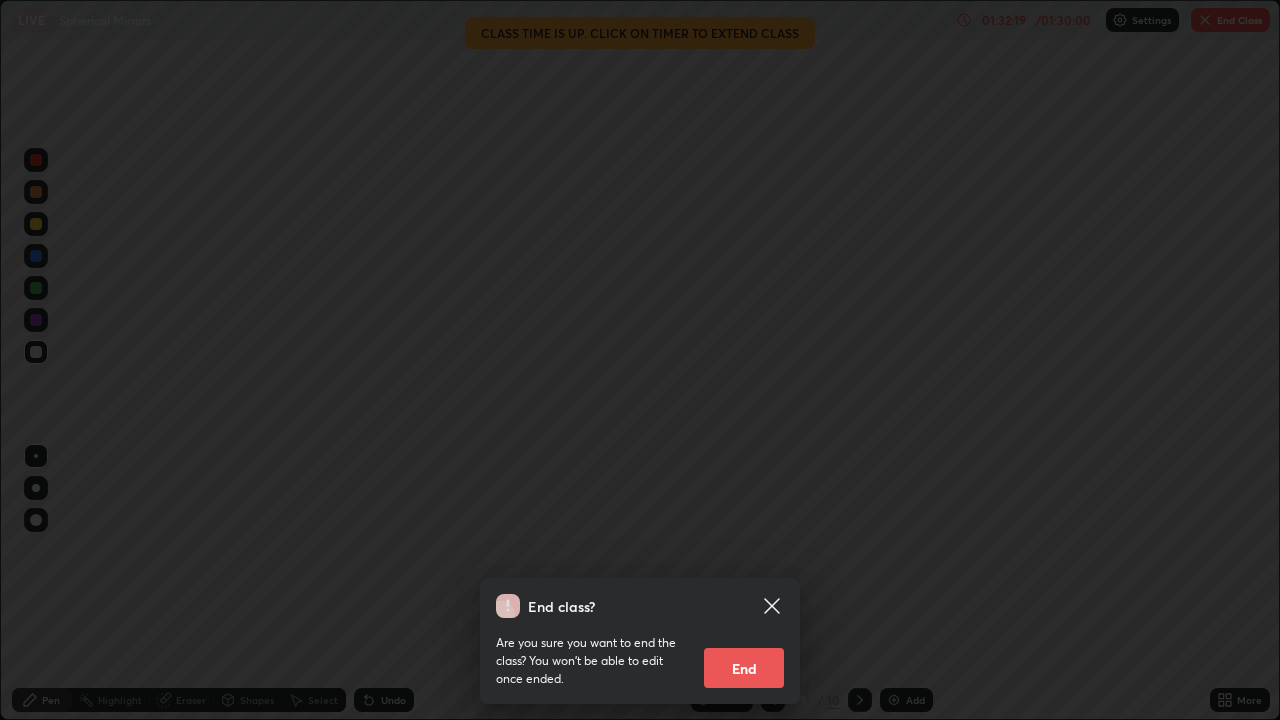 click on "End" at bounding box center [744, 668] 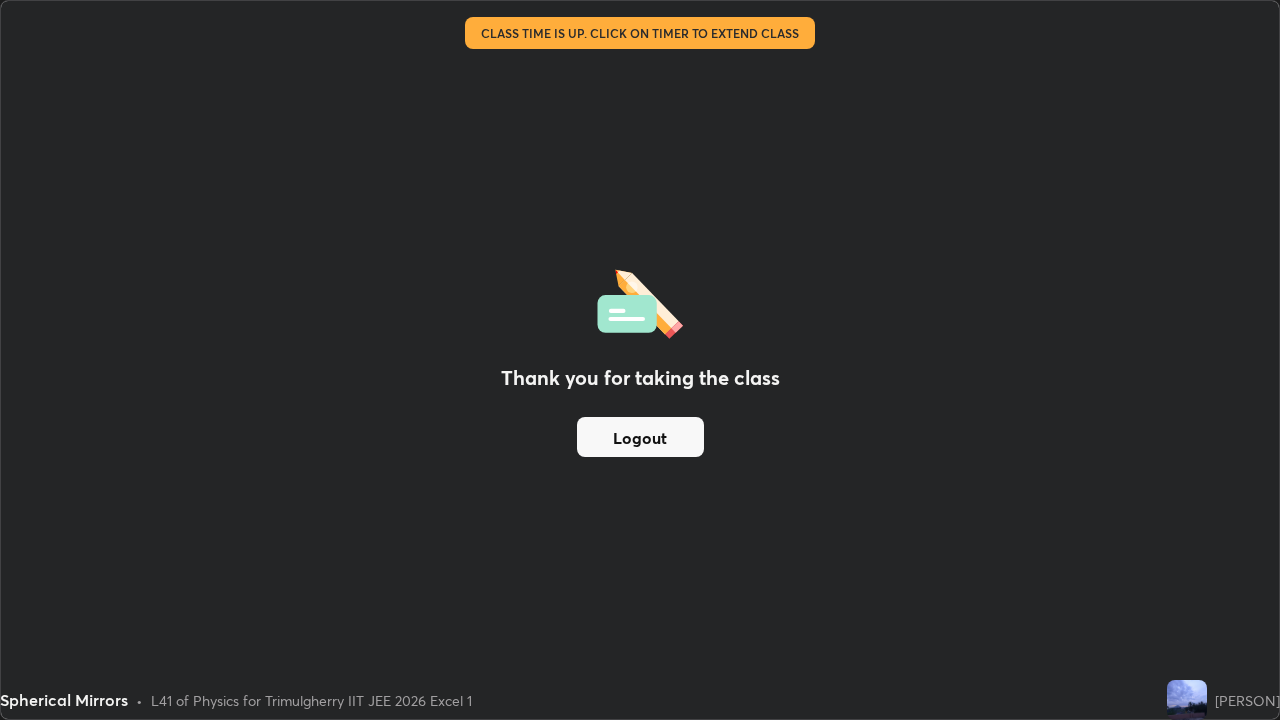click on "Thank you for taking the class Logout" at bounding box center [640, 360] 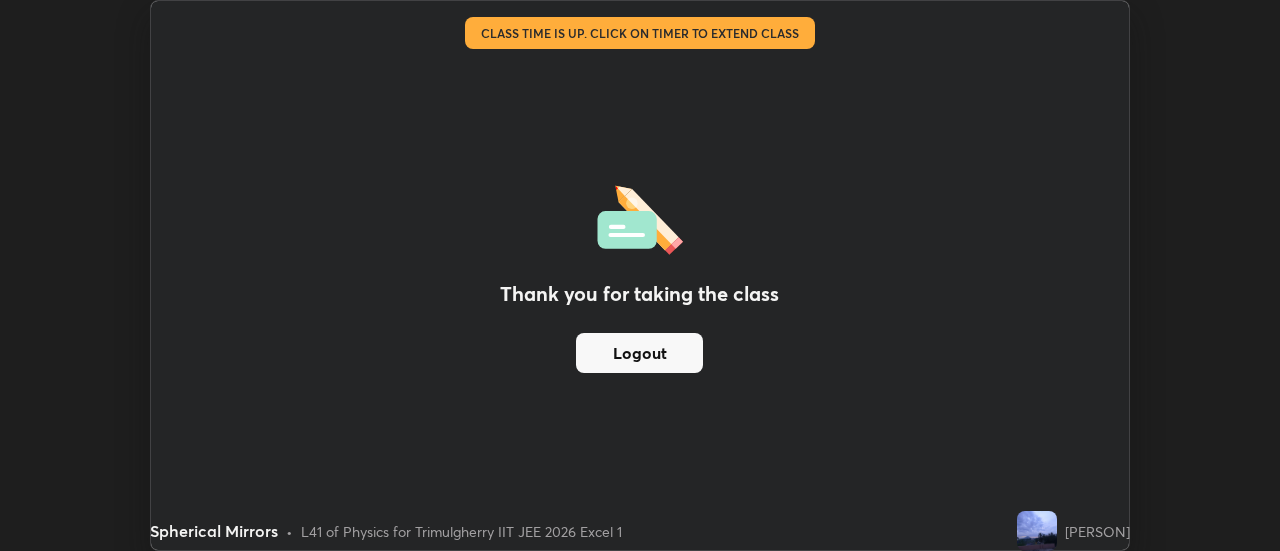 scroll, scrollTop: 551, scrollLeft: 1280, axis: both 